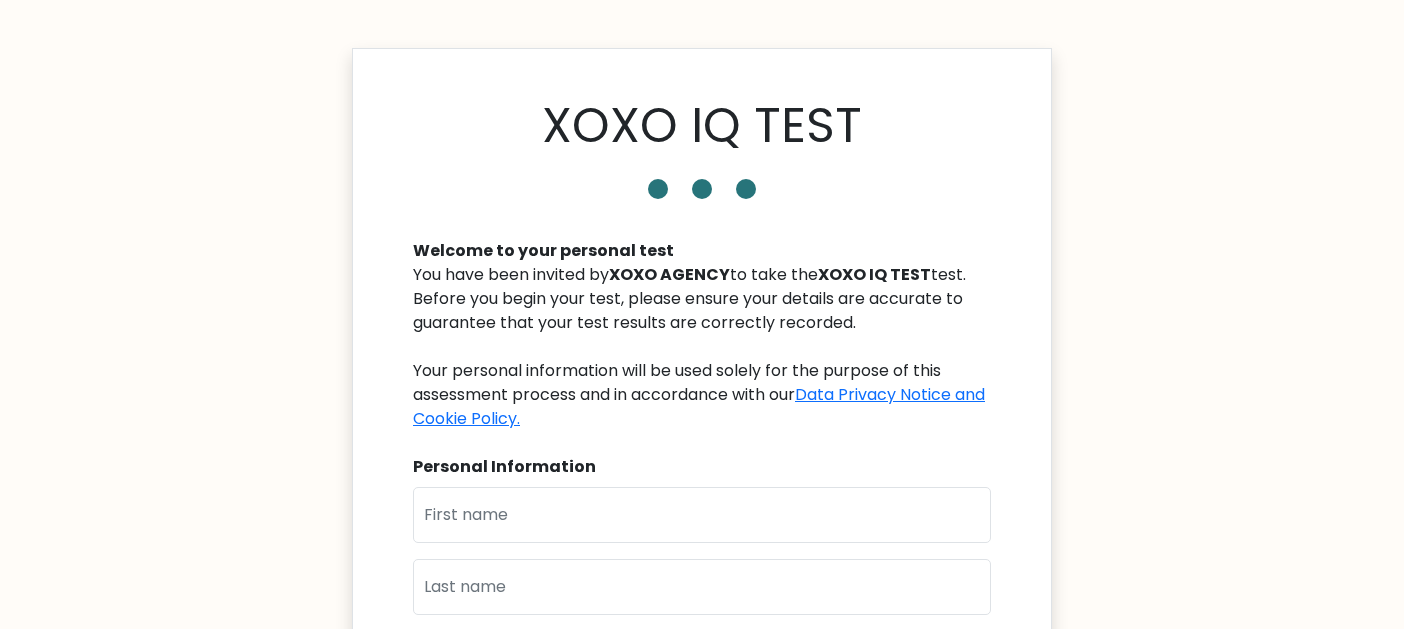 scroll, scrollTop: 0, scrollLeft: 0, axis: both 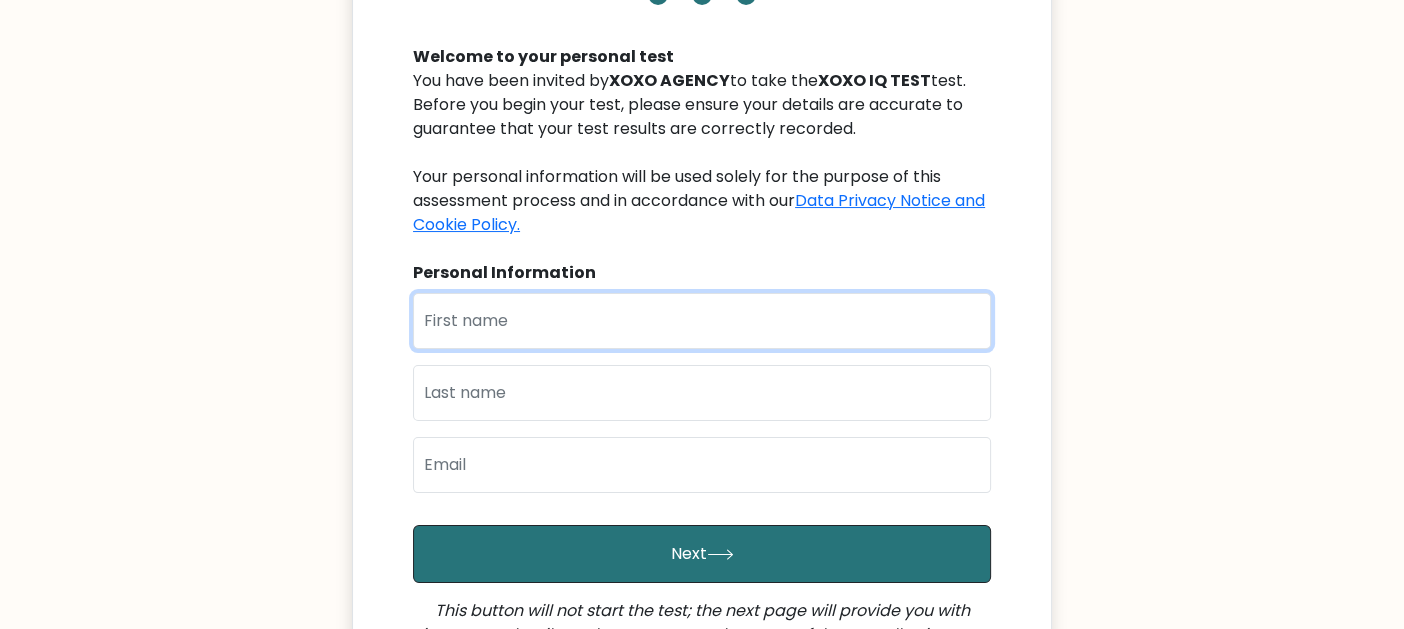 click at bounding box center [702, 321] 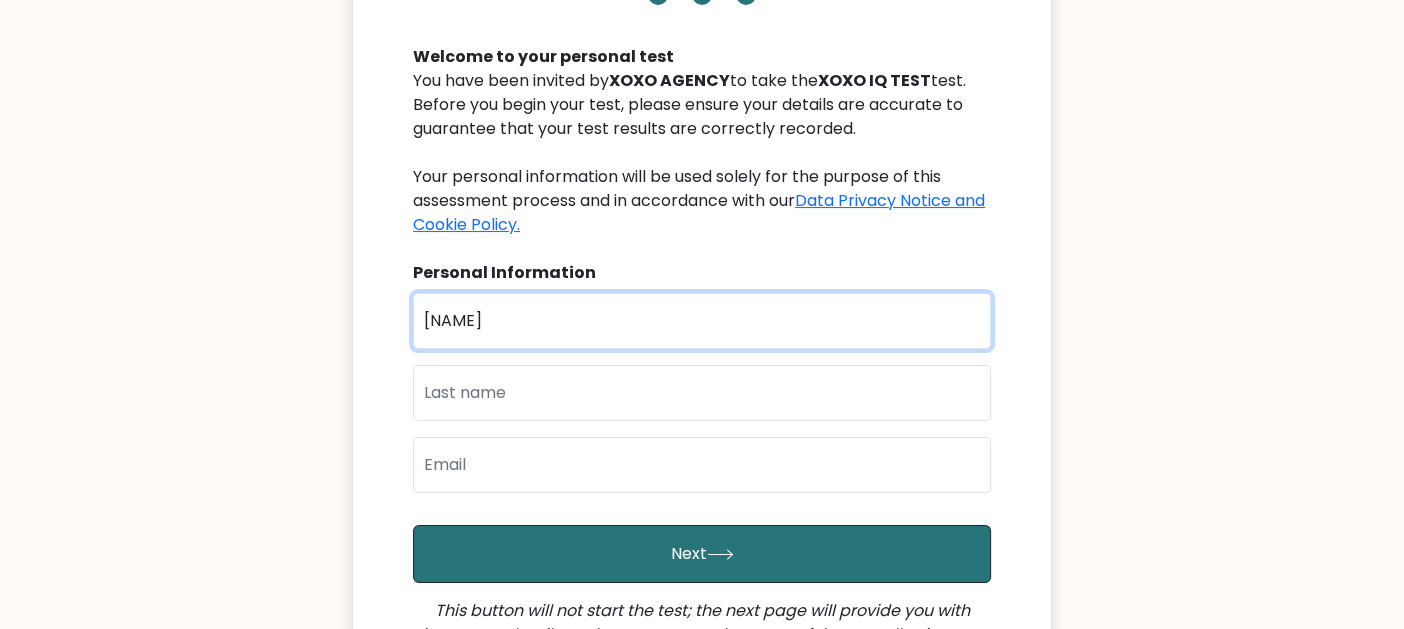 type on "[NAME]" 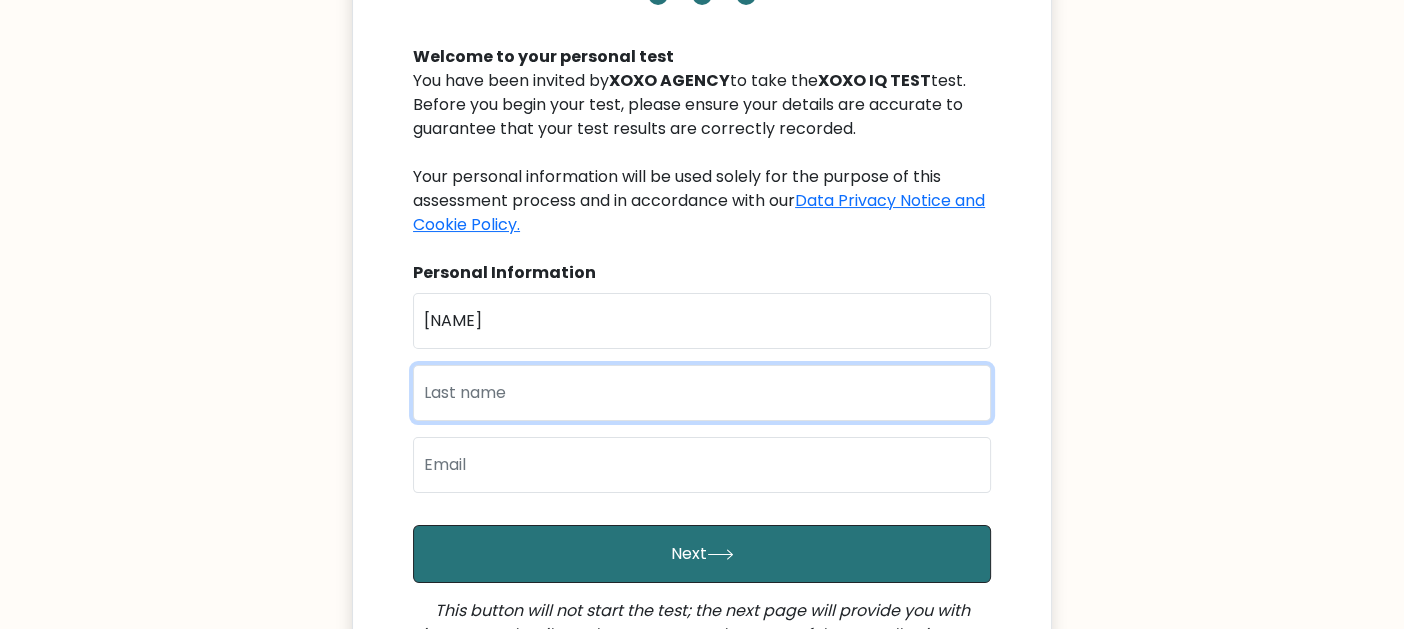 click at bounding box center [702, 393] 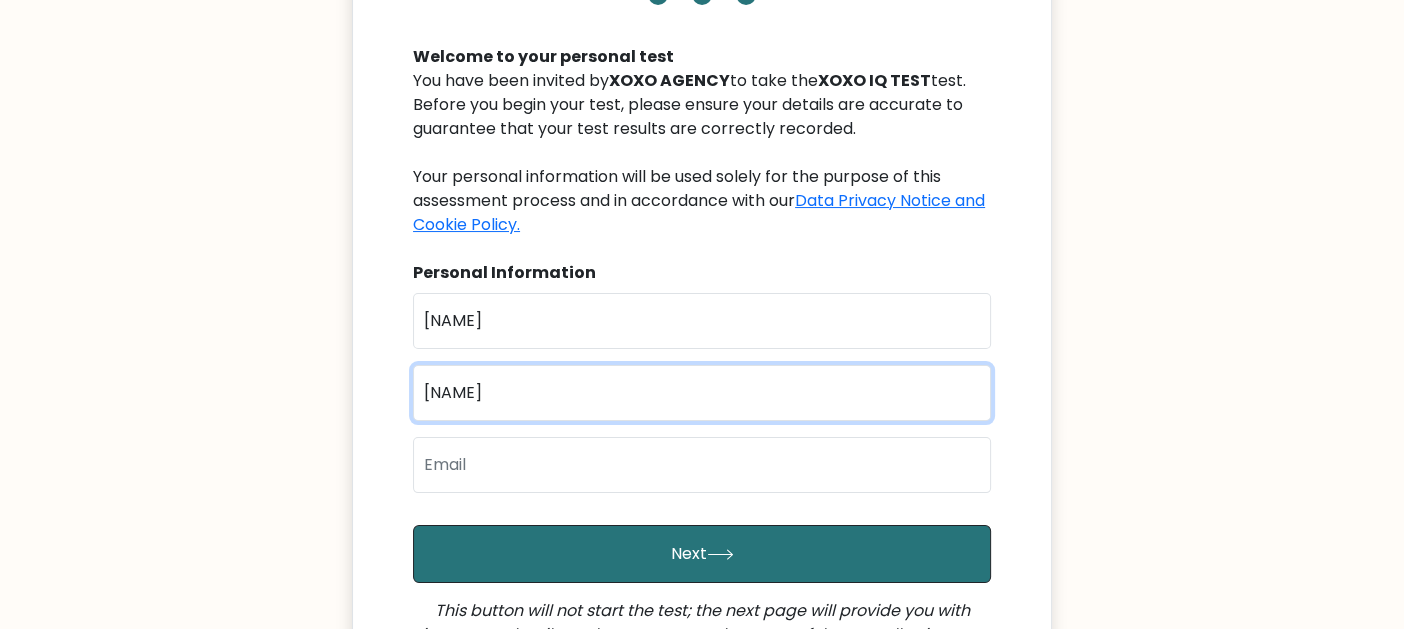 type on "[NAME]" 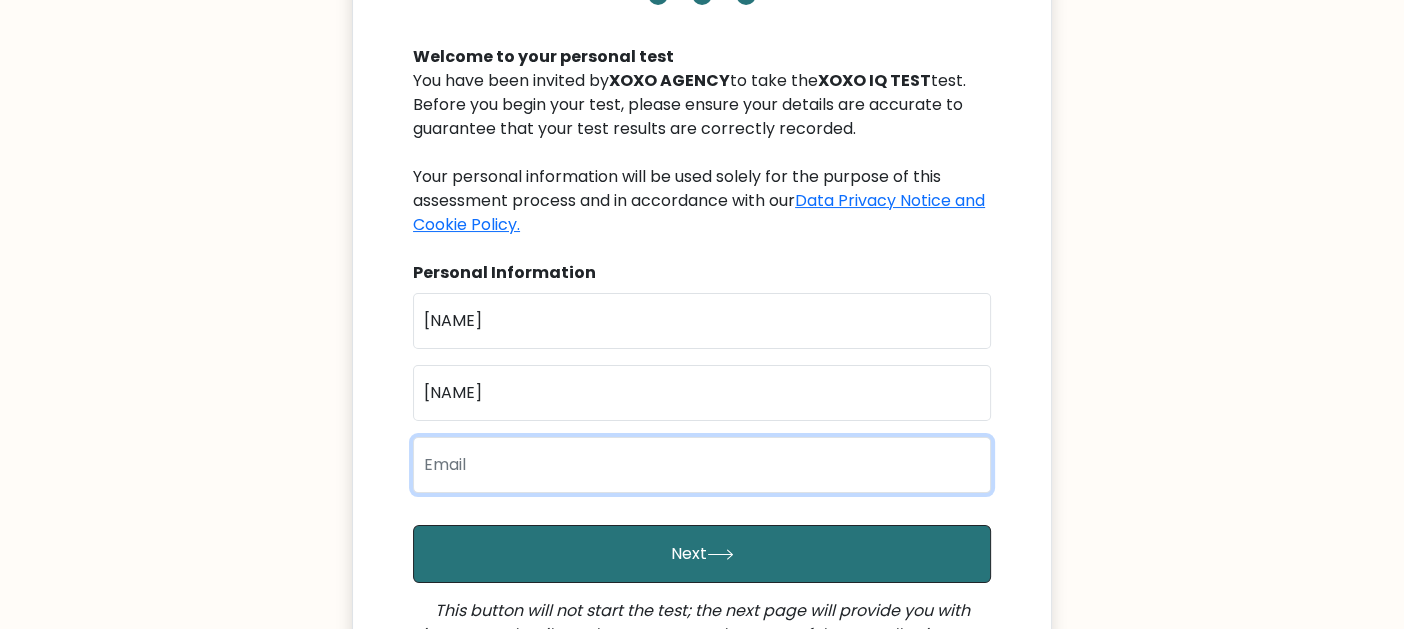 click at bounding box center (702, 465) 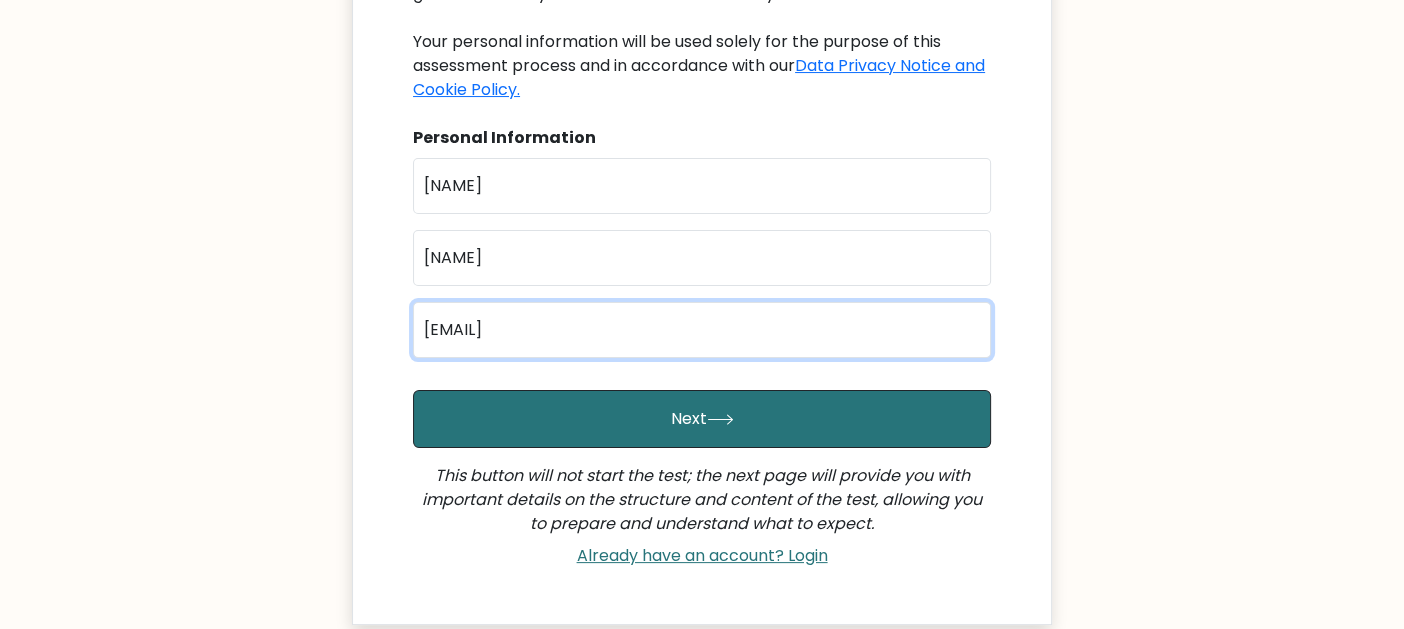 scroll, scrollTop: 330, scrollLeft: 0, axis: vertical 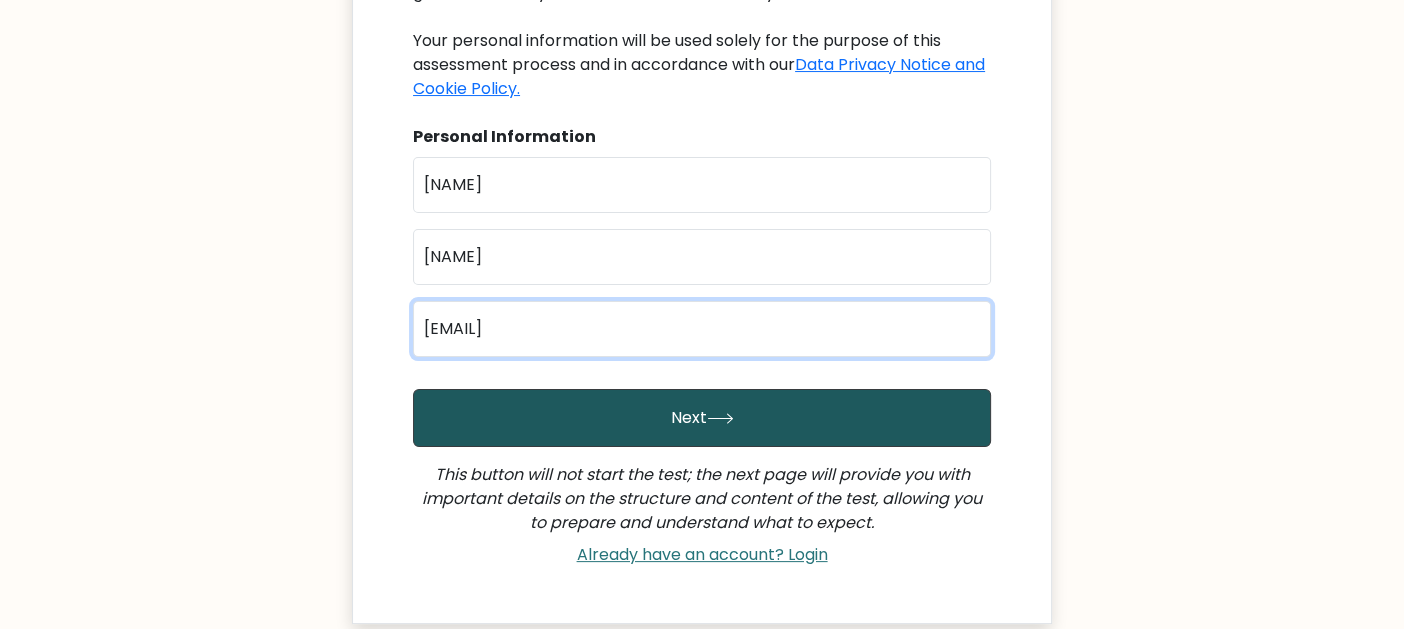 type on "ekponegomba@gmail.com" 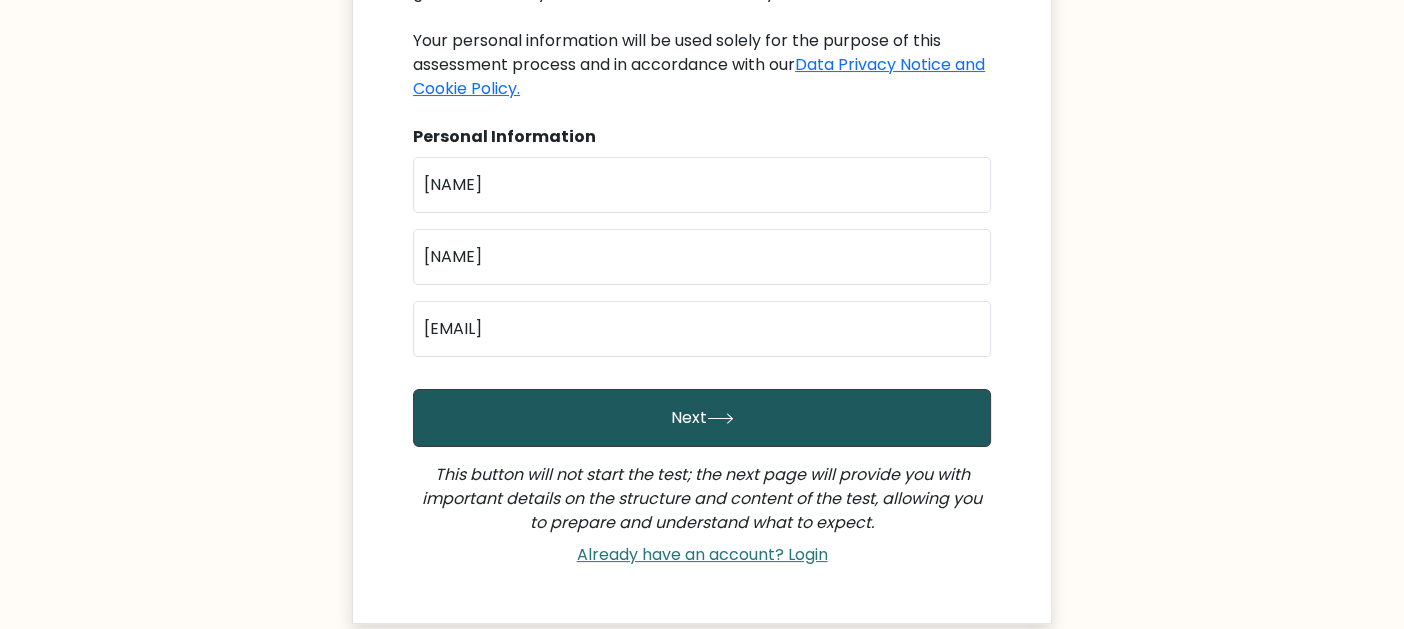 click on "Next" at bounding box center (702, 418) 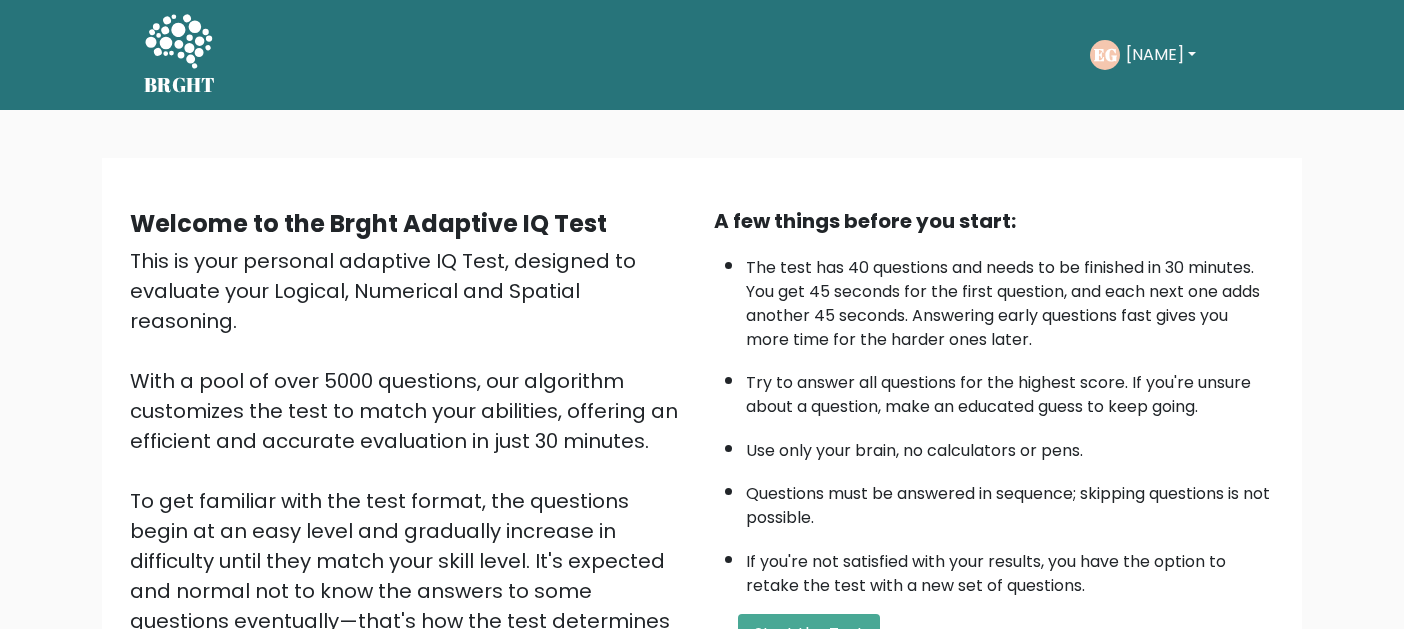 scroll, scrollTop: 0, scrollLeft: 0, axis: both 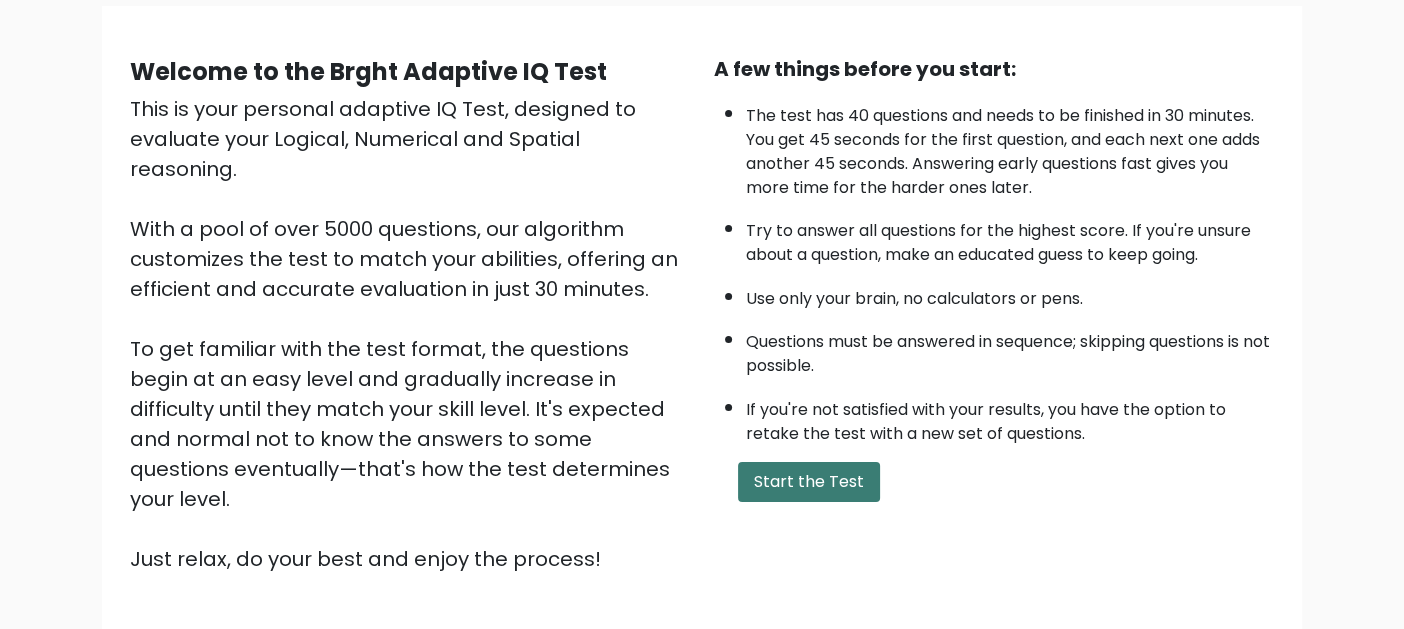 click on "Start the Test" at bounding box center [809, 482] 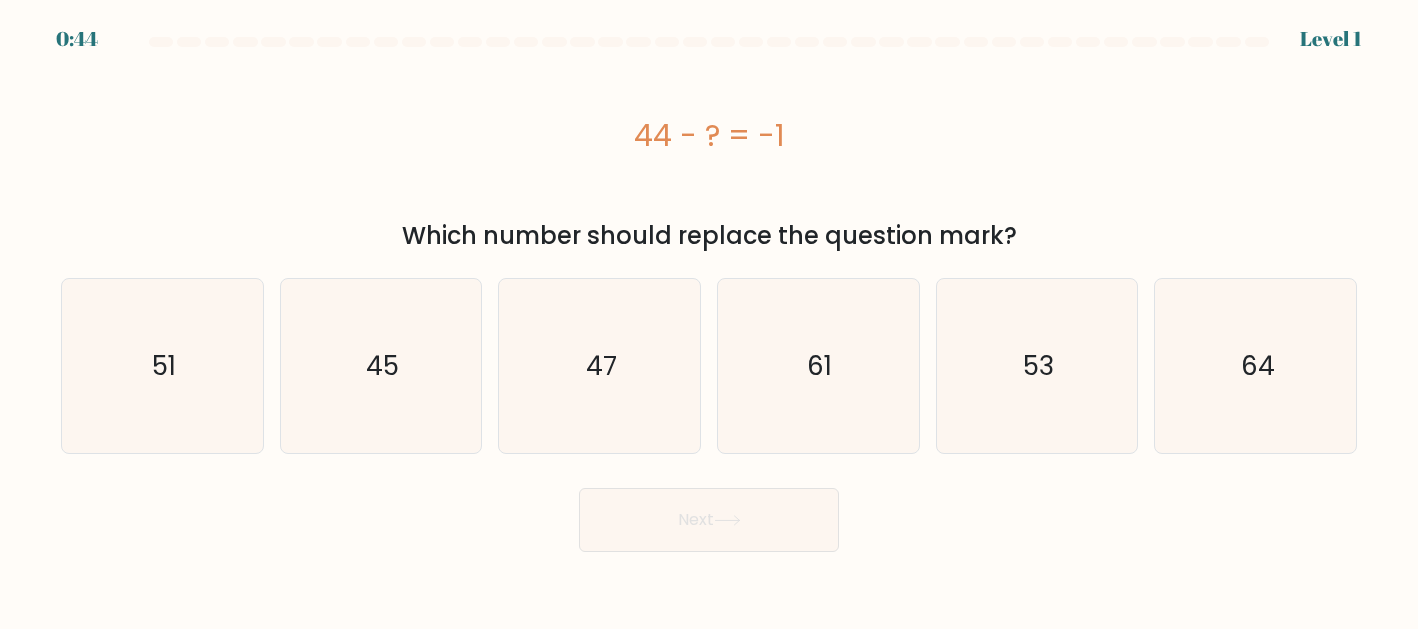scroll, scrollTop: 0, scrollLeft: 0, axis: both 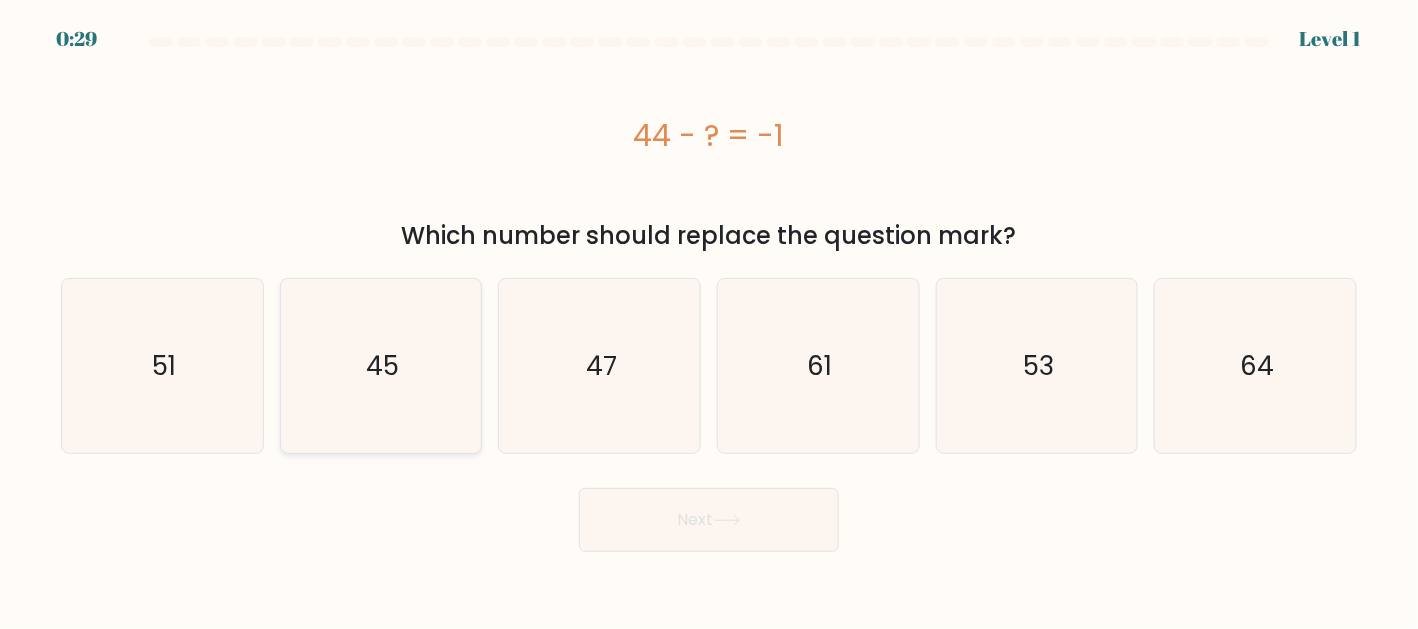click on "45" at bounding box center [381, 366] 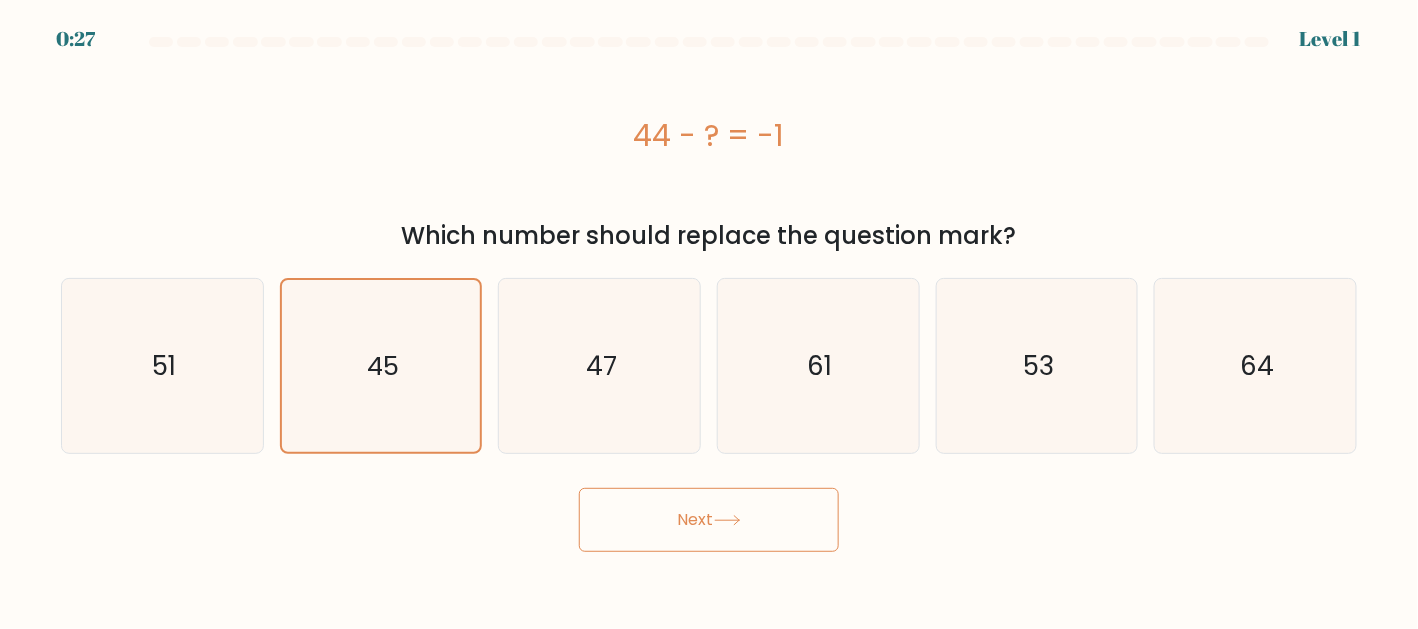 click on "Next" at bounding box center (709, 520) 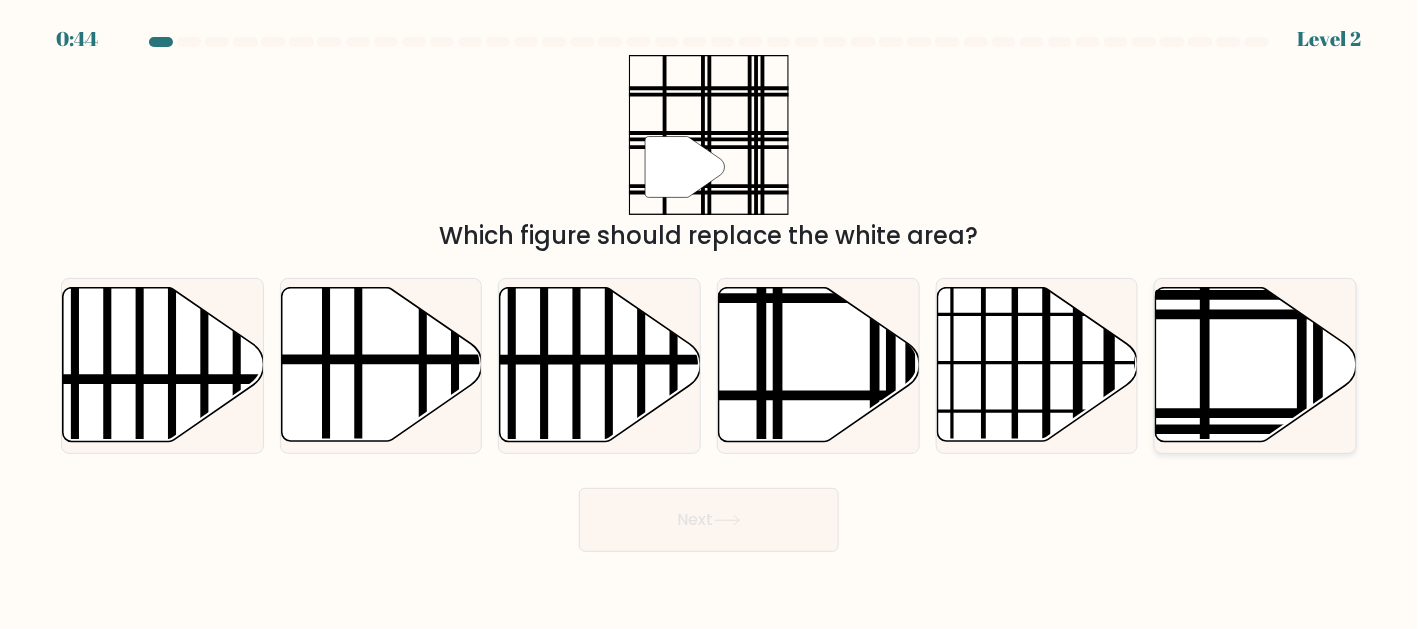 click at bounding box center [1256, 365] 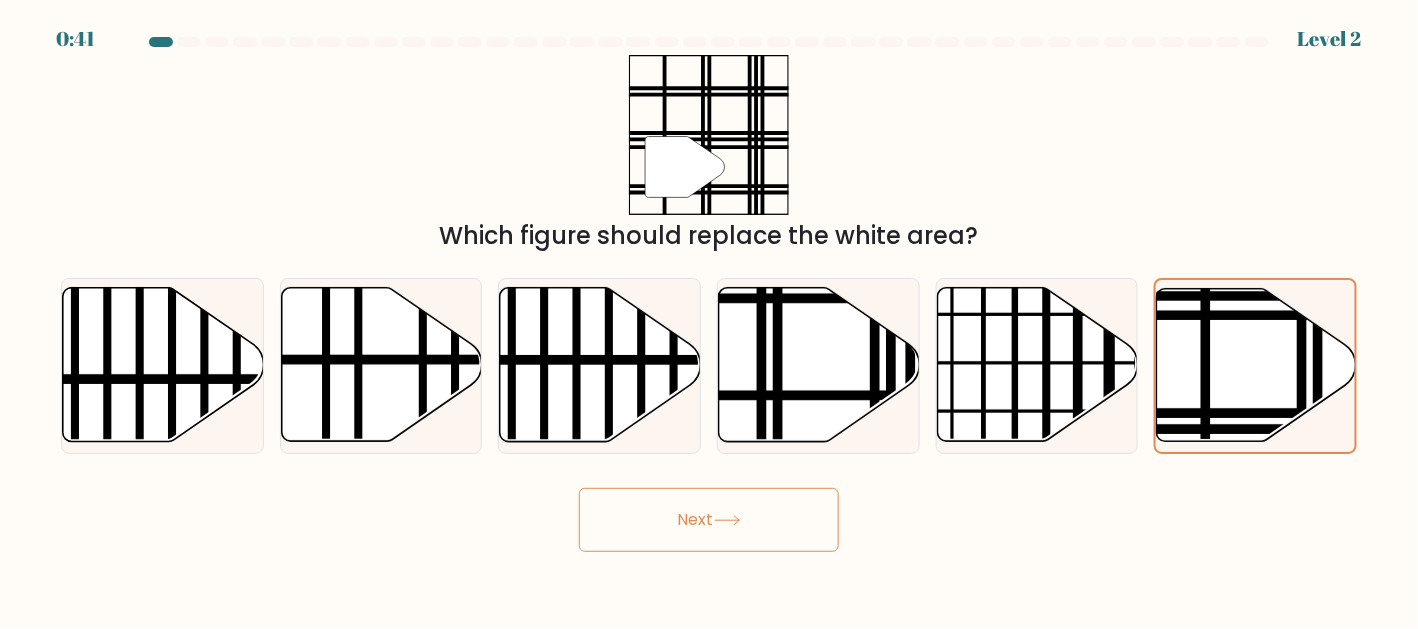 click on "Next" at bounding box center (709, 520) 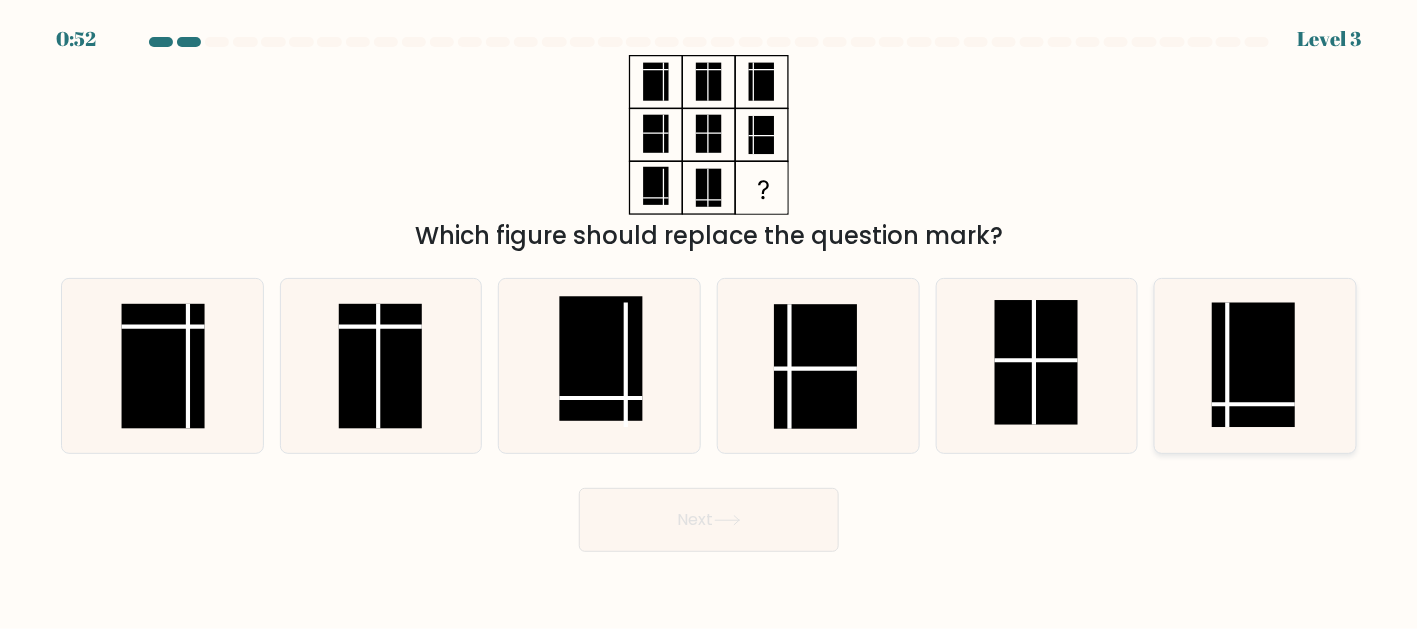 click at bounding box center (1253, 365) 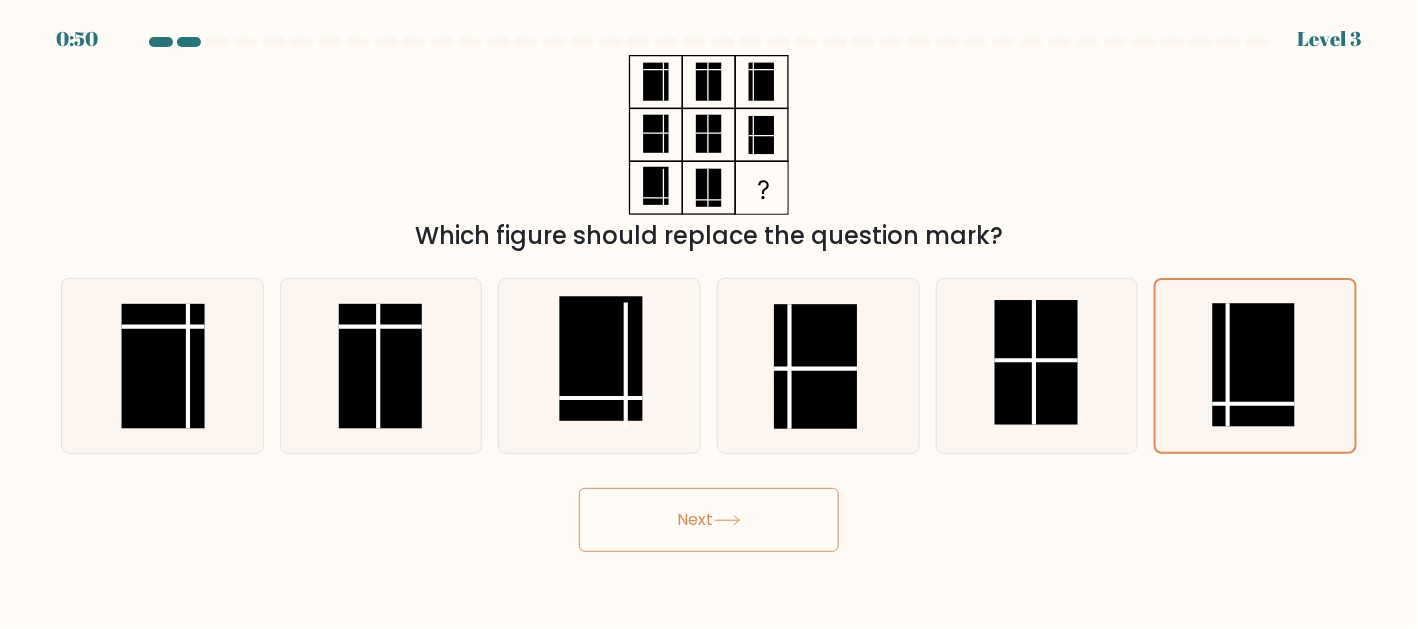 click on "Next" at bounding box center (709, 520) 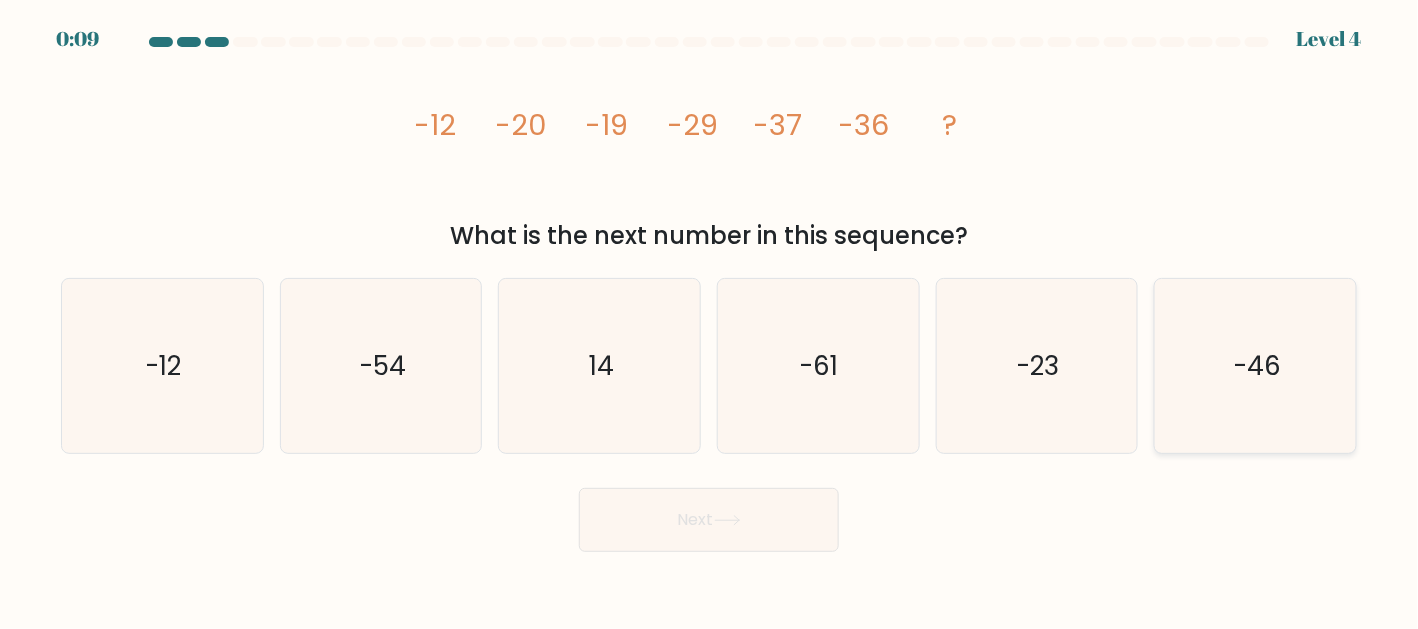 click on "-46" at bounding box center [1256, 366] 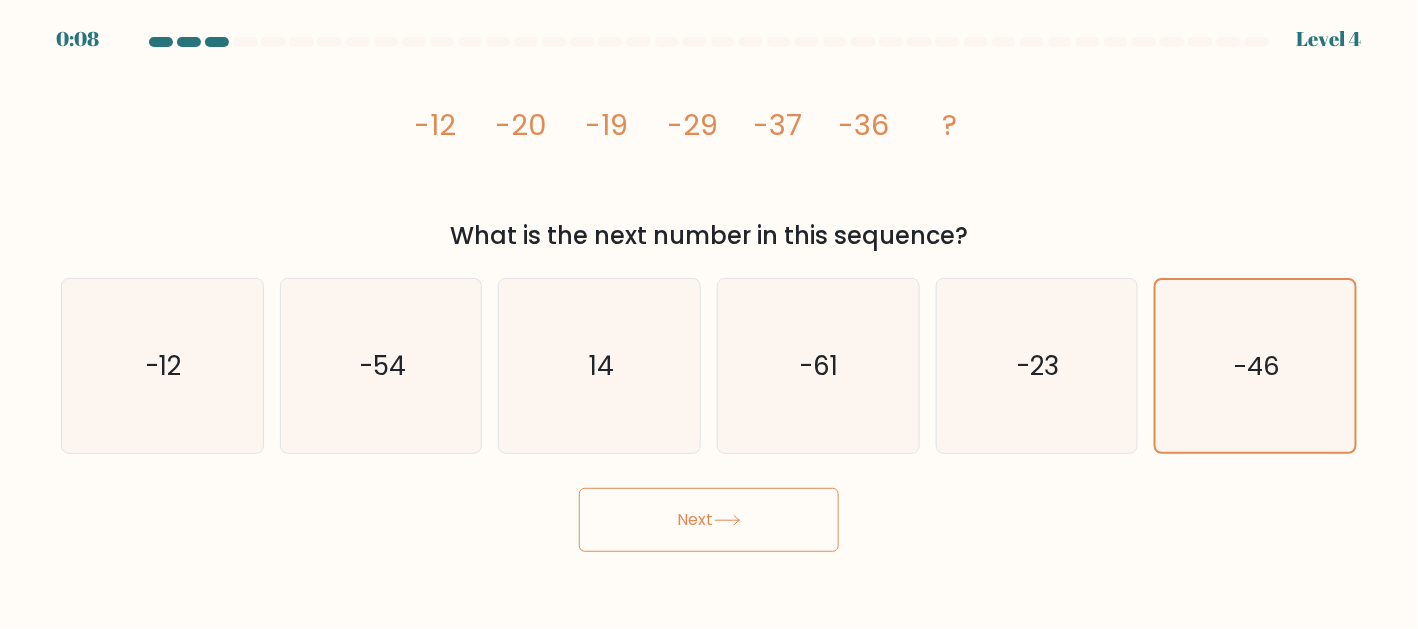 click on "Next" at bounding box center (709, 520) 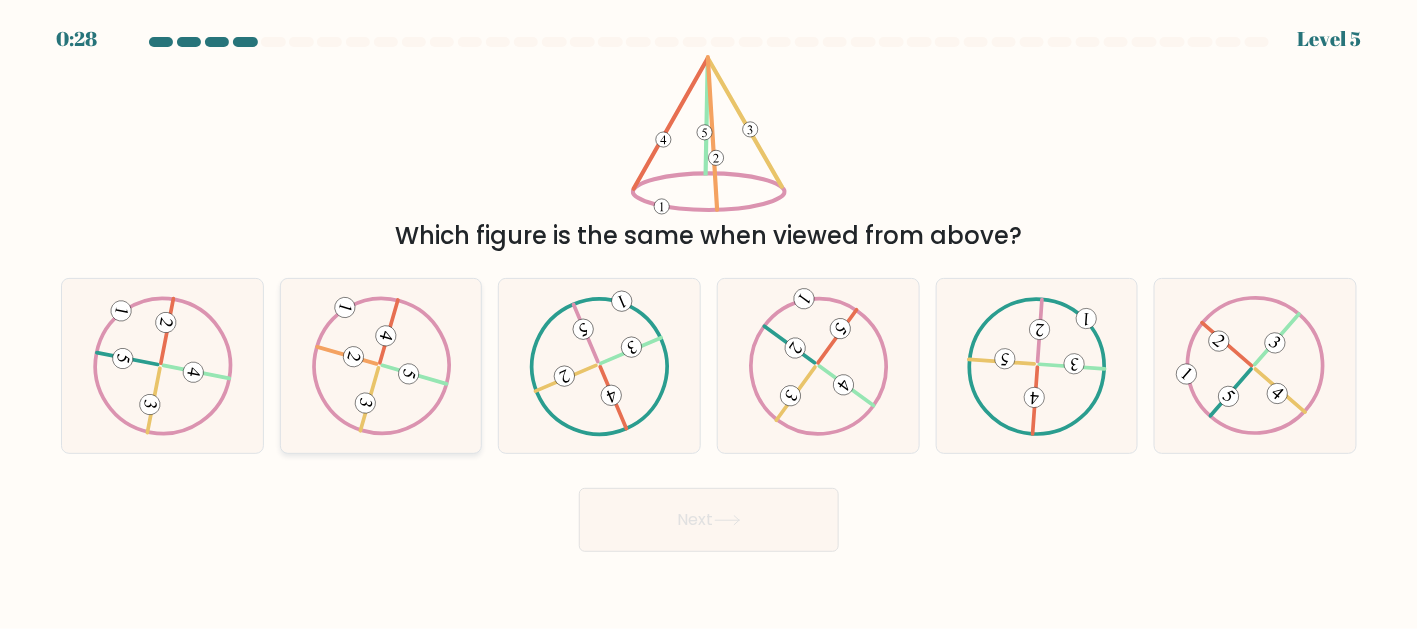 click at bounding box center (381, 365) 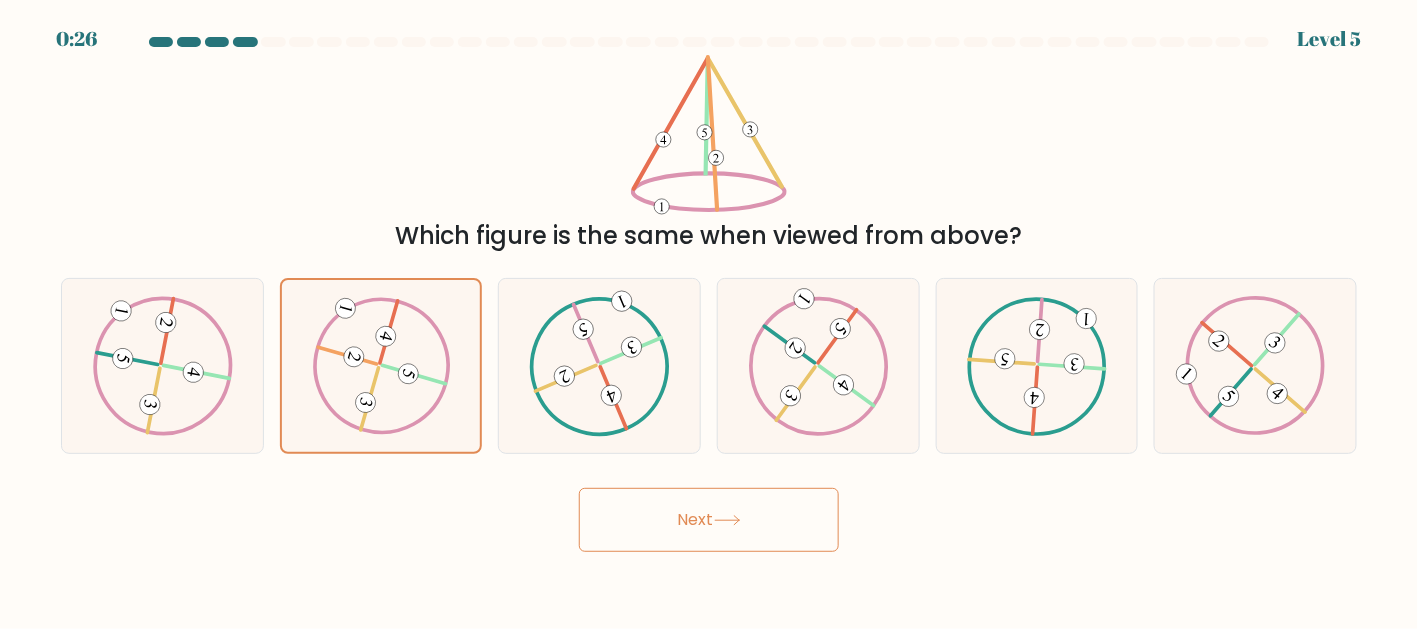 click on "Next" at bounding box center [709, 520] 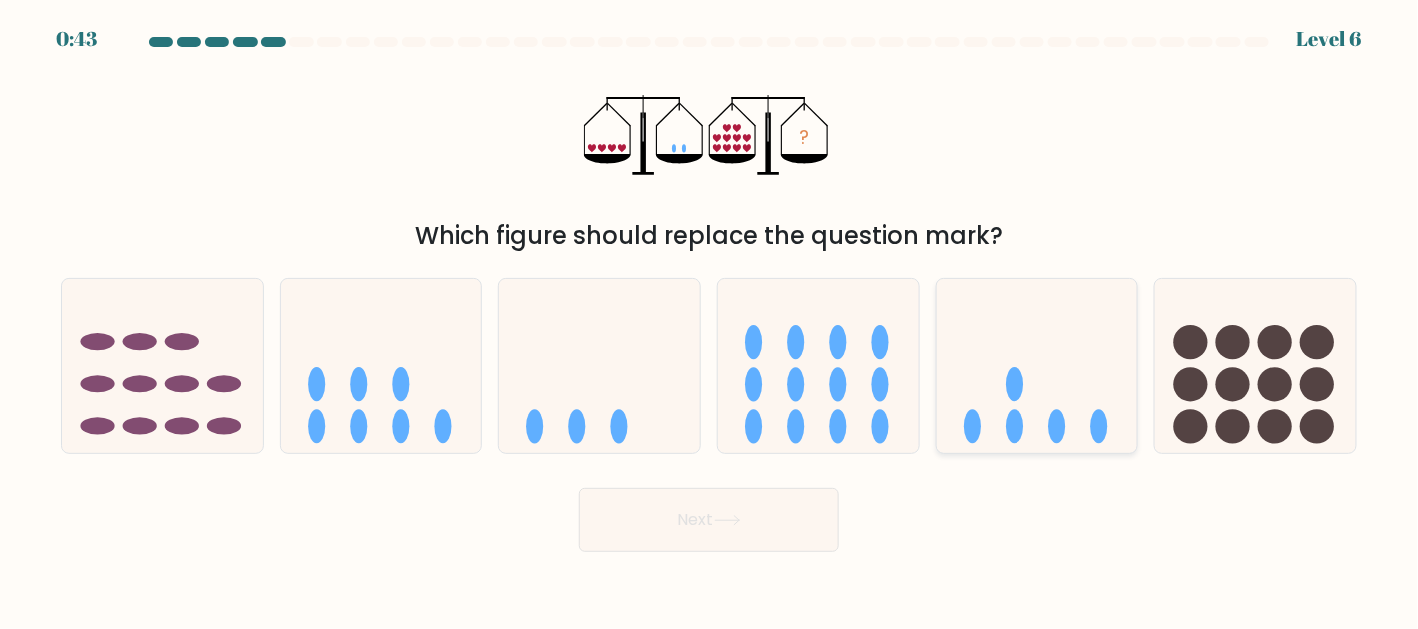 click at bounding box center (1037, 366) 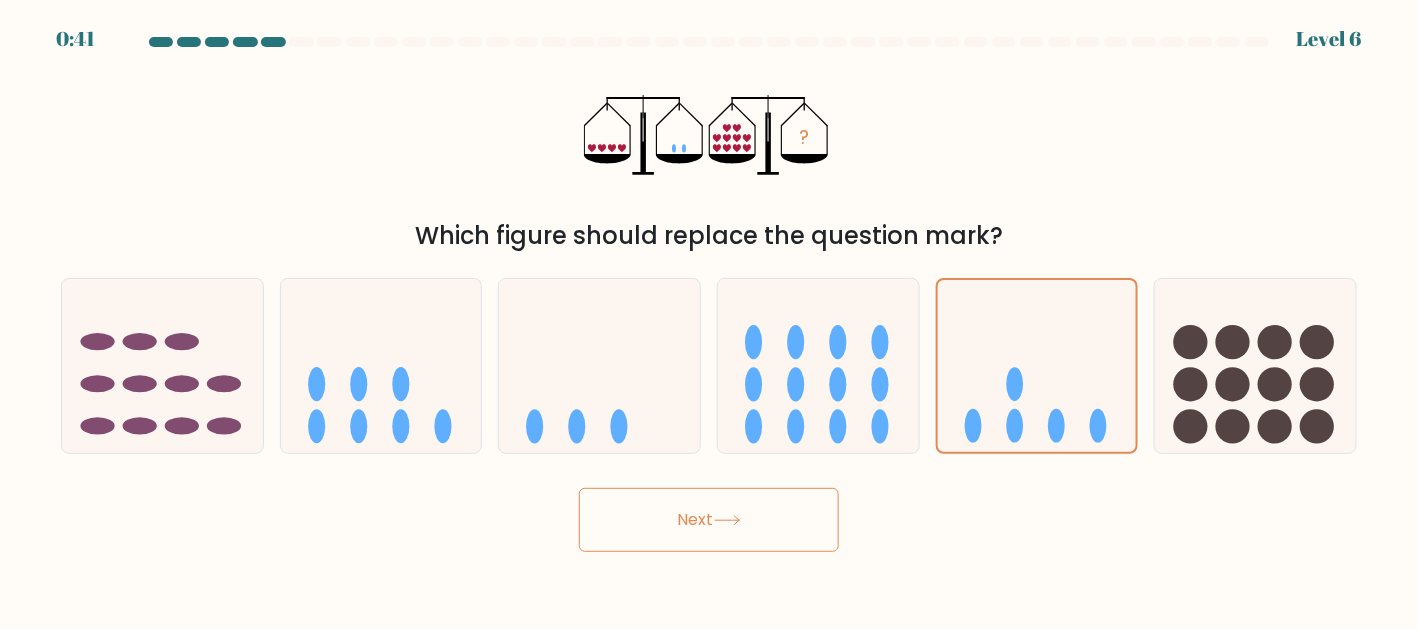 click at bounding box center (727, 520) 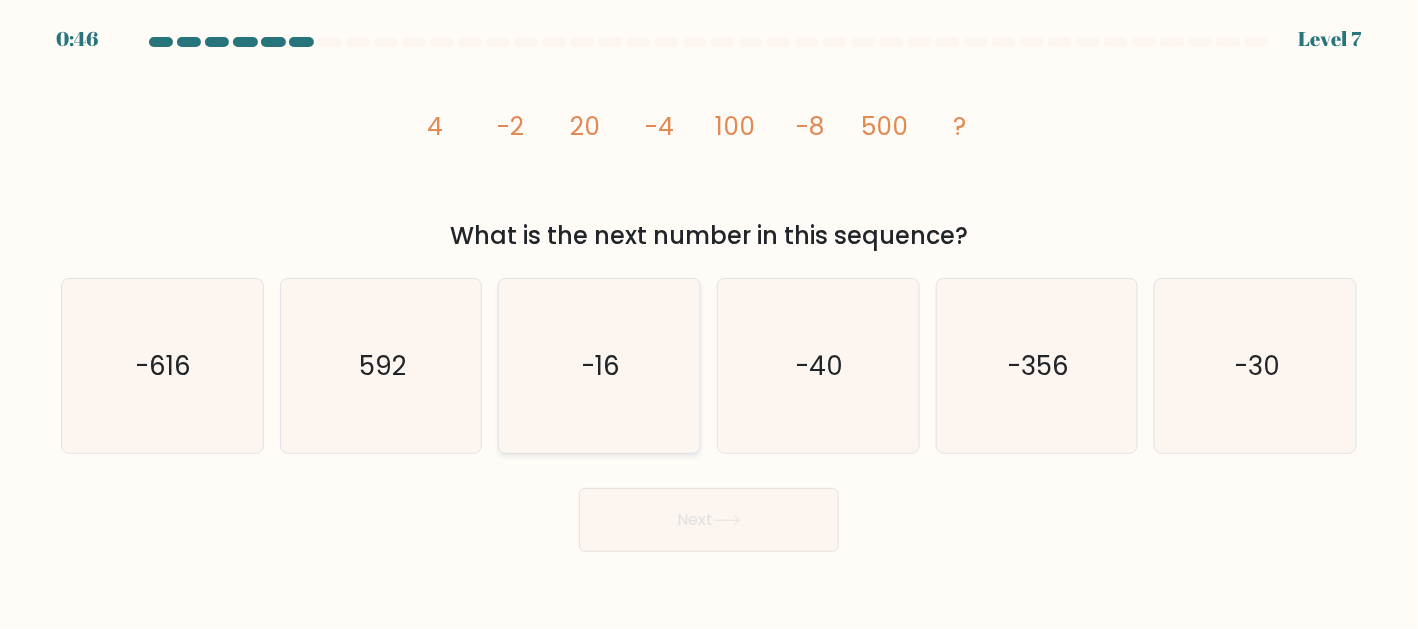 click on "-16" at bounding box center [600, 366] 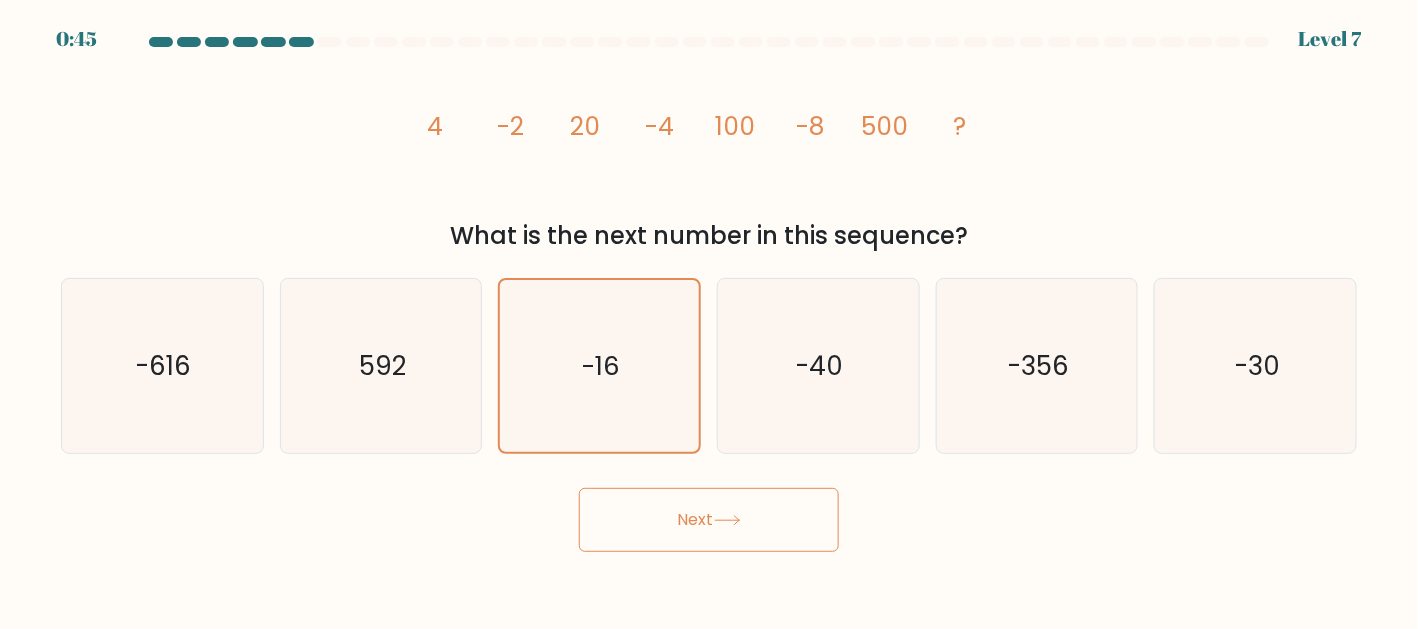 click on "Next" at bounding box center (709, 520) 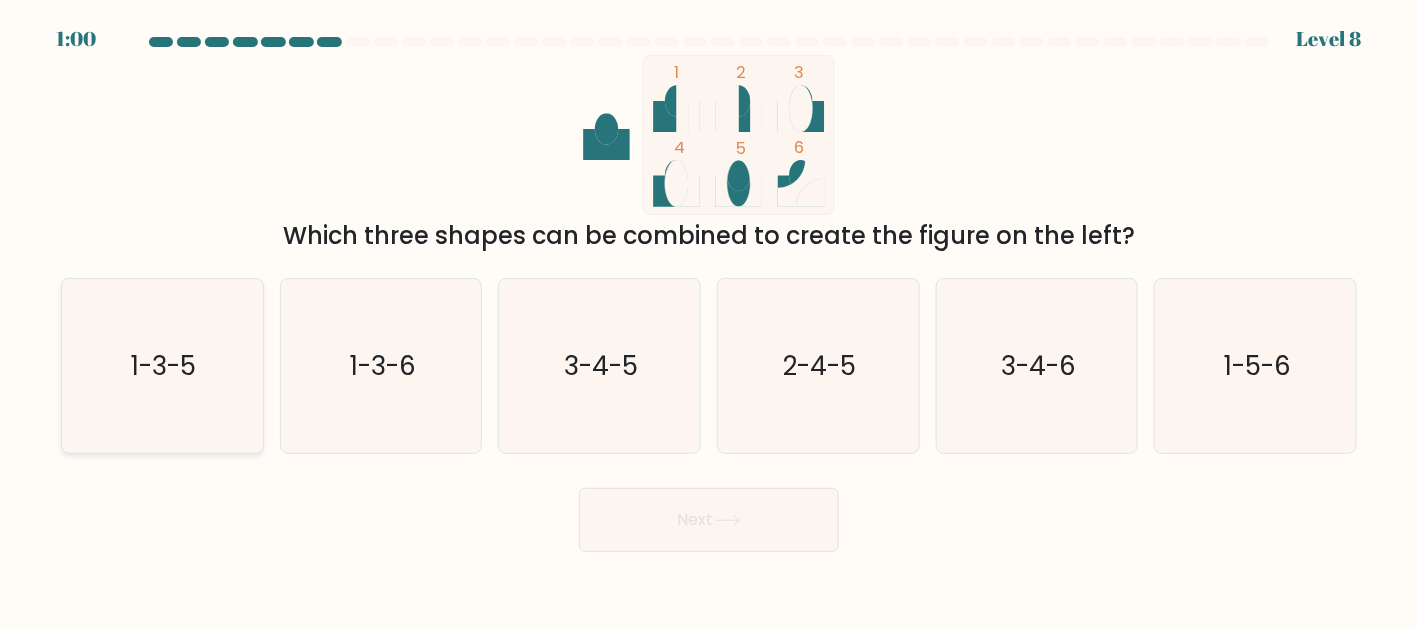 click on "1-3-5" at bounding box center [164, 366] 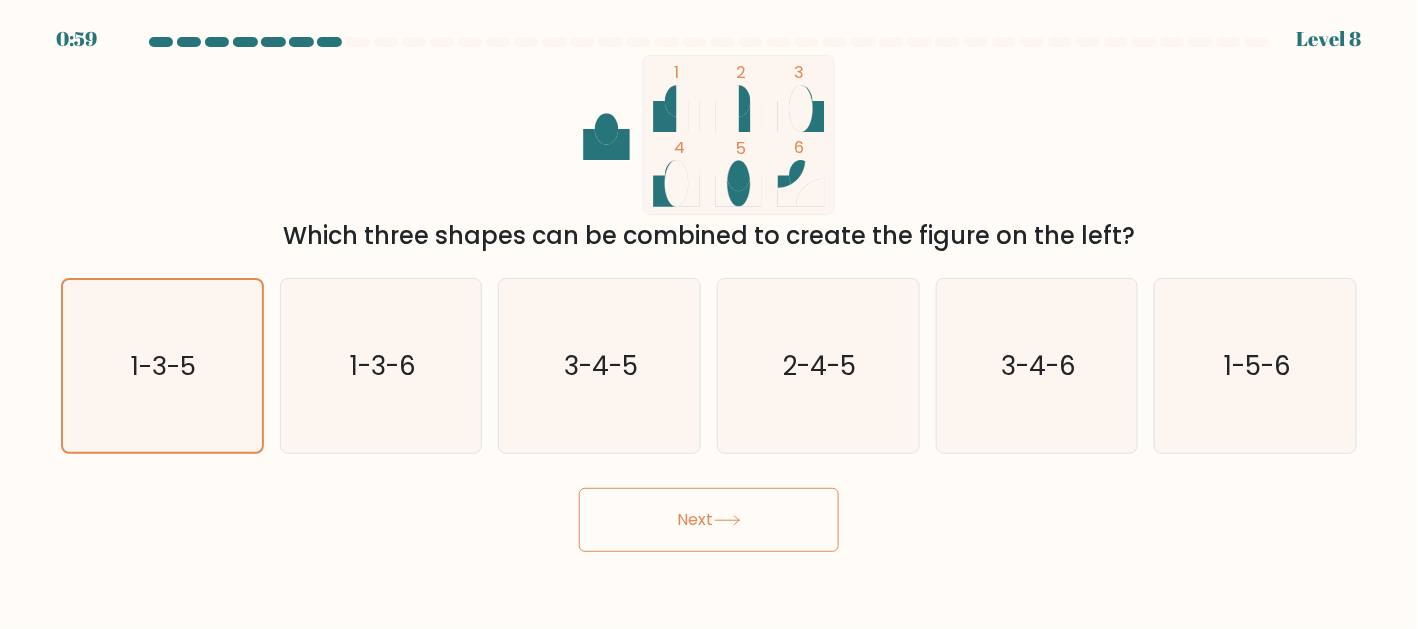 click on "Next" at bounding box center [709, 520] 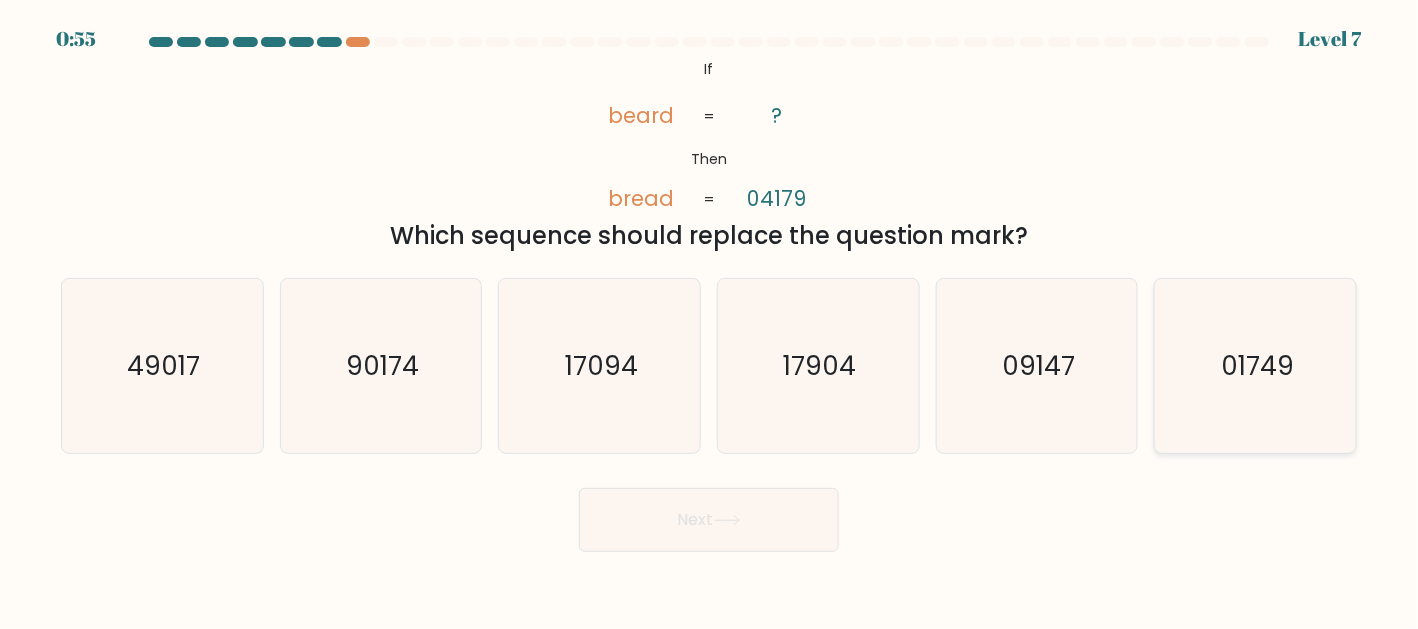 click on "01749" at bounding box center (1256, 366) 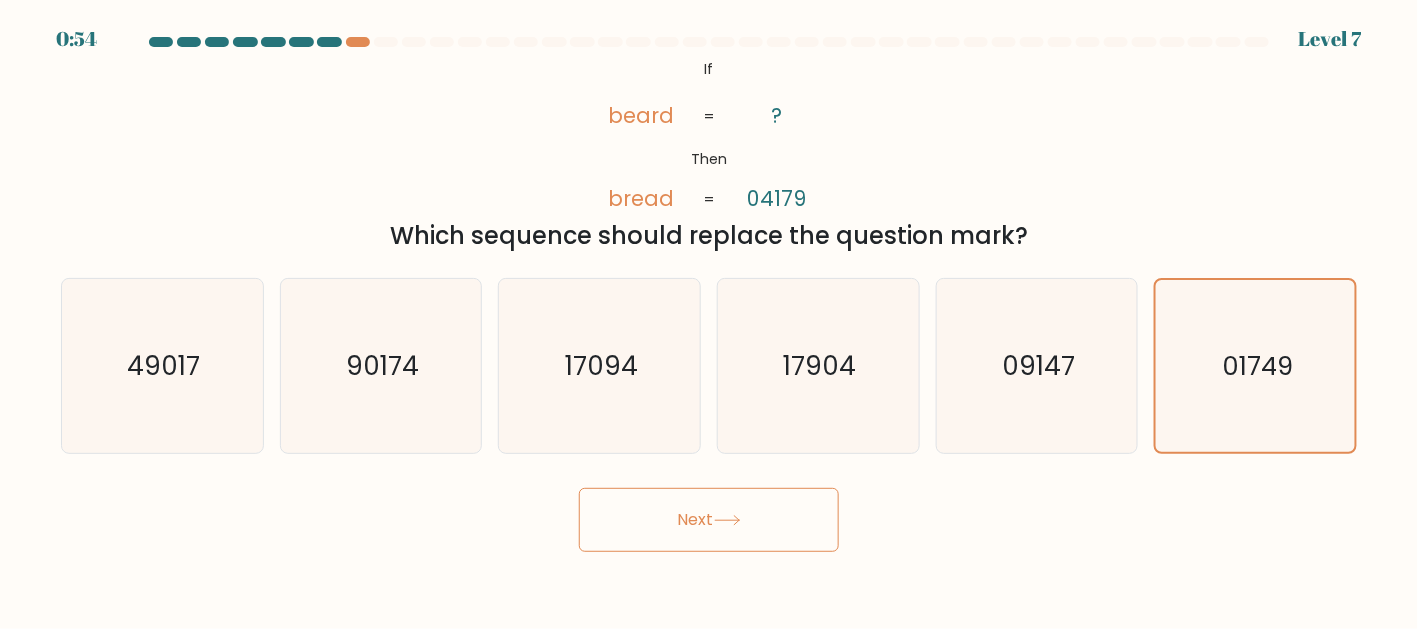 click on "Next" at bounding box center [709, 520] 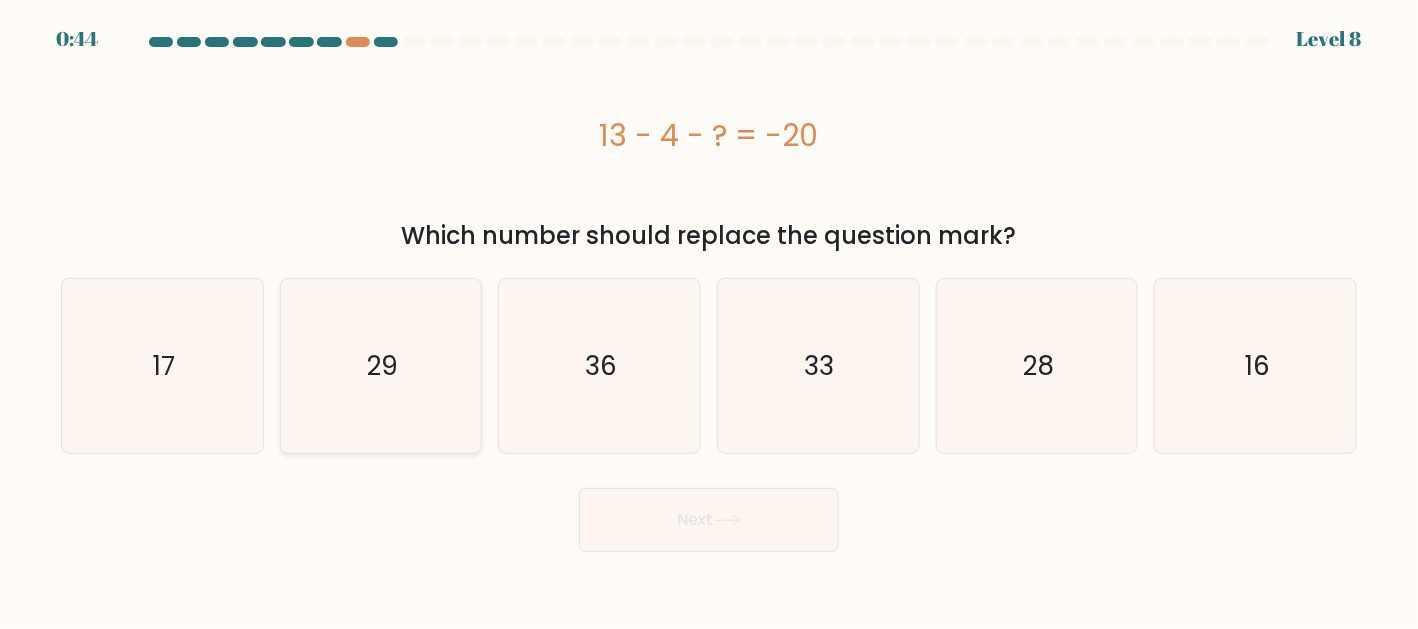 click on "29" at bounding box center (381, 366) 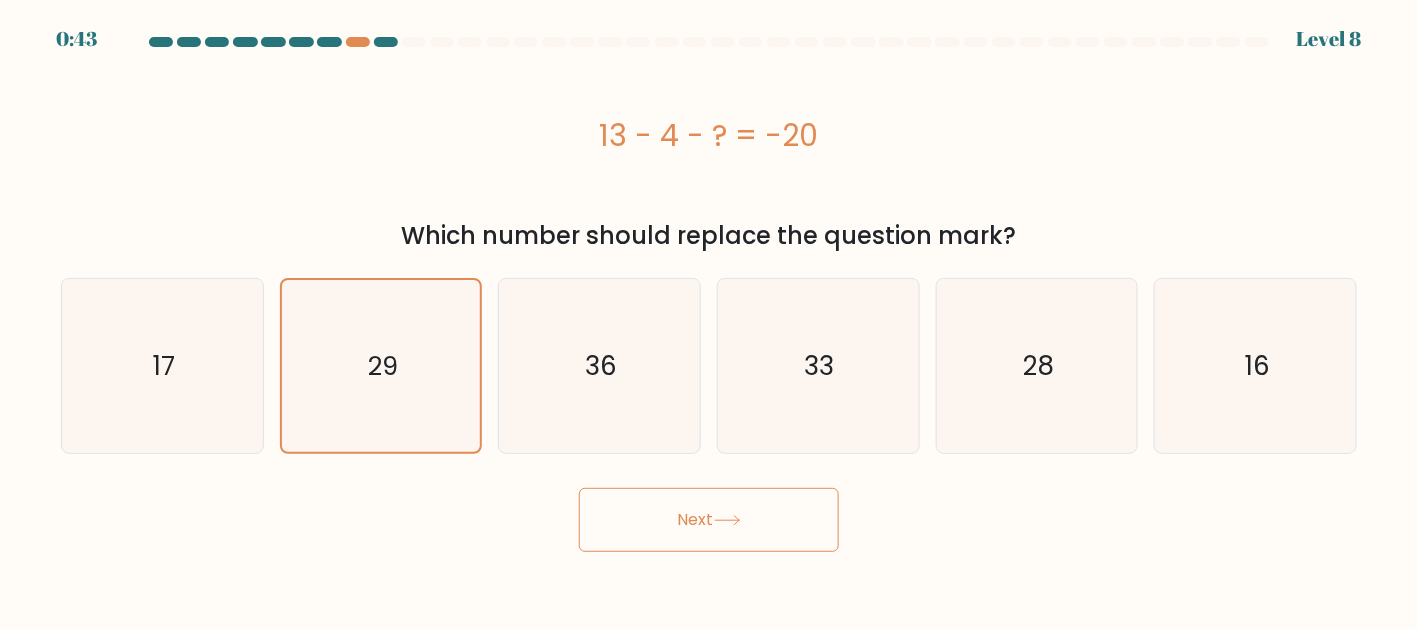 click on "Next" at bounding box center (709, 520) 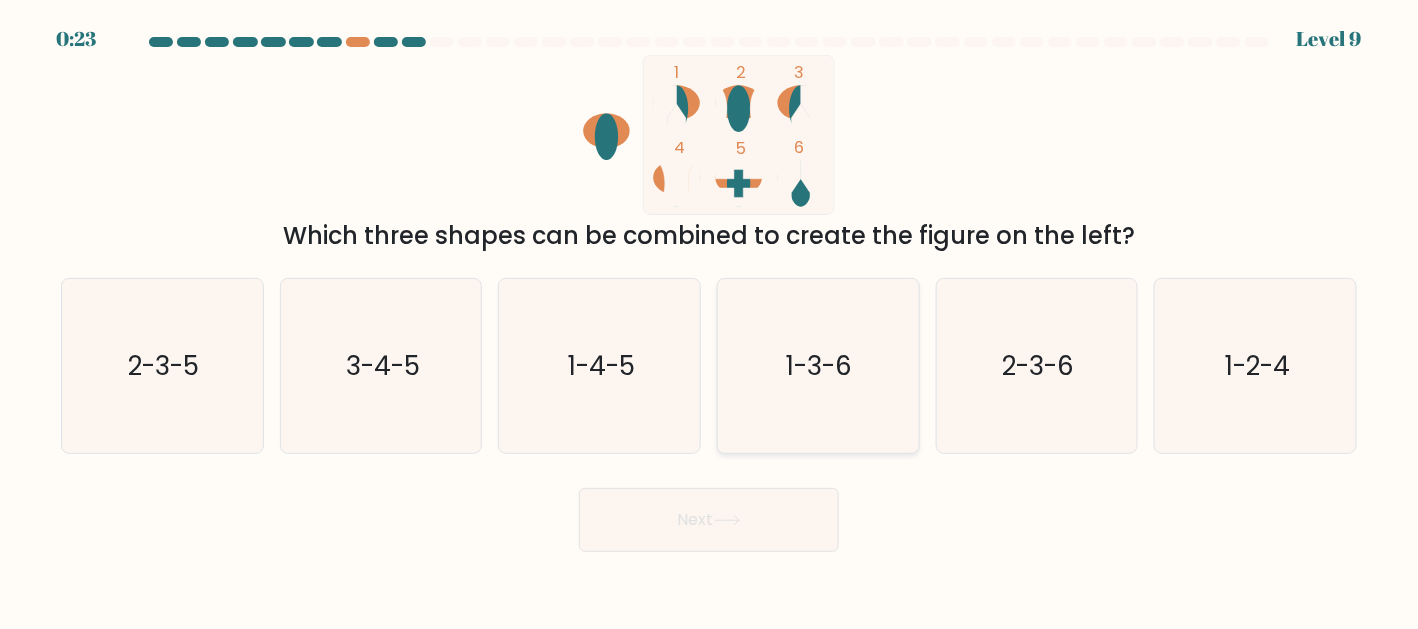 click on "1-3-6" at bounding box center (820, 366) 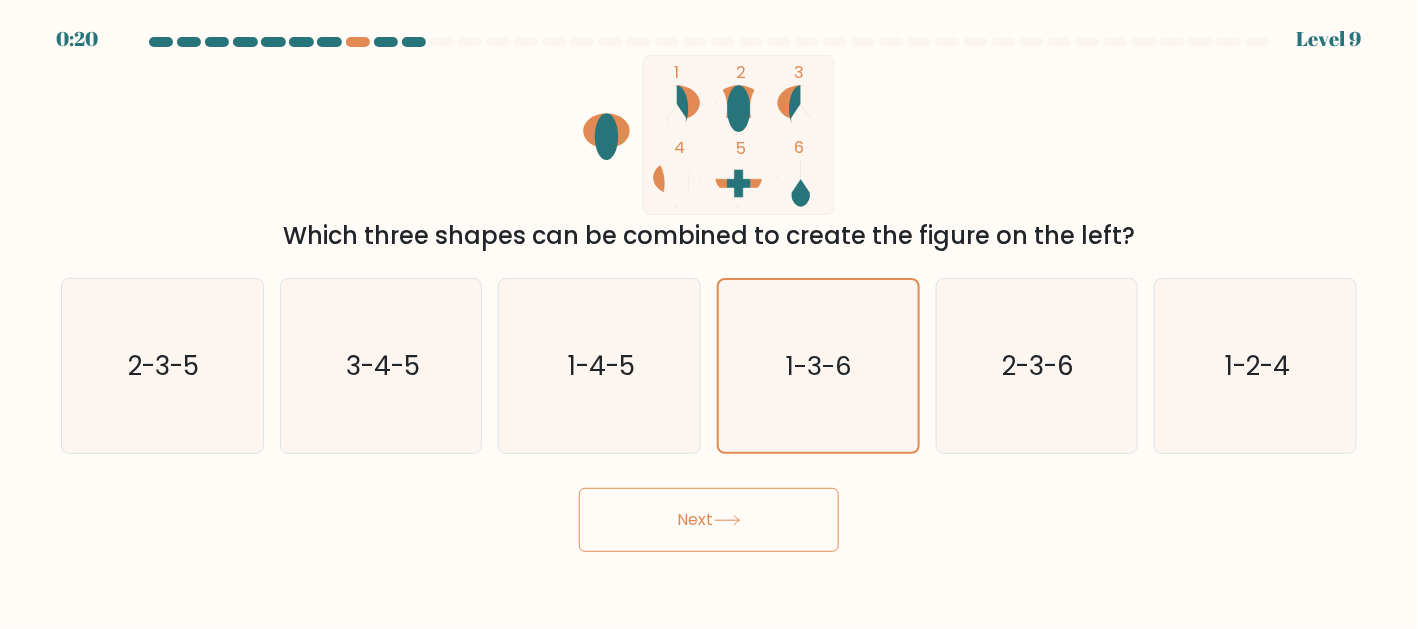 click on "Next" at bounding box center [709, 520] 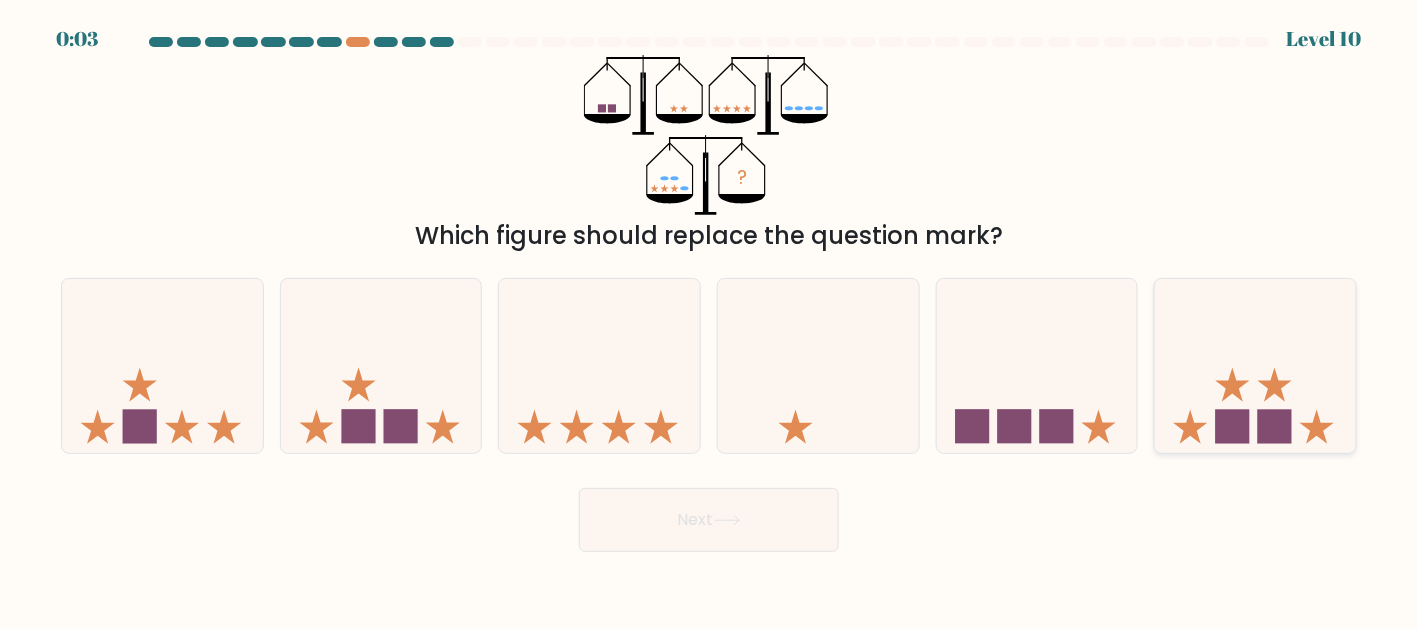 click at bounding box center [1191, 427] 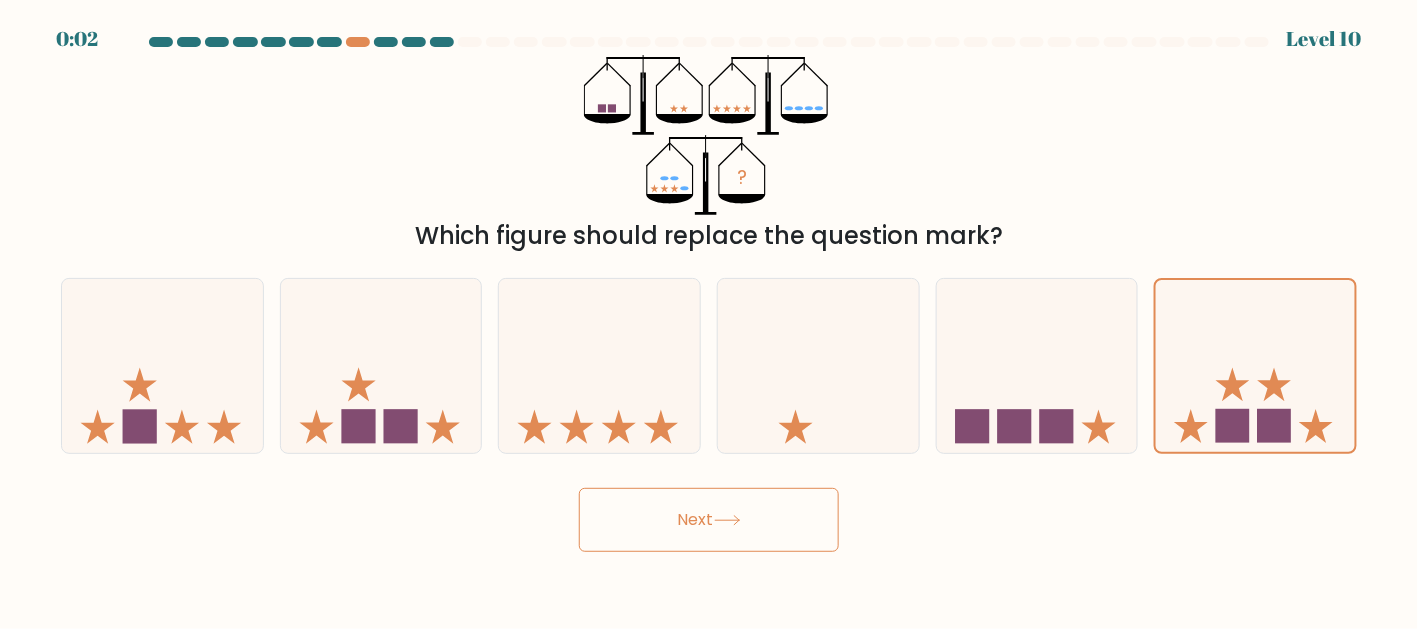 click on "Next" at bounding box center [709, 520] 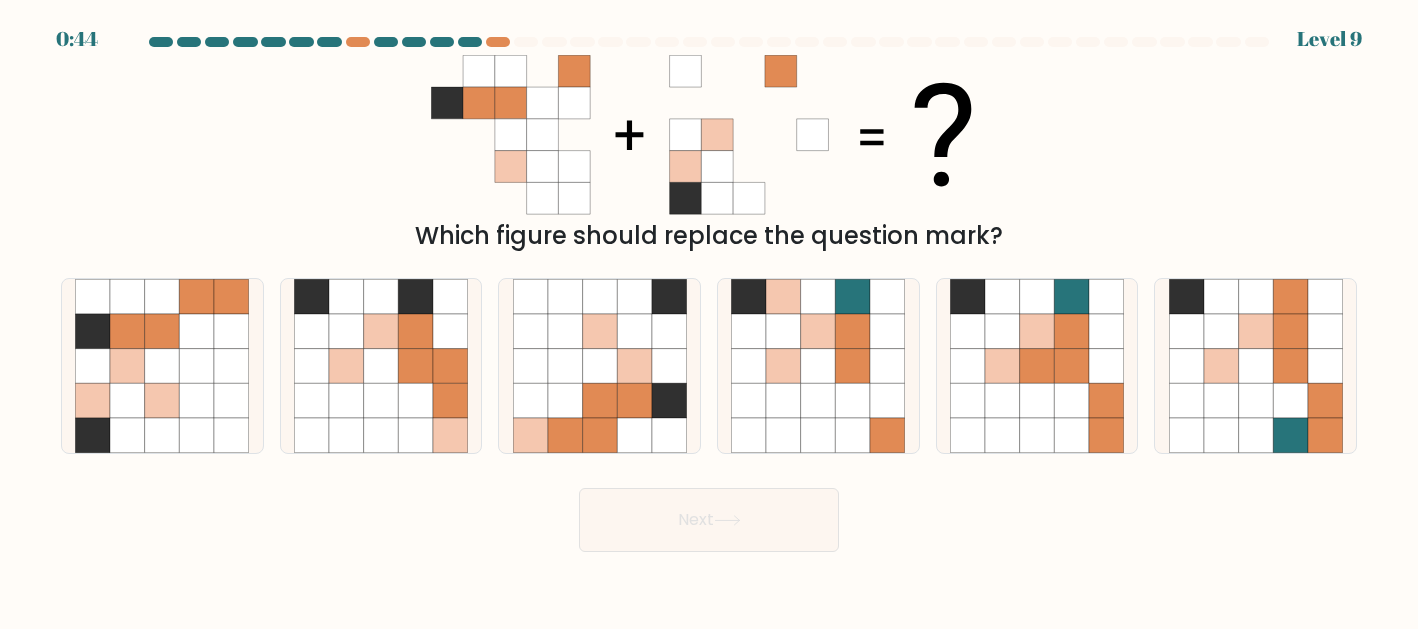 scroll, scrollTop: 0, scrollLeft: 0, axis: both 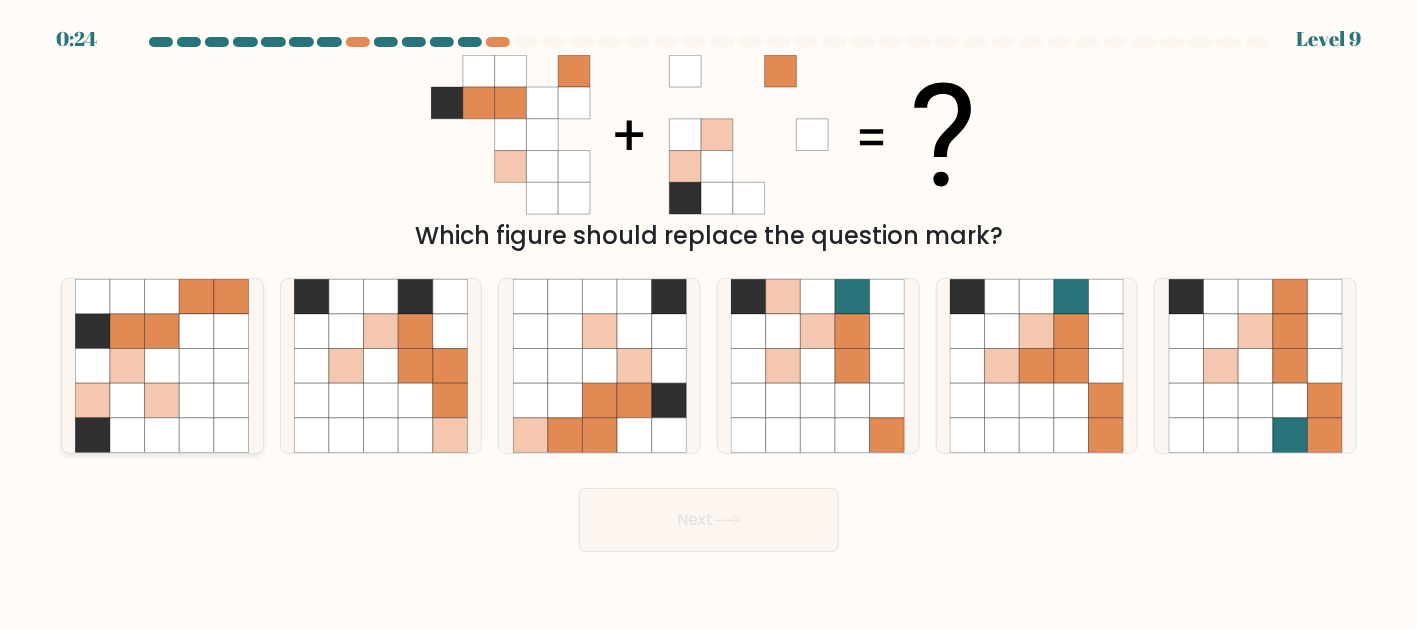 click at bounding box center (162, 400) 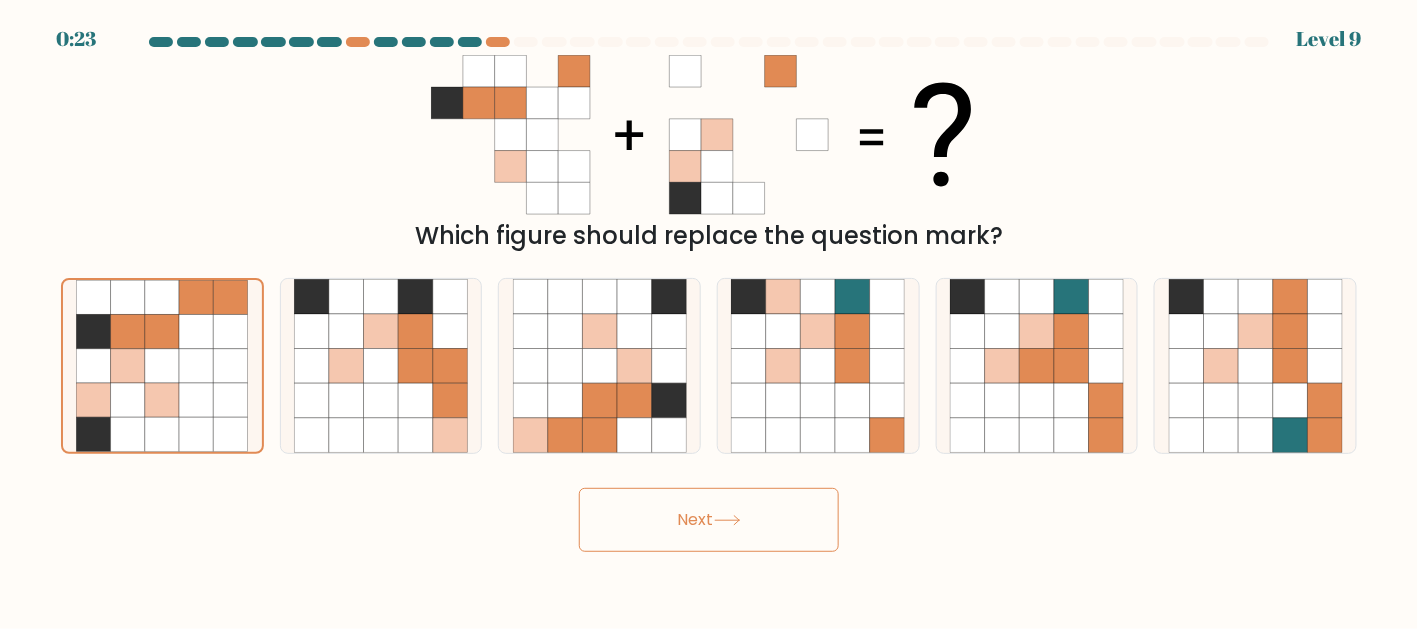 click on "Next" at bounding box center [709, 520] 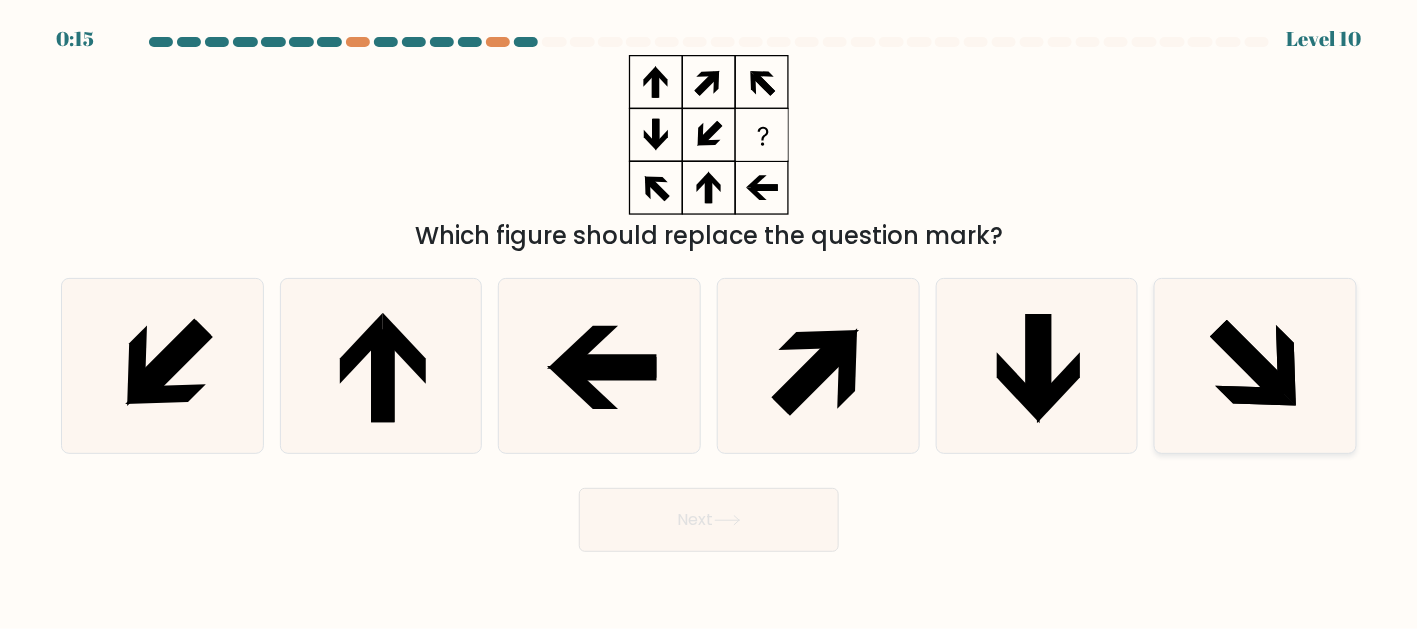click at bounding box center [1255, 396] 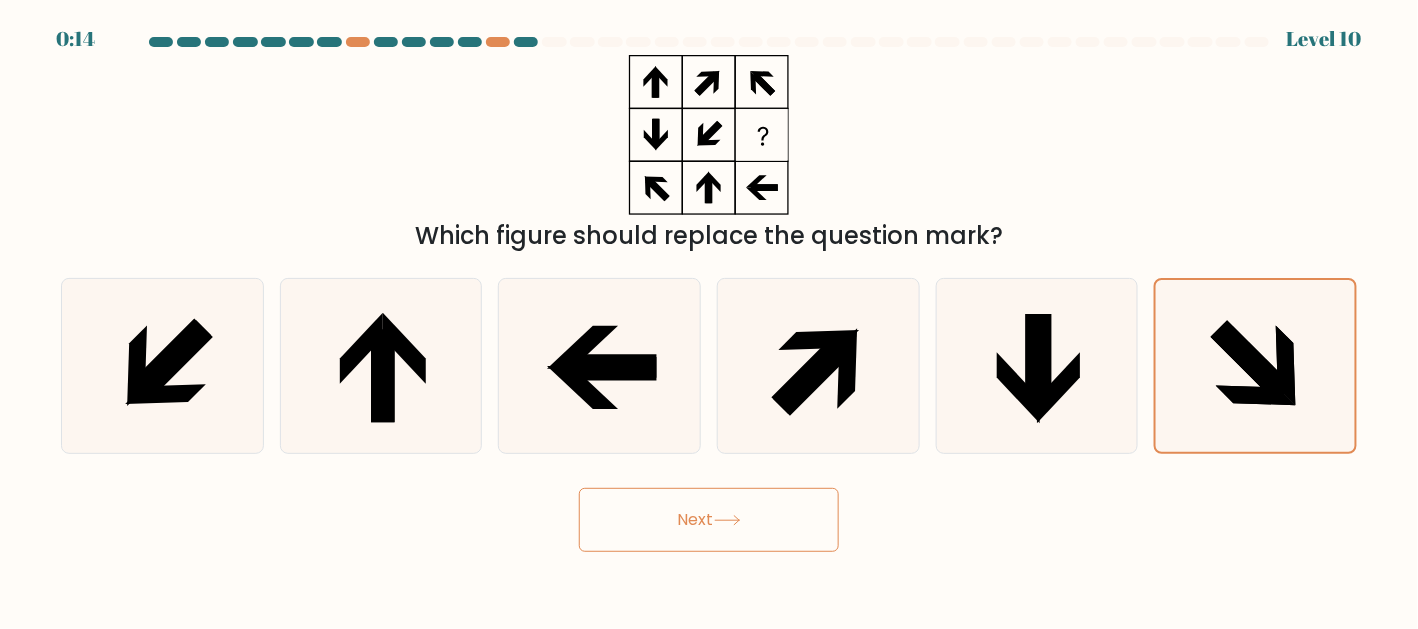 click on "Next" at bounding box center (709, 520) 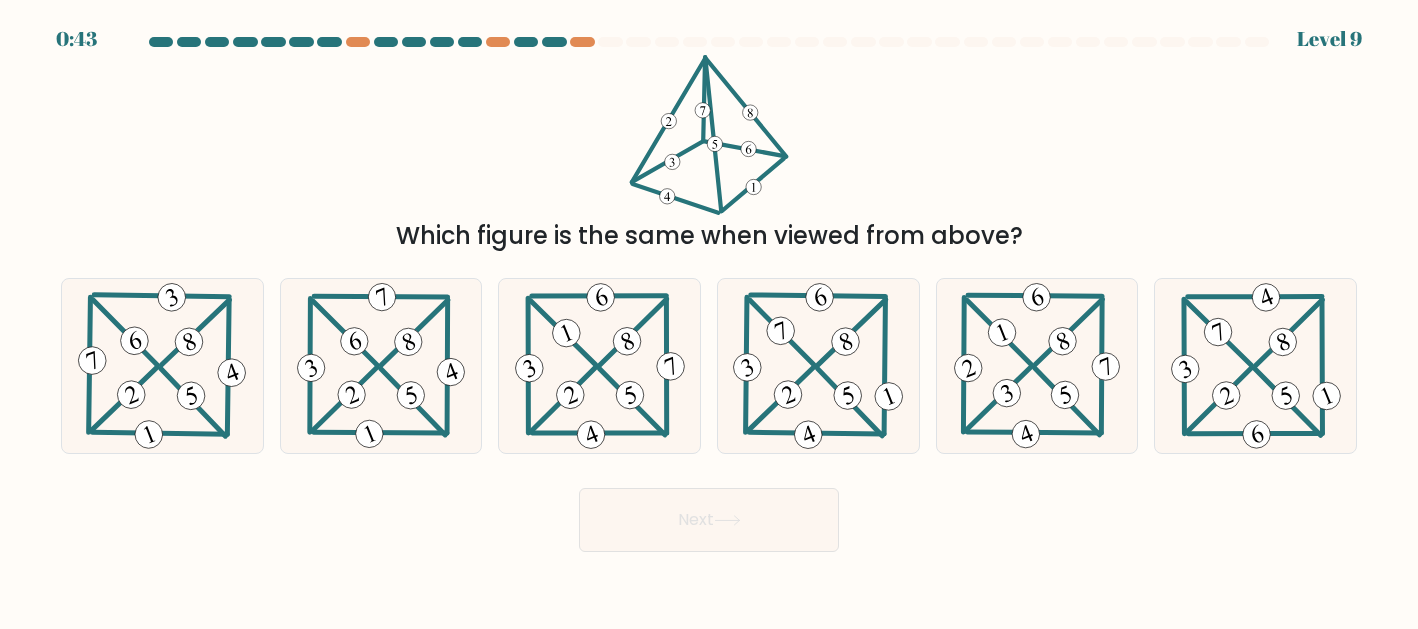 scroll, scrollTop: 0, scrollLeft: 0, axis: both 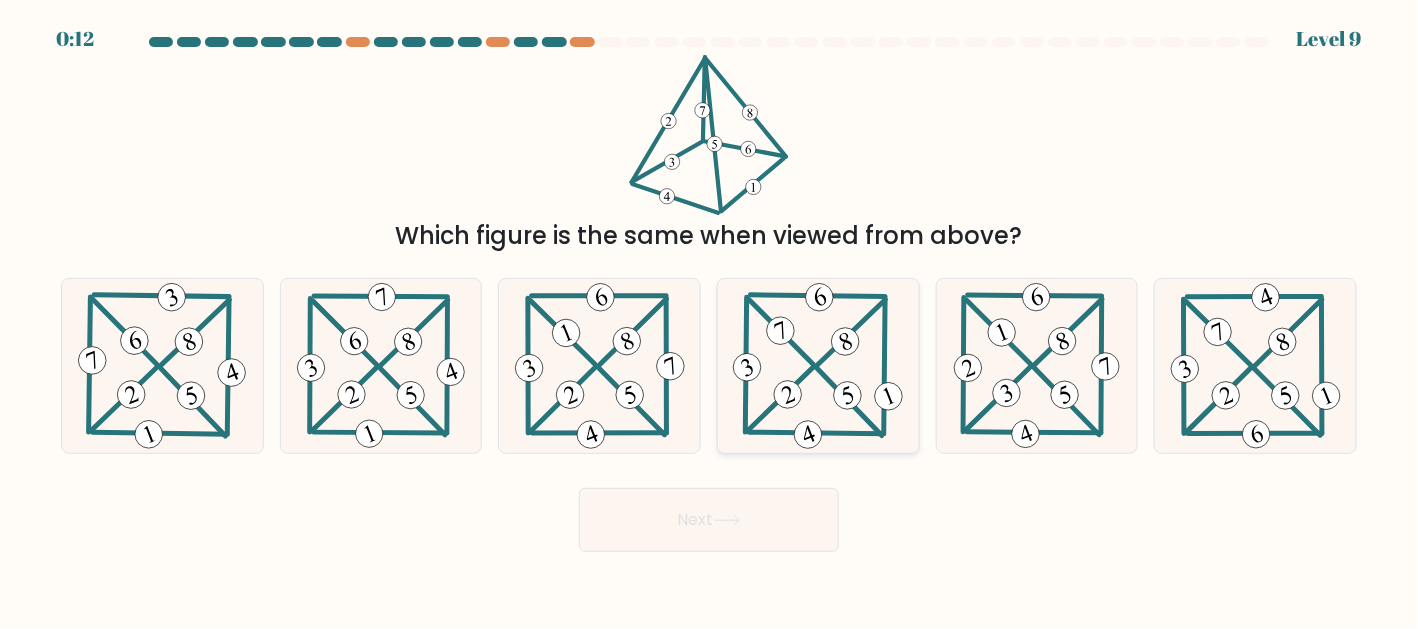 click at bounding box center [850, 401] 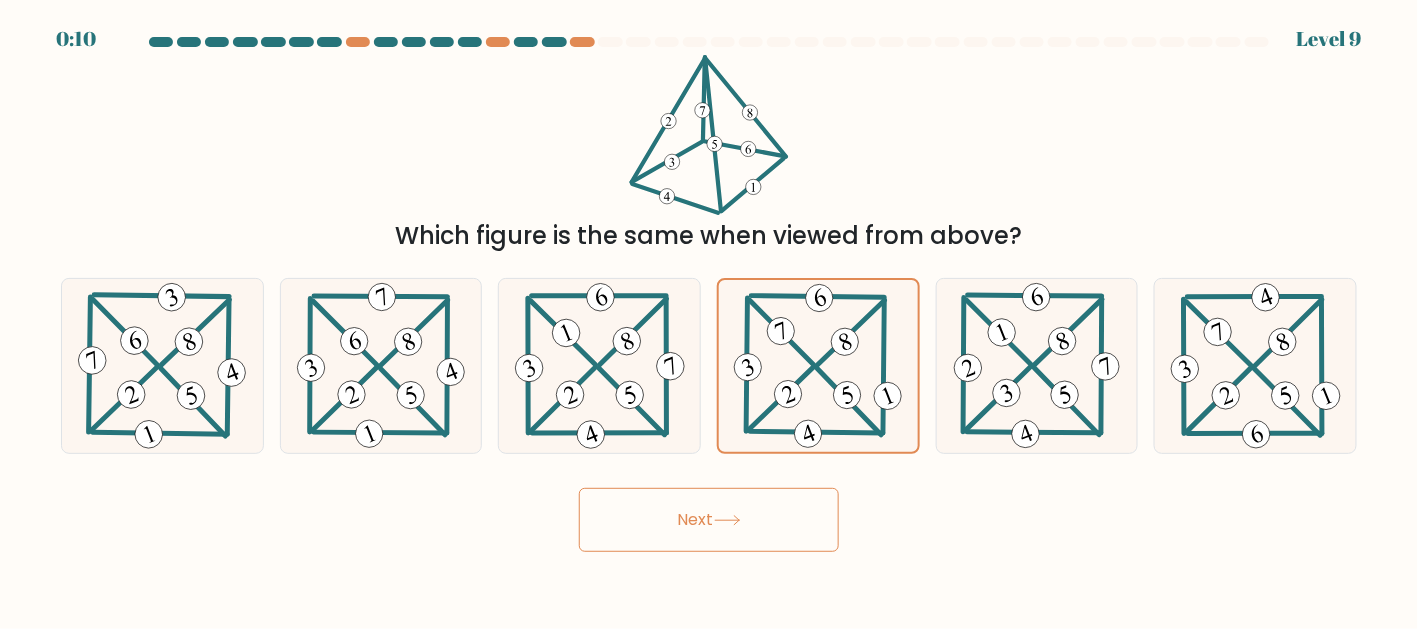 click on "Next" at bounding box center (709, 520) 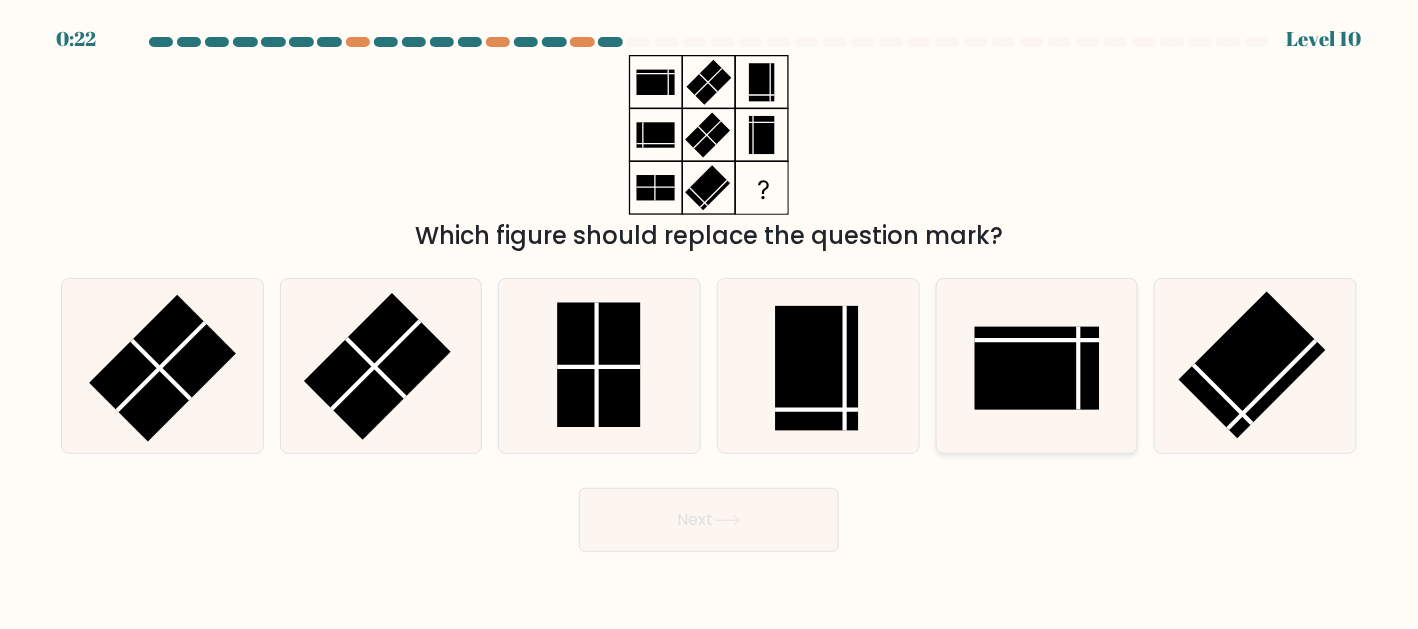 click at bounding box center [1037, 368] 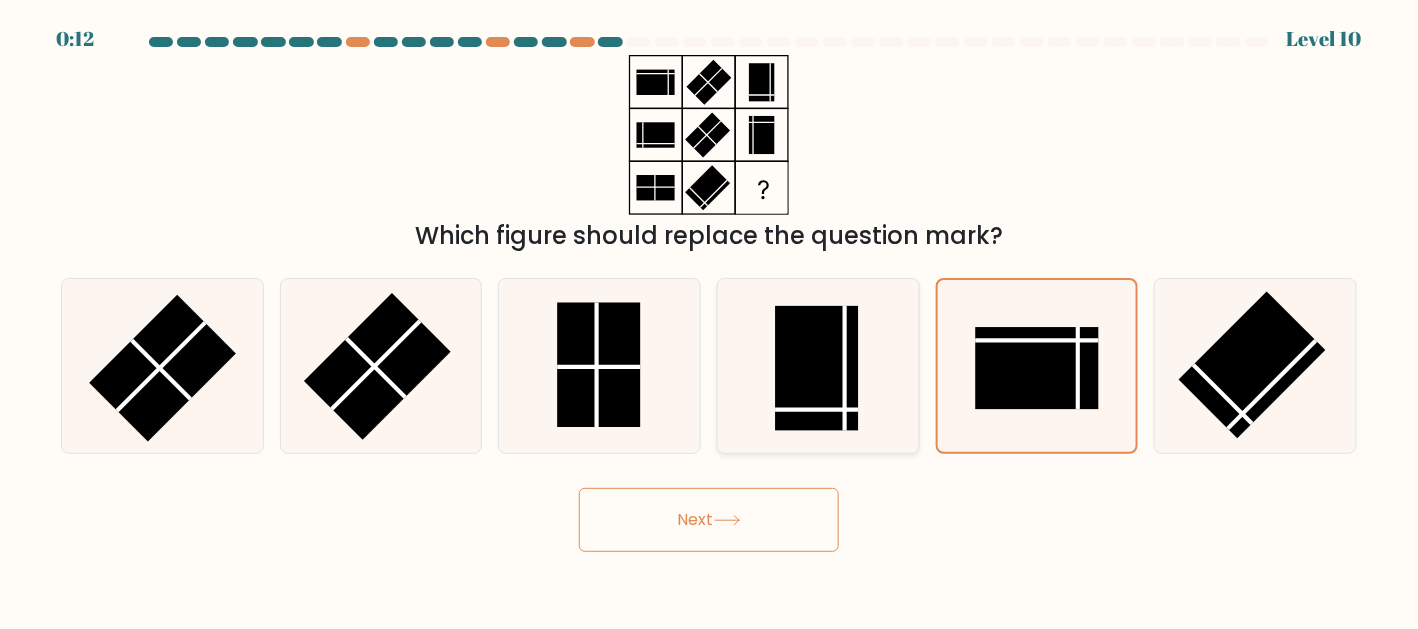 click at bounding box center [817, 368] 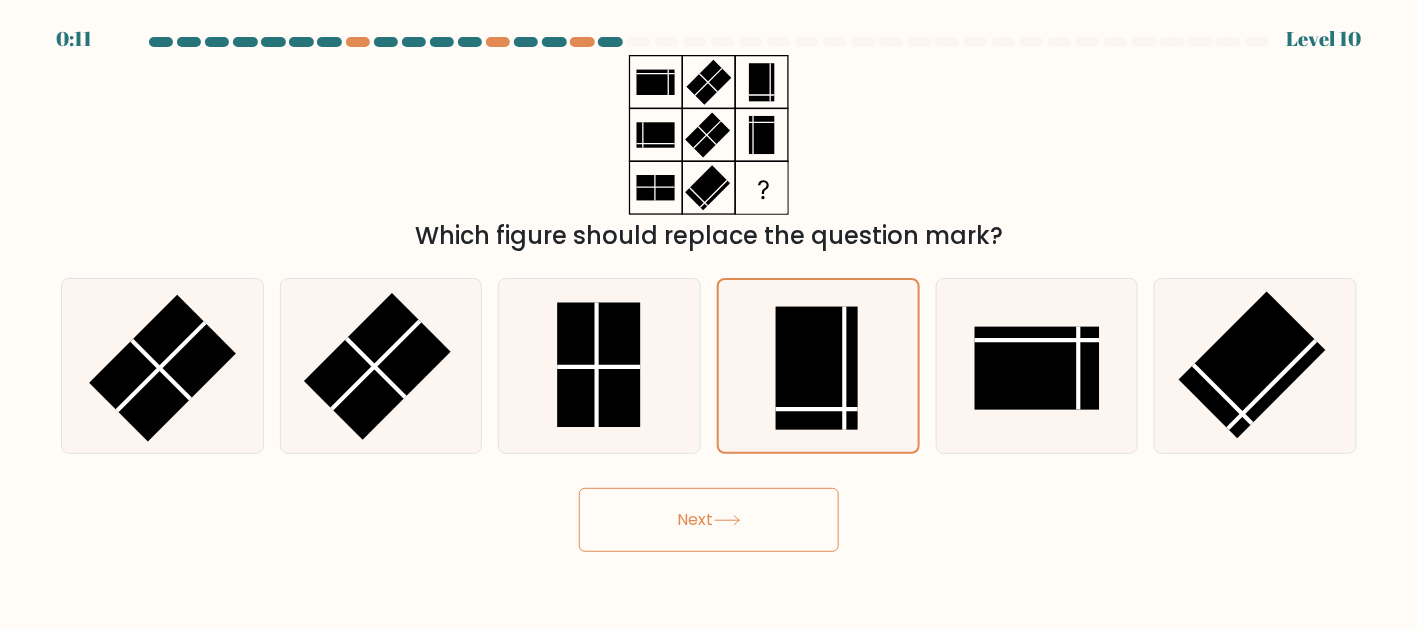 click at bounding box center [727, 520] 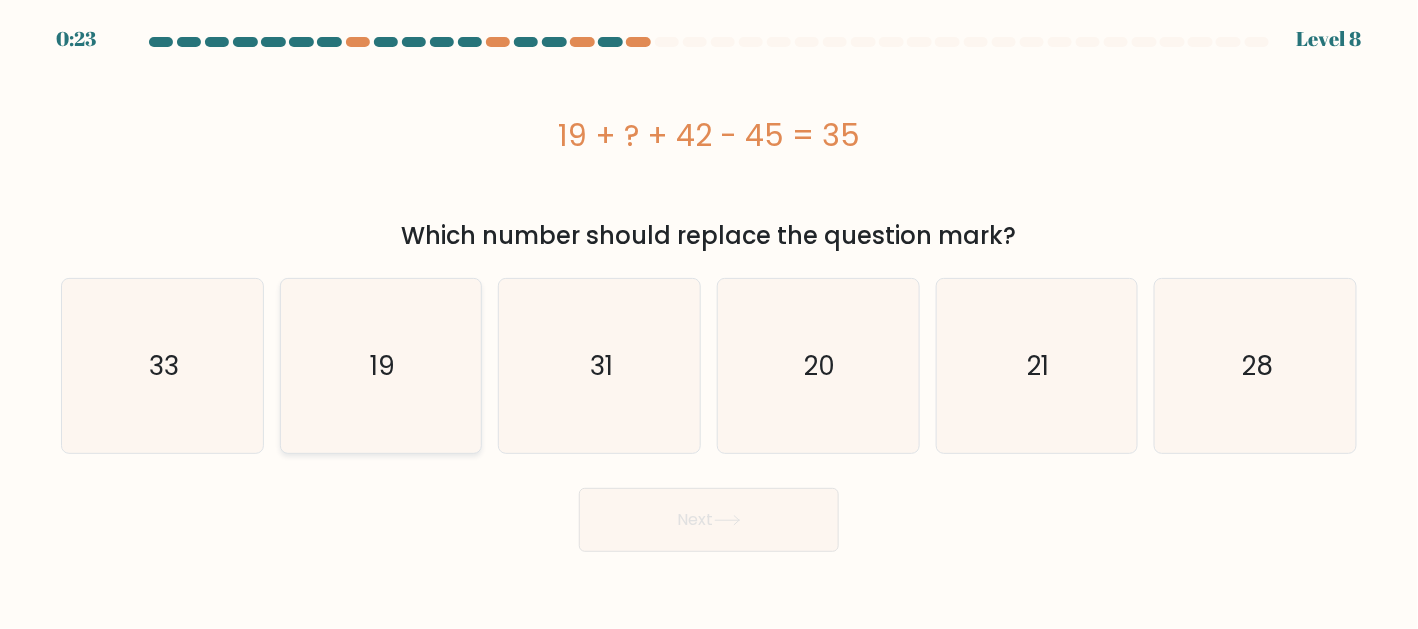 click on "19" at bounding box center [382, 366] 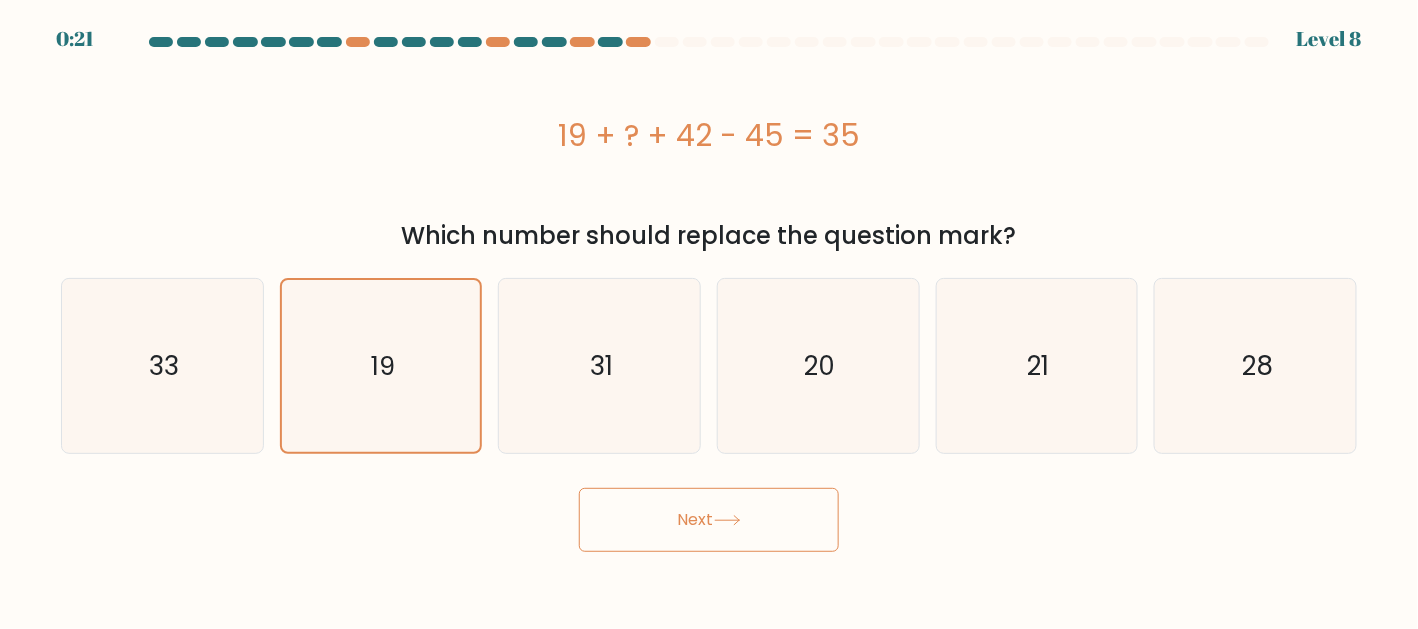 click at bounding box center [727, 520] 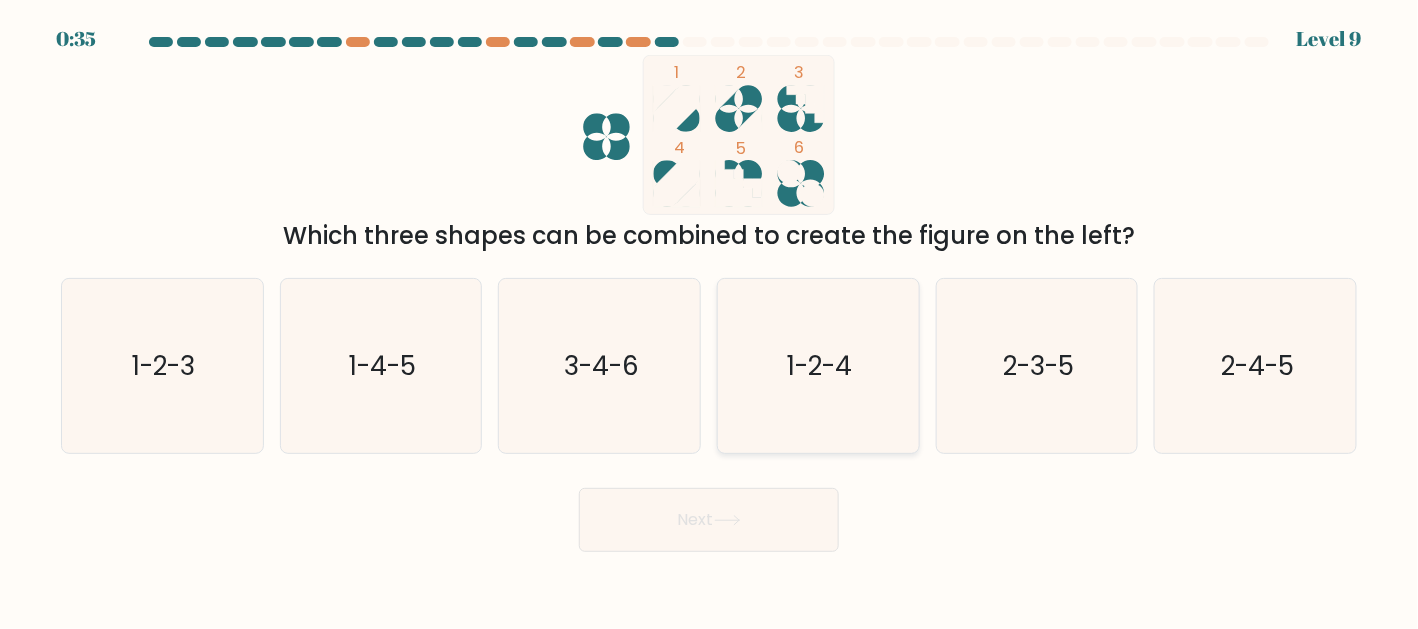 click on "1-2-4" at bounding box center [818, 366] 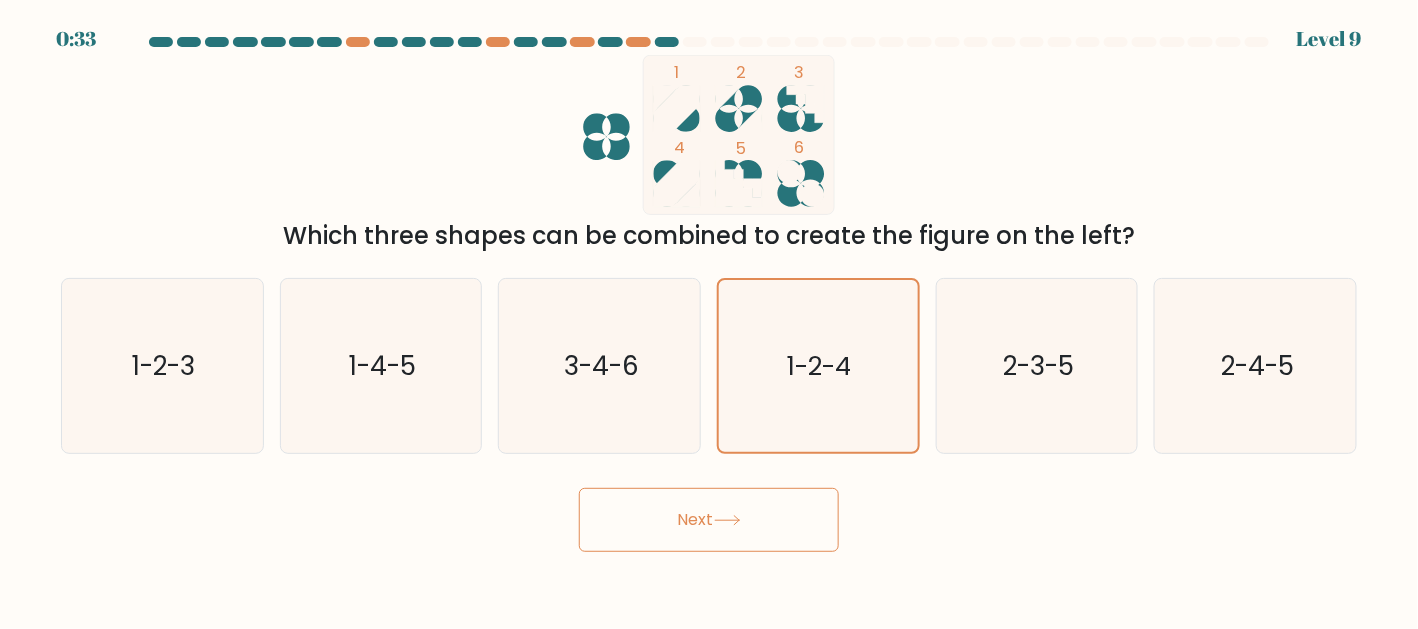 click on "Next" at bounding box center (709, 520) 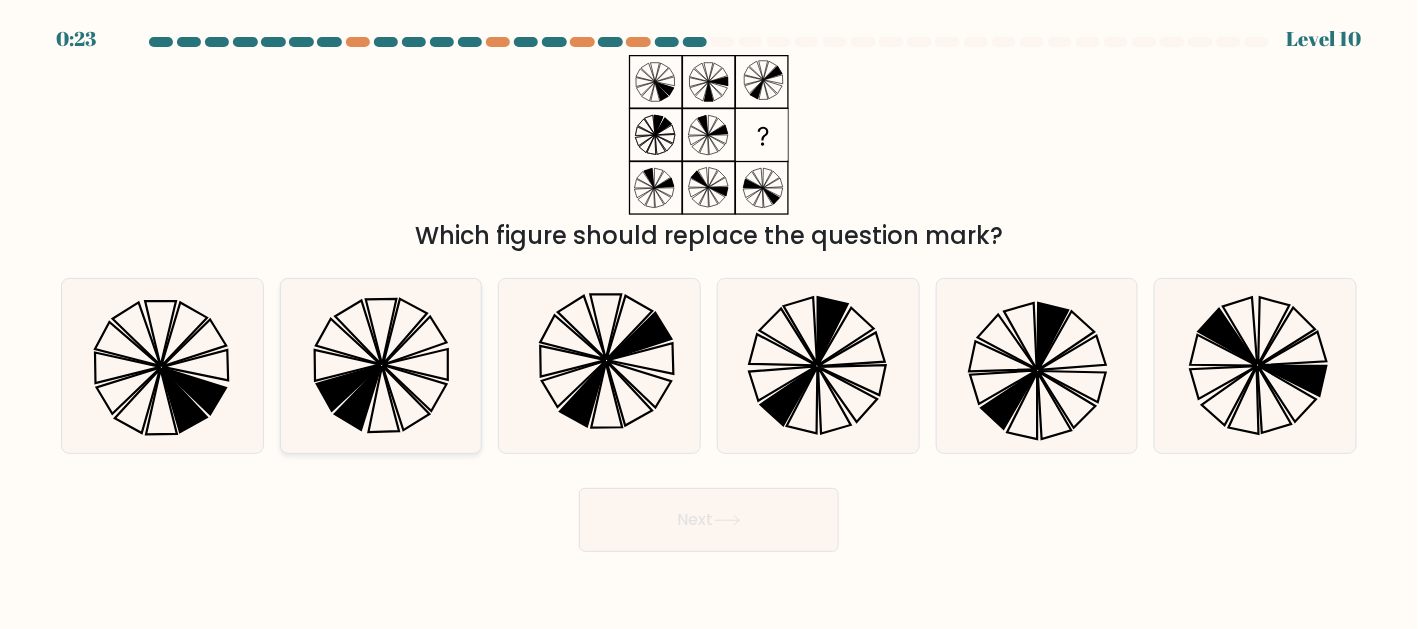 click at bounding box center [381, 366] 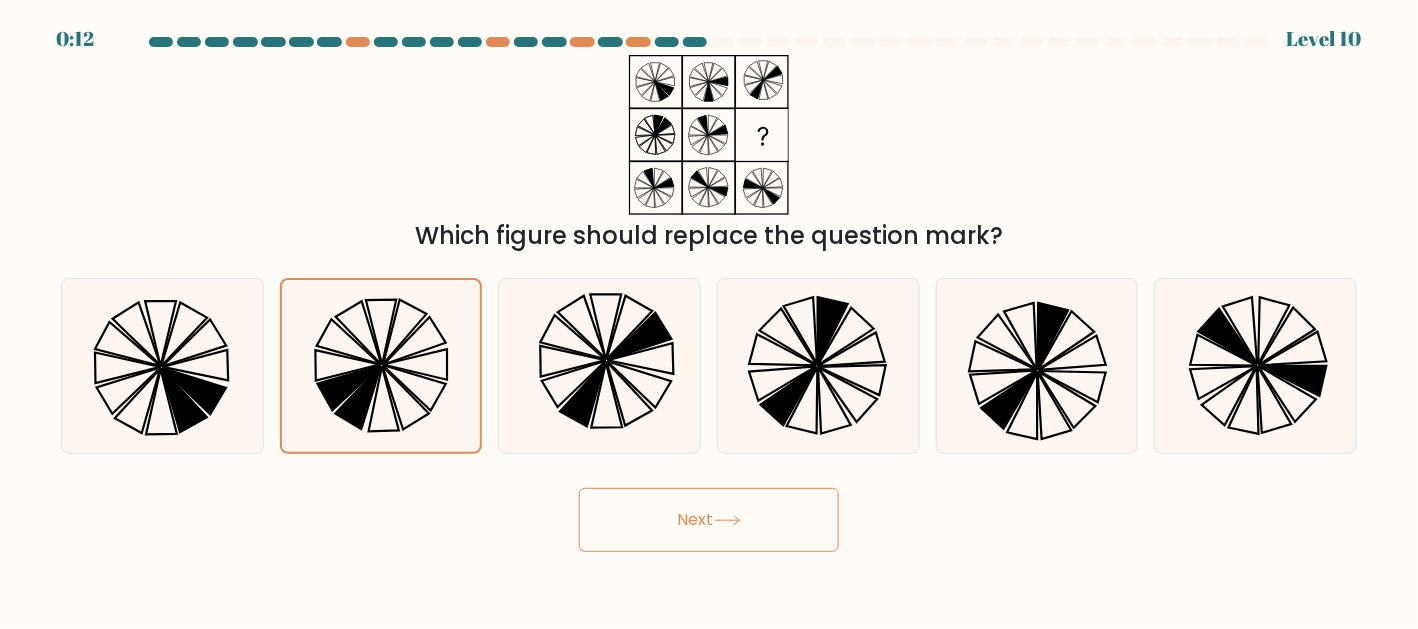 click on "Next" at bounding box center (709, 520) 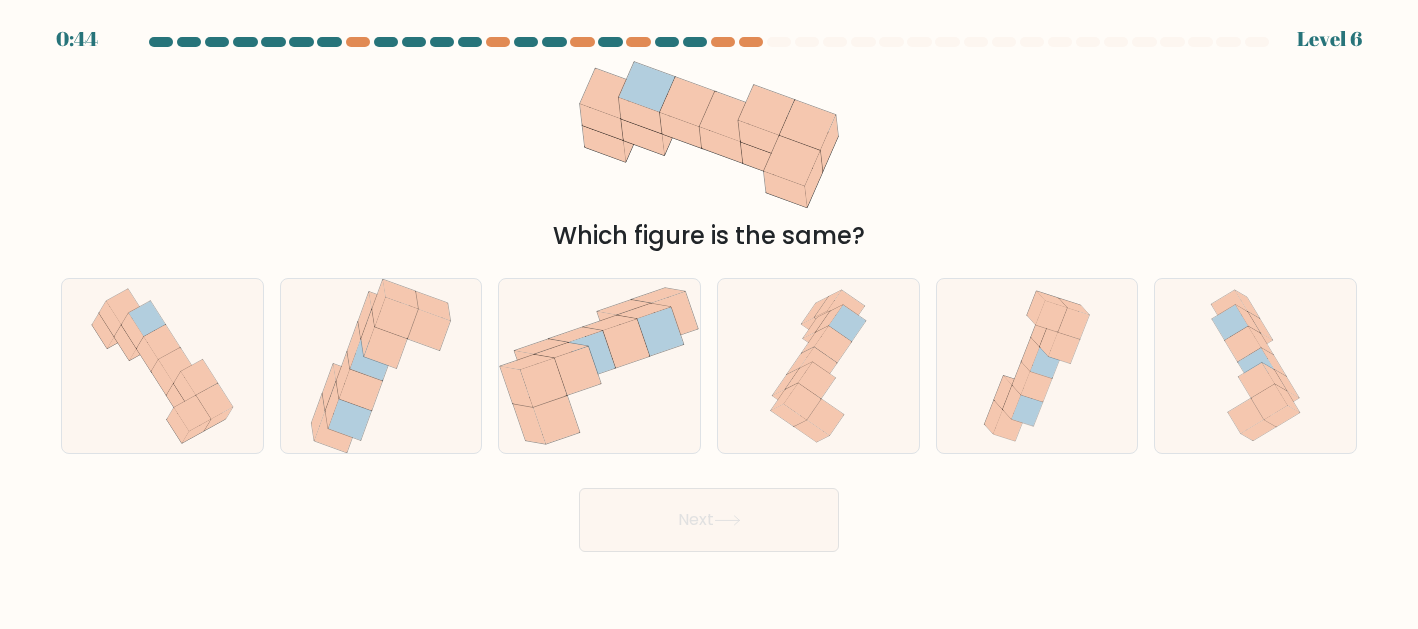 scroll, scrollTop: 0, scrollLeft: 0, axis: both 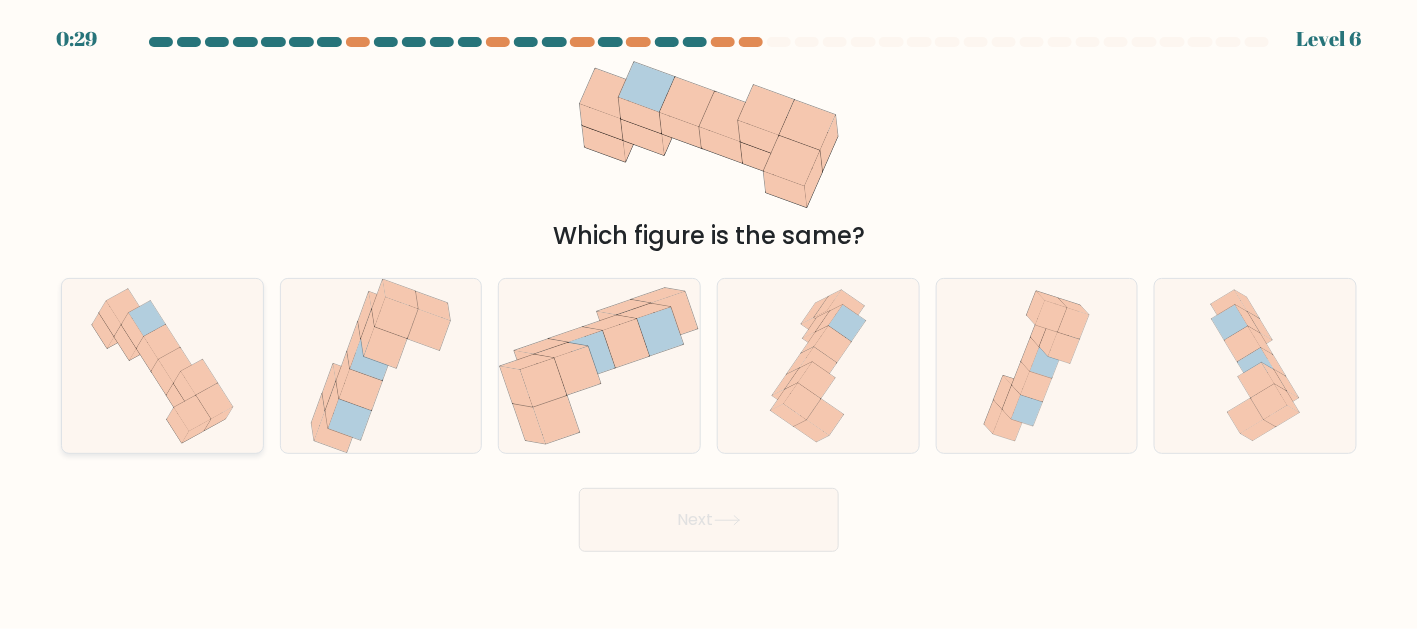 click at bounding box center [199, 376] 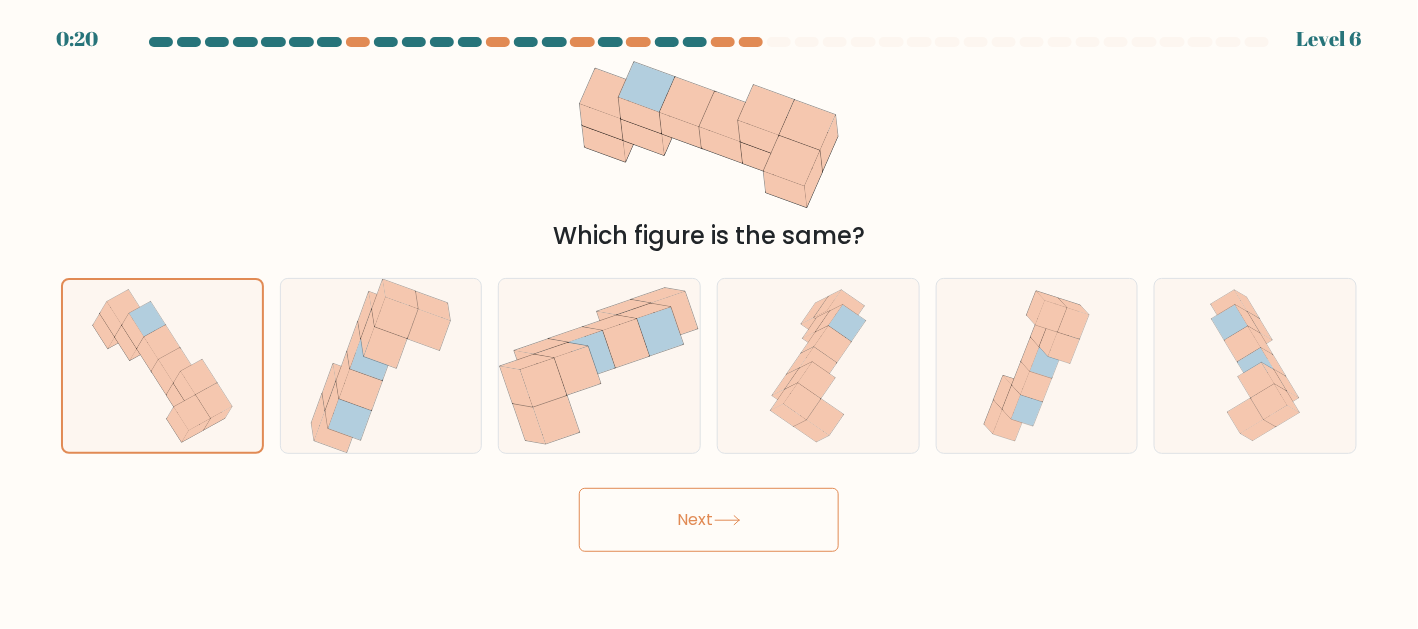 click on "Next" at bounding box center (709, 520) 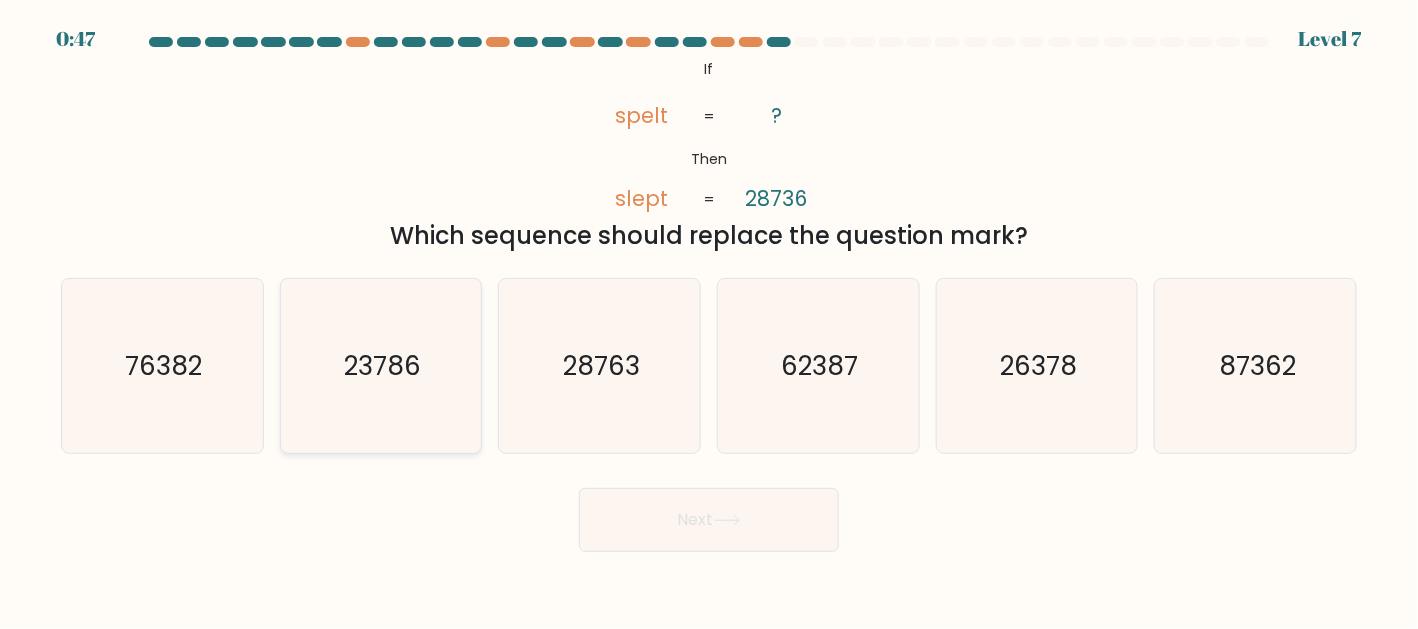click on "23786" at bounding box center (381, 366) 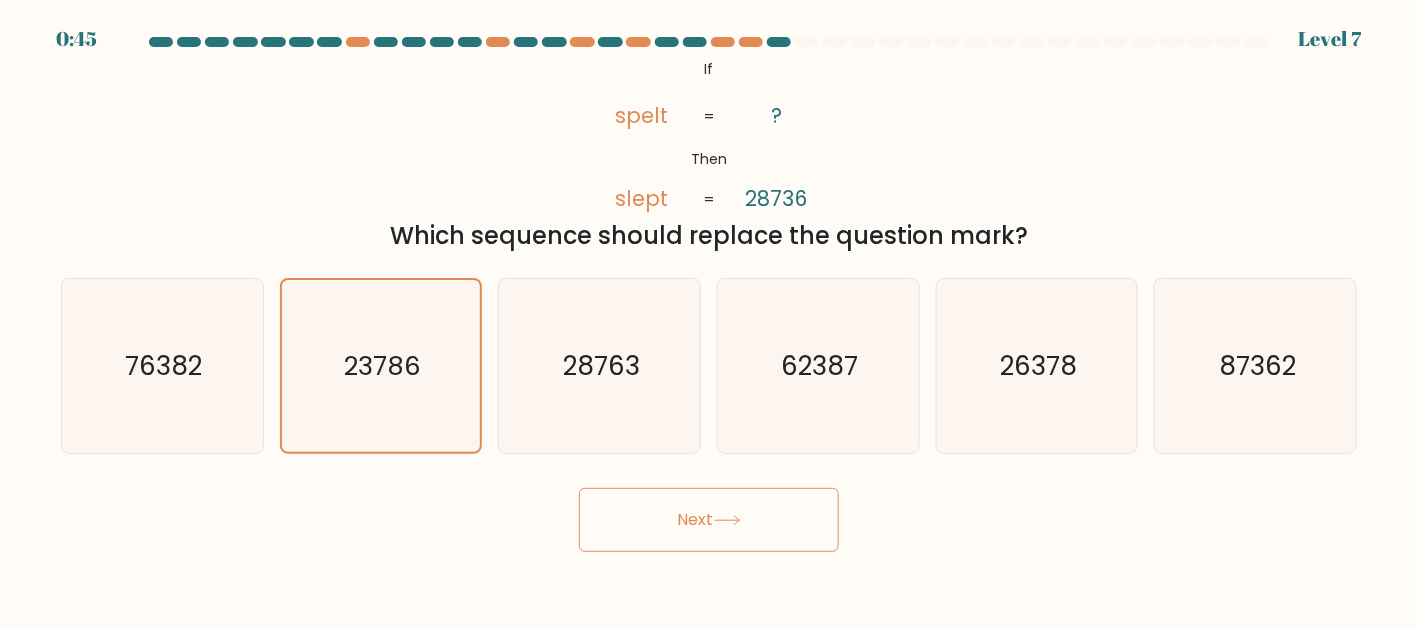 click on "Next" at bounding box center [709, 520] 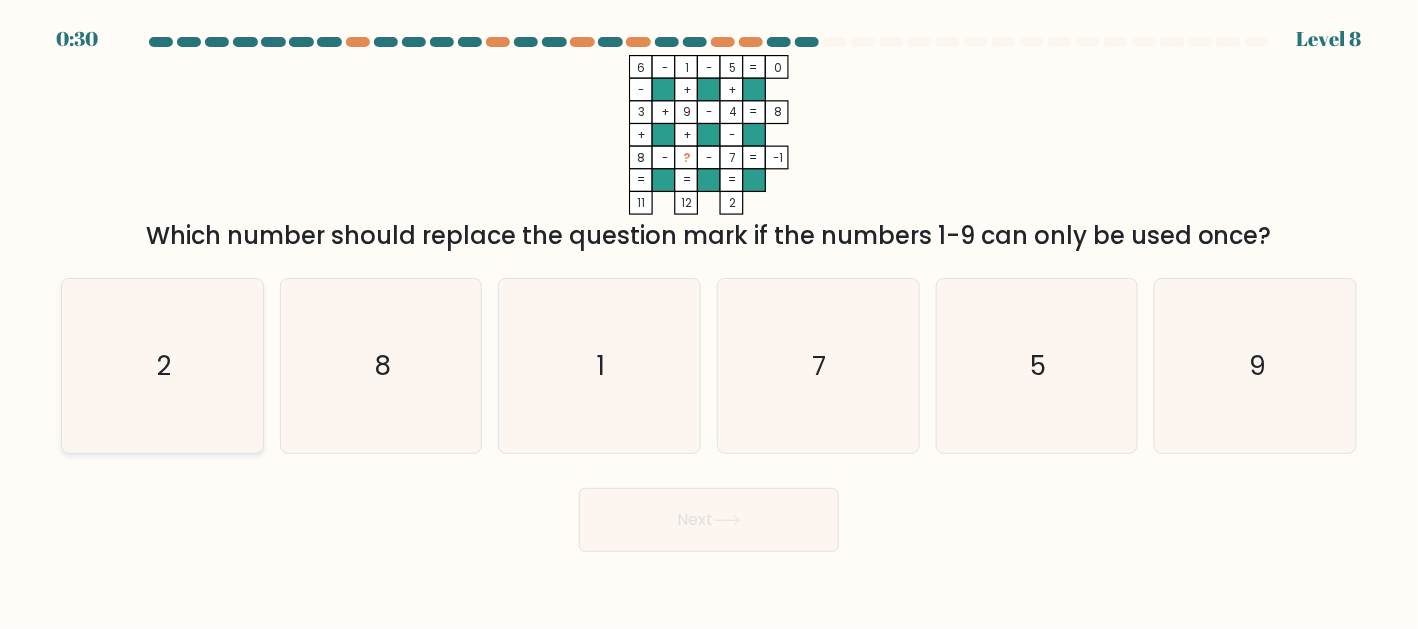 click on "2" at bounding box center [162, 366] 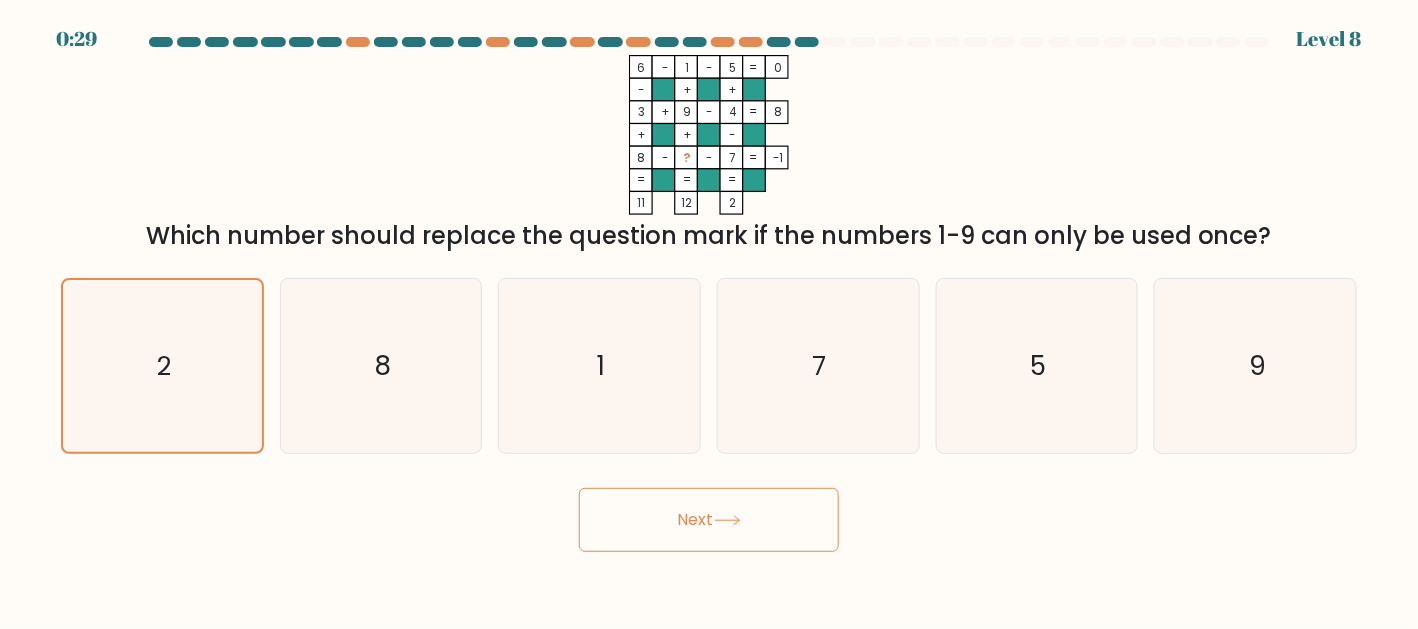 click on "Next" at bounding box center [709, 520] 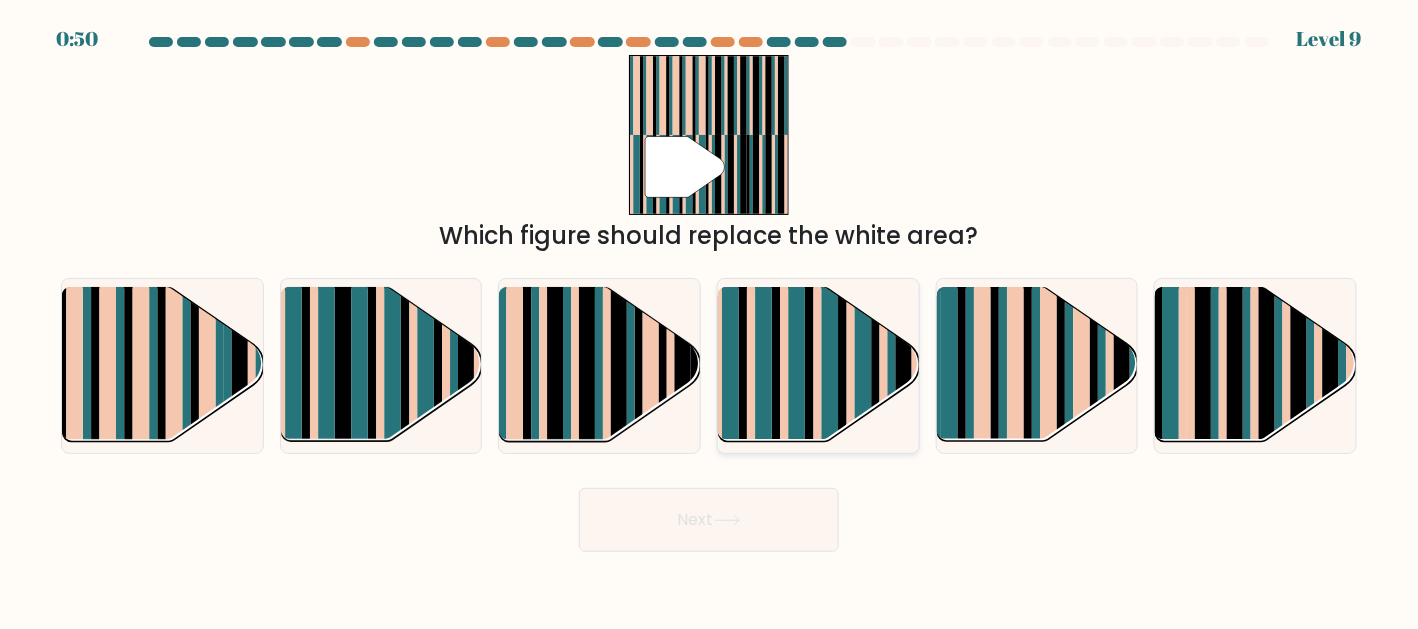 click at bounding box center [842, 383] 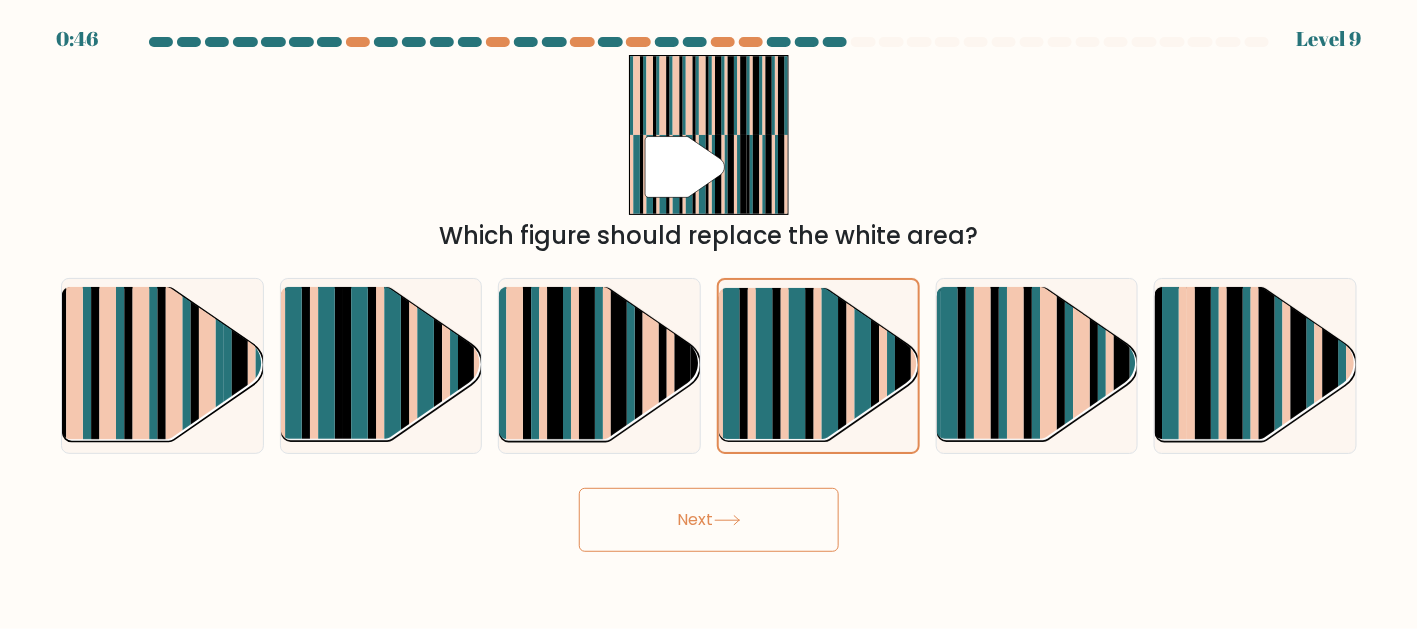 click on "Next" at bounding box center (709, 520) 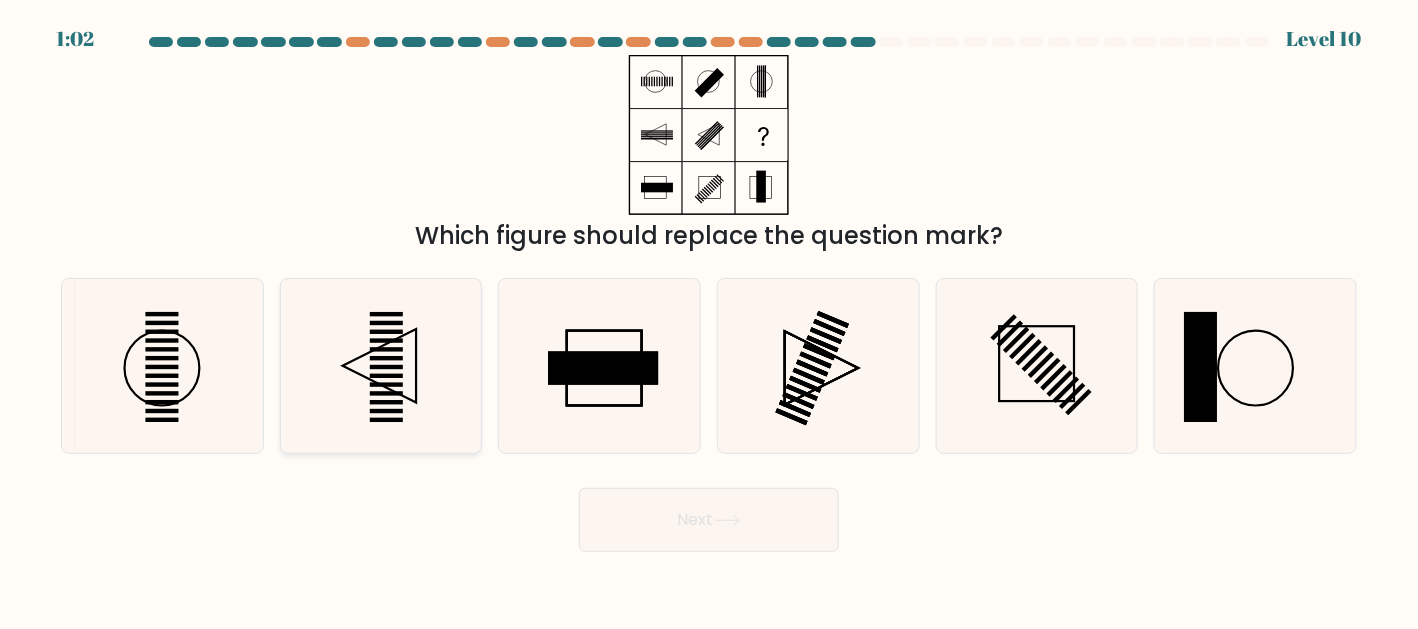 click at bounding box center [381, 366] 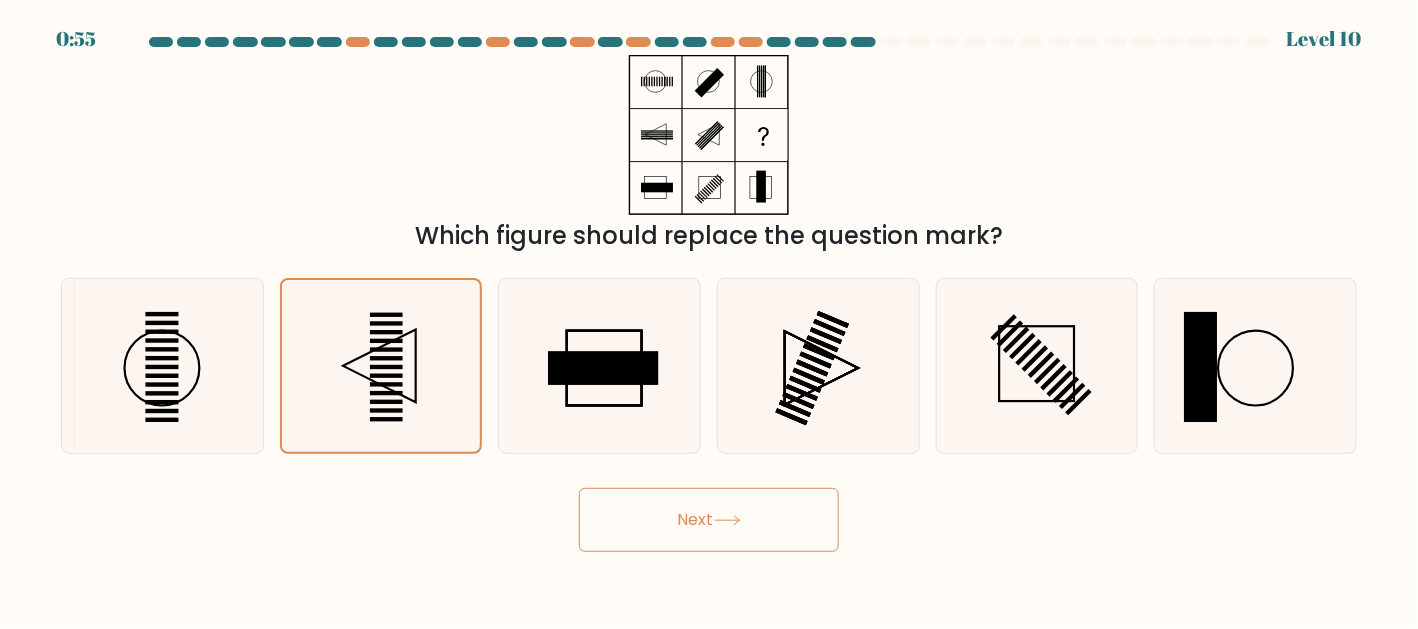 click at bounding box center (727, 520) 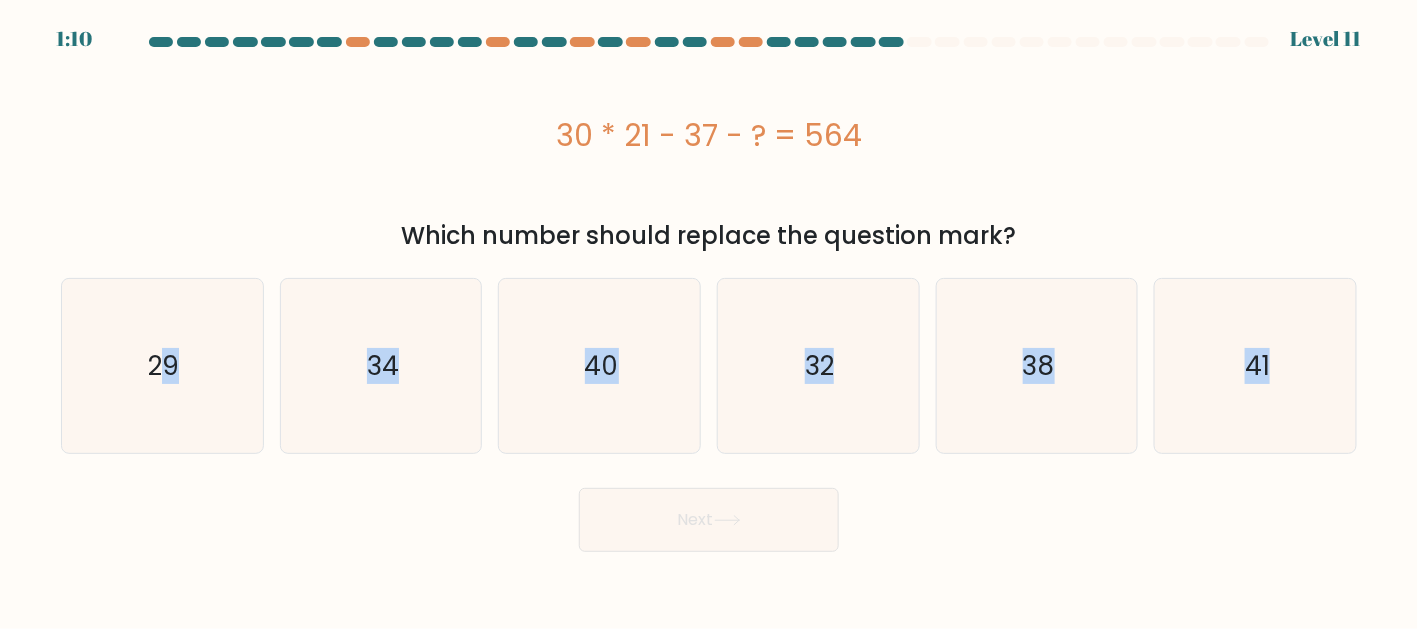 drag, startPoint x: 166, startPoint y: 415, endPoint x: 765, endPoint y: 531, distance: 610.12866 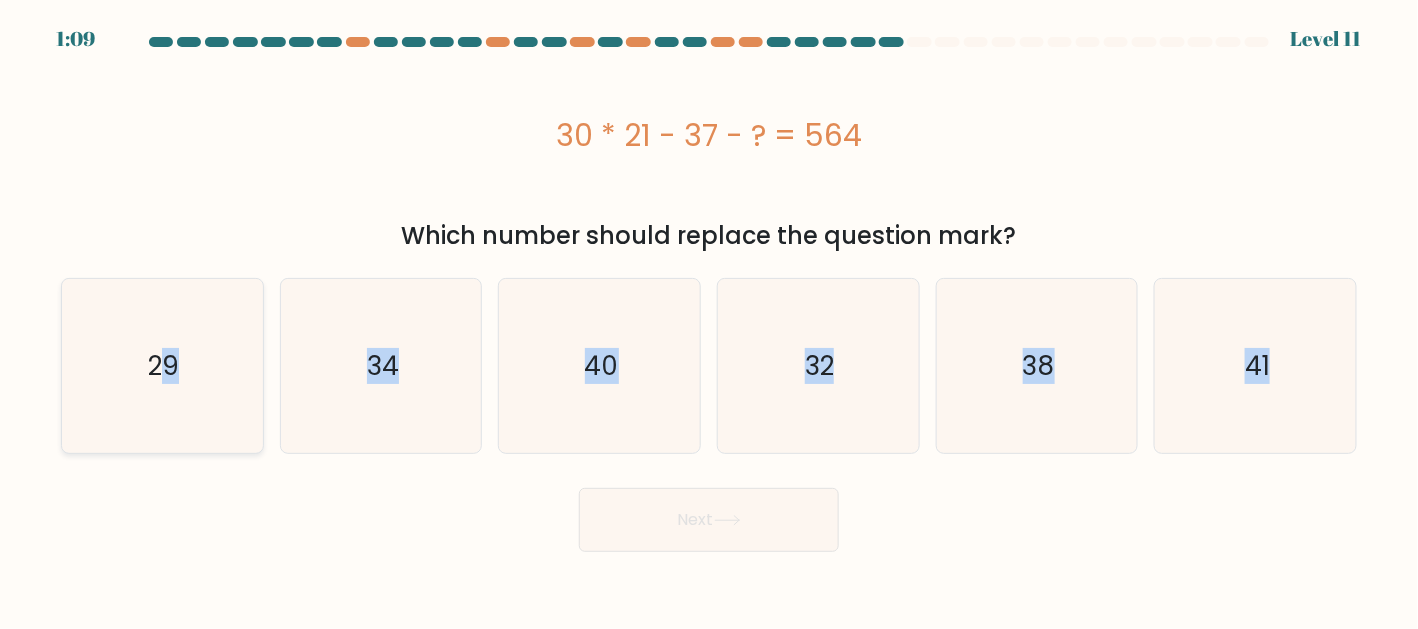 click on "29" at bounding box center (162, 366) 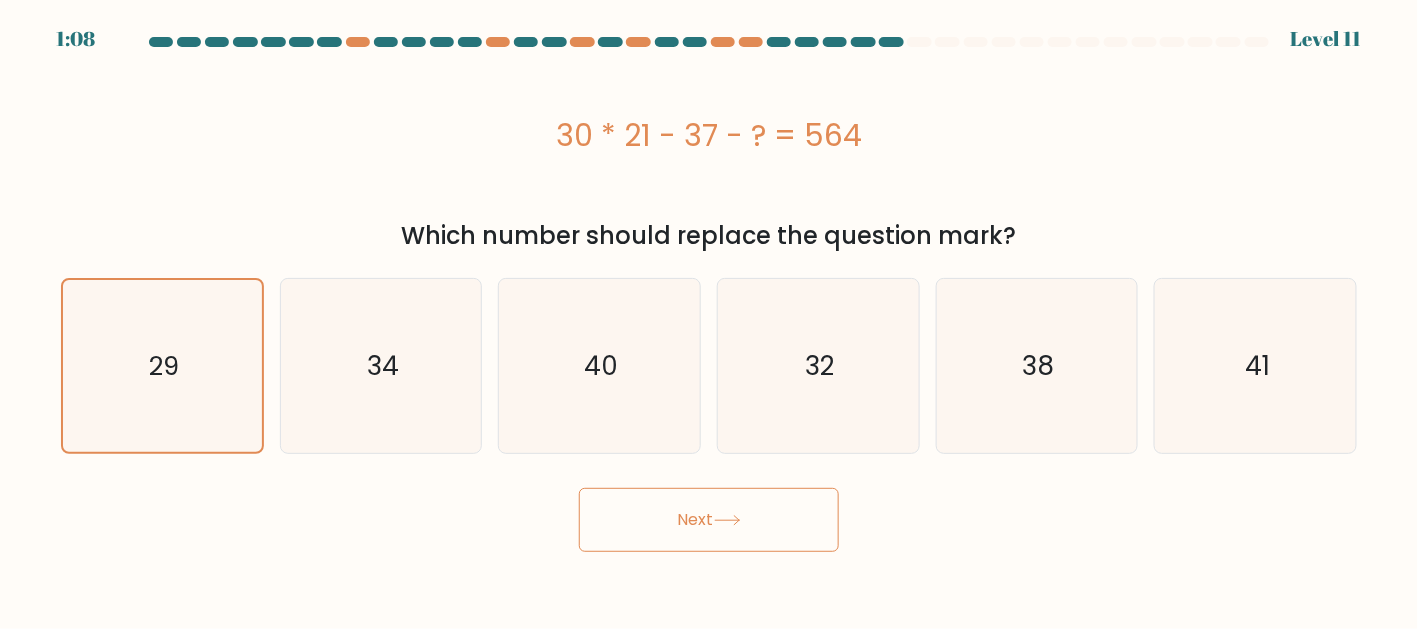 click on "Next" at bounding box center (709, 520) 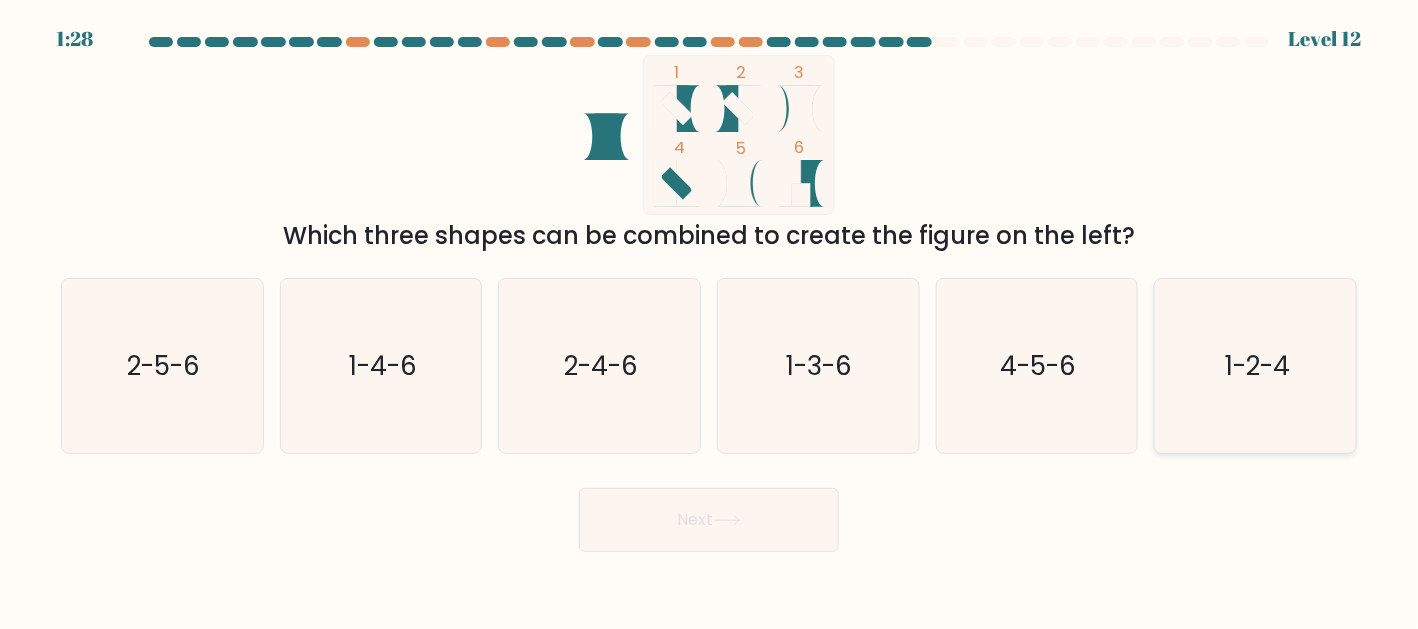 click on "1-2-4" at bounding box center [1257, 366] 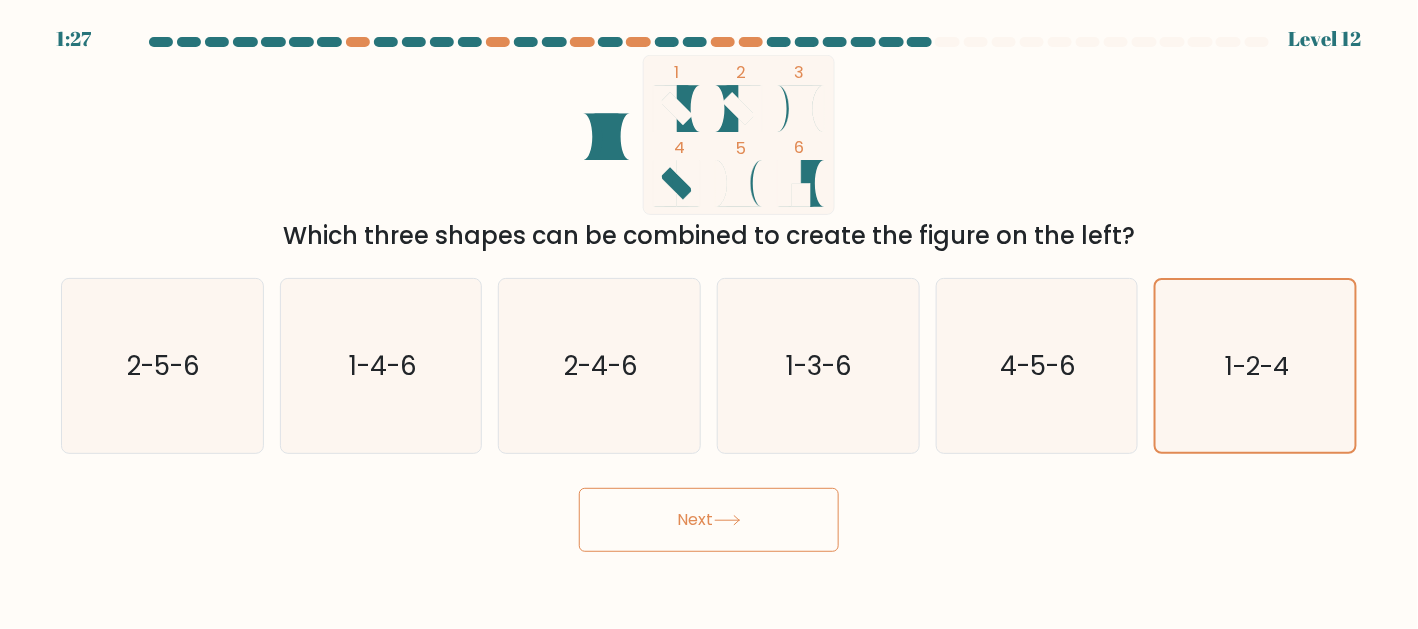 click on "Next" at bounding box center (709, 520) 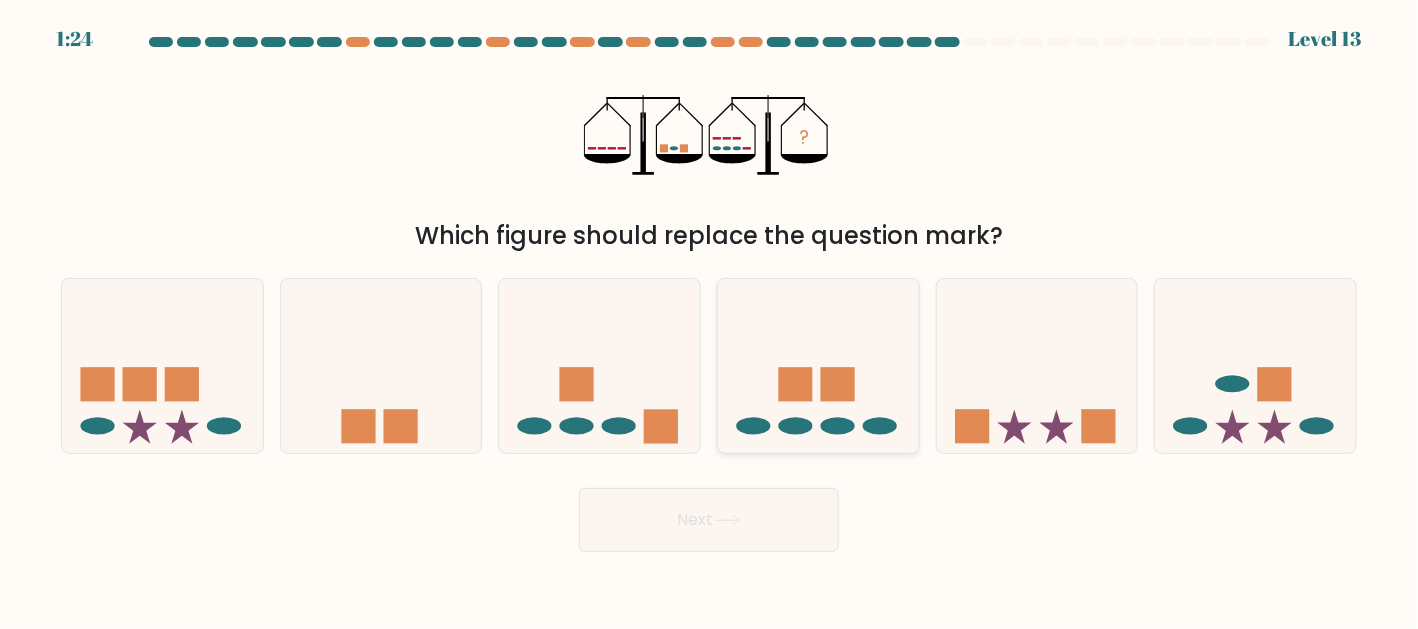 click at bounding box center [818, 366] 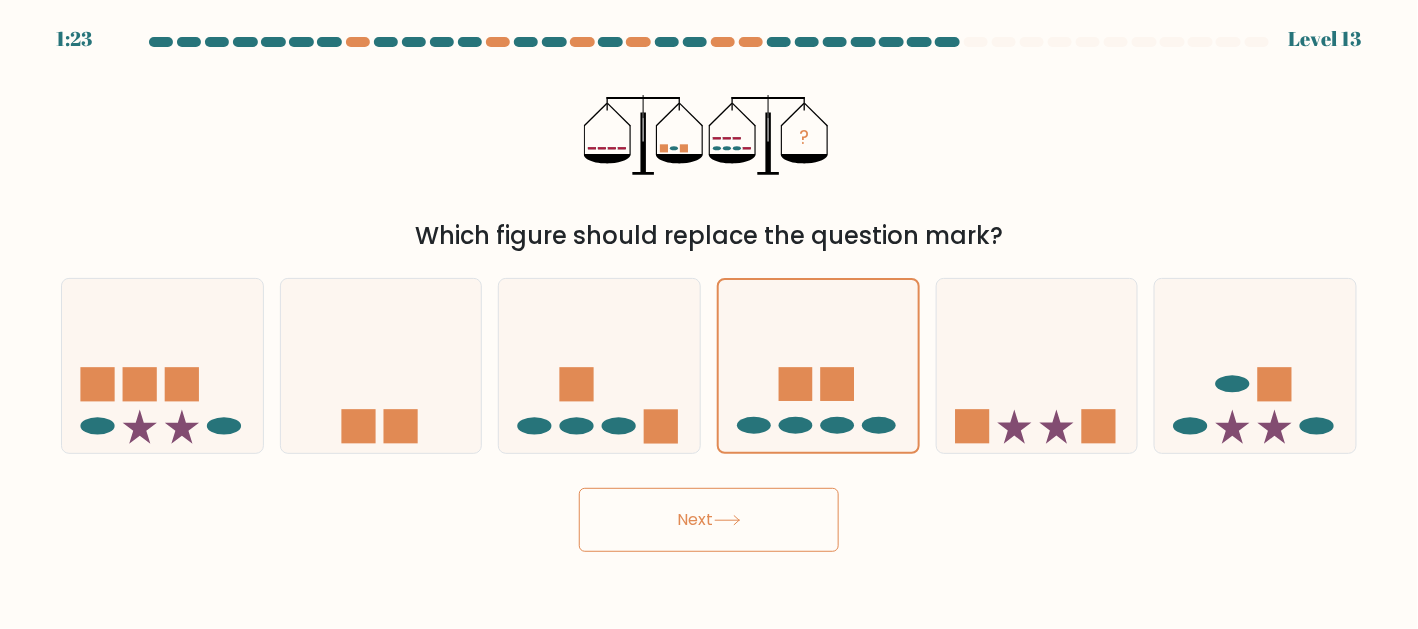 click on "Next" at bounding box center [709, 520] 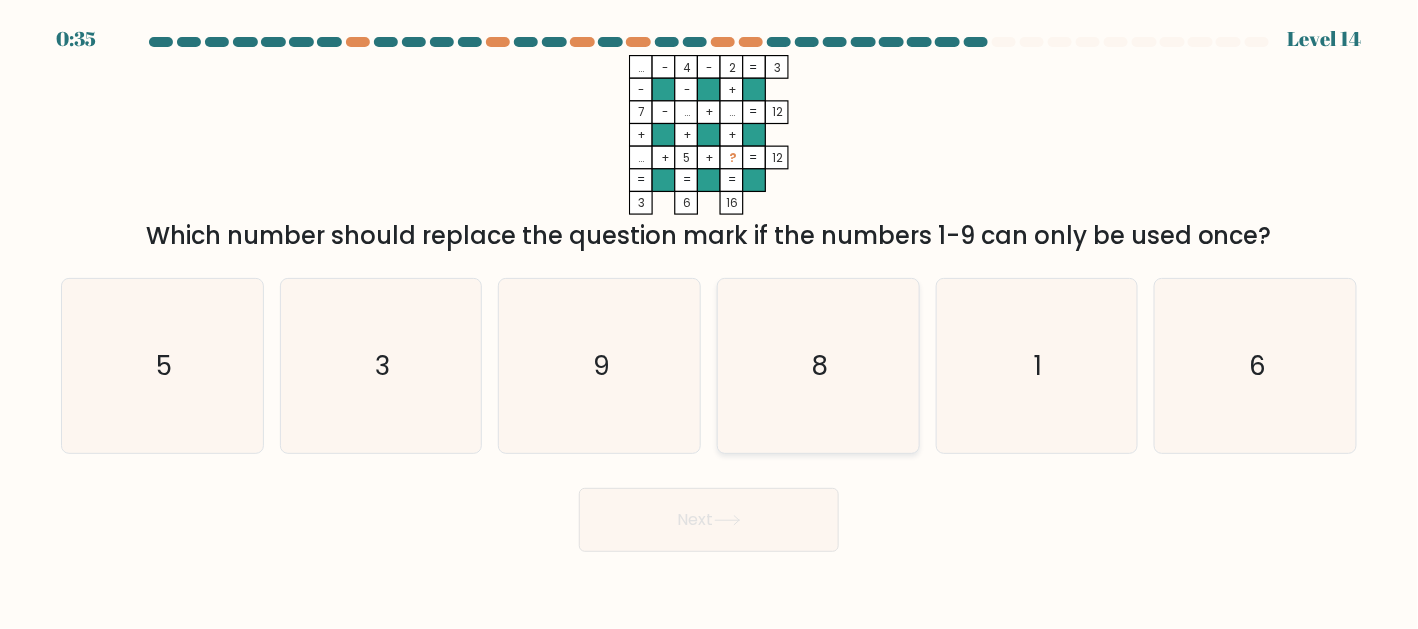click on "8" at bounding box center [820, 366] 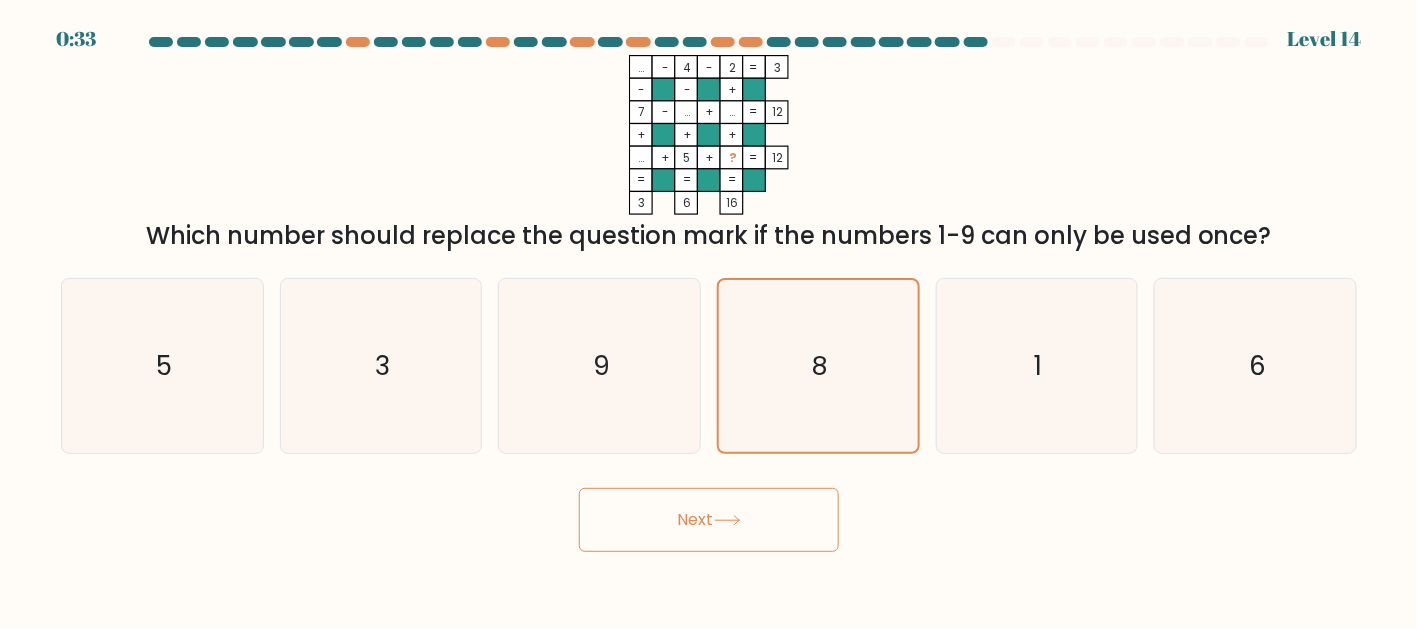 click on "Next" at bounding box center (709, 520) 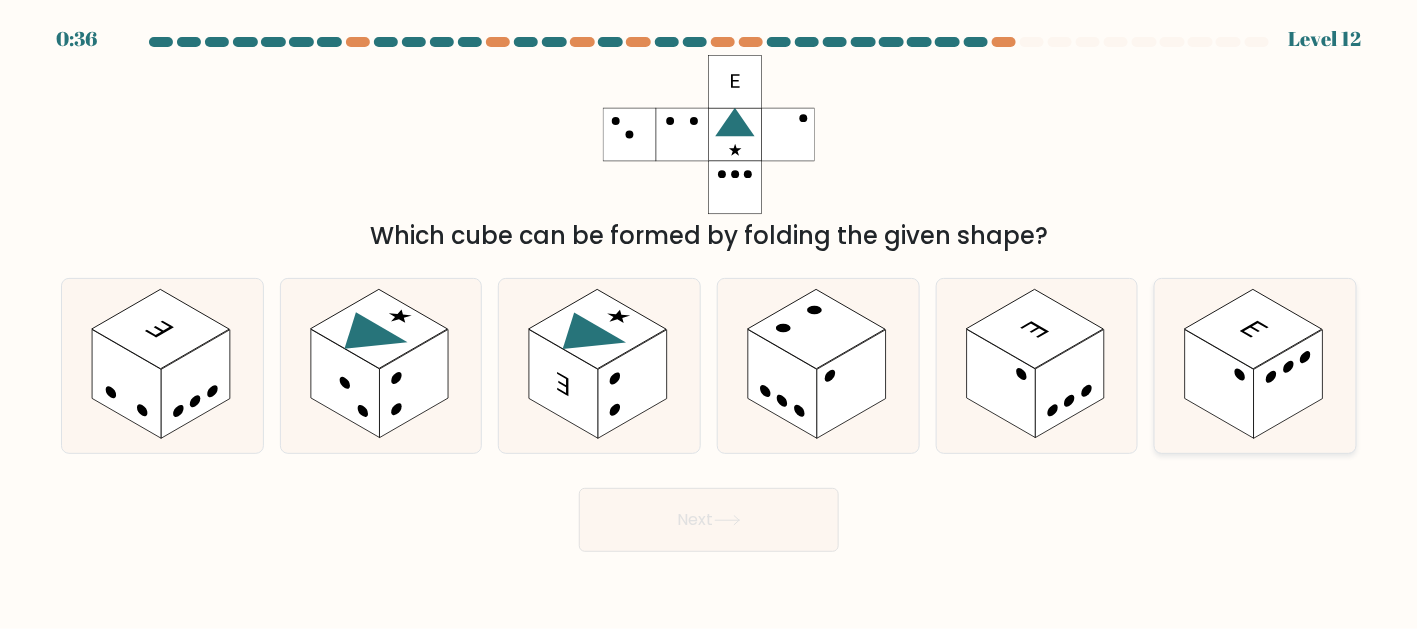 click at bounding box center [1219, 384] 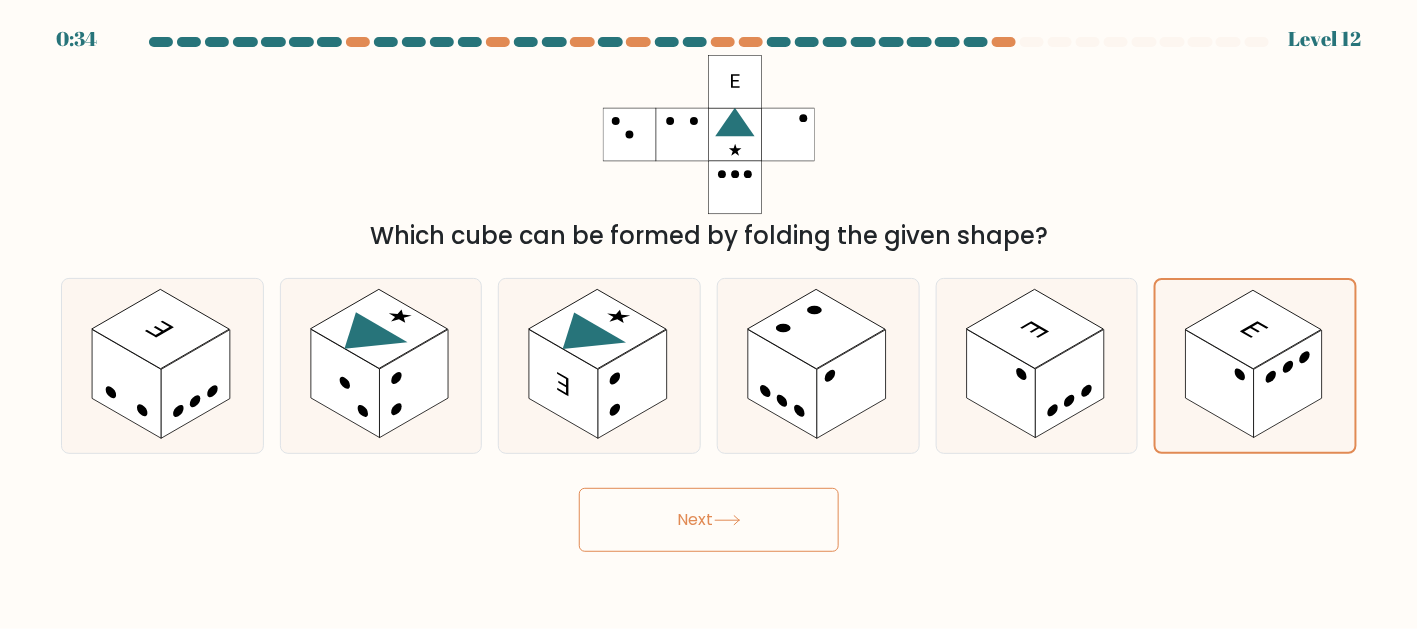 click on "Next" at bounding box center (709, 520) 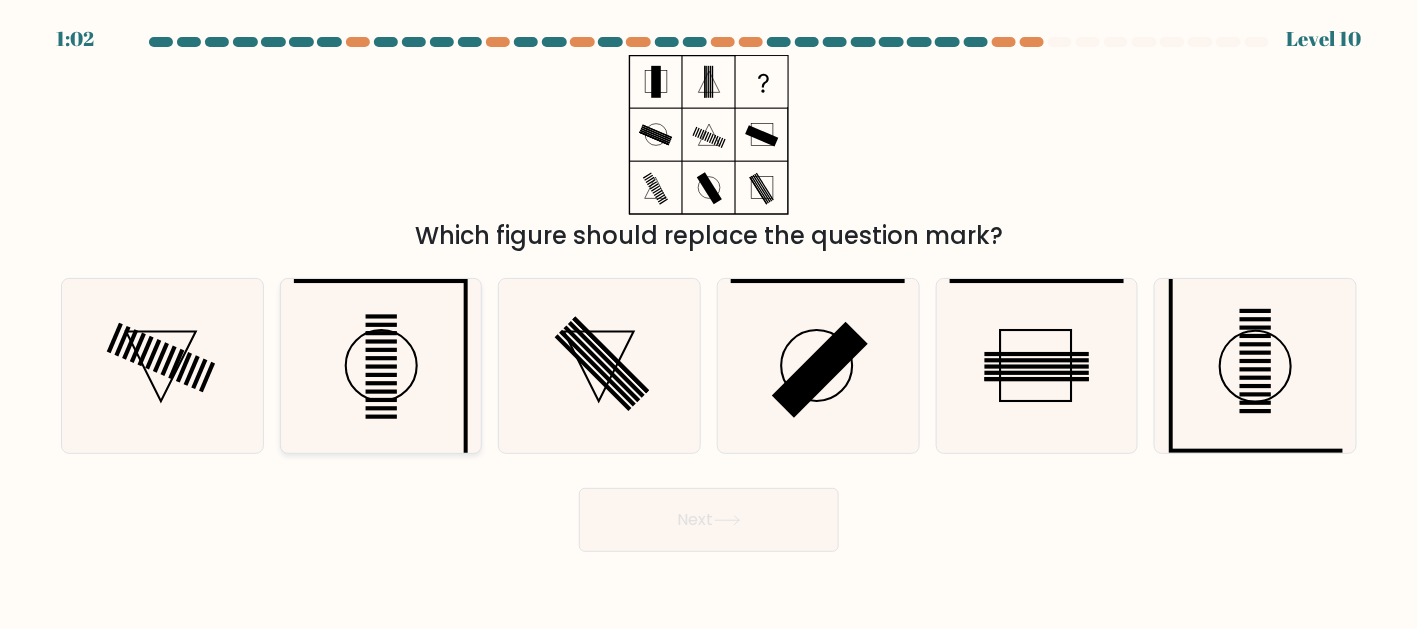 click at bounding box center (381, 366) 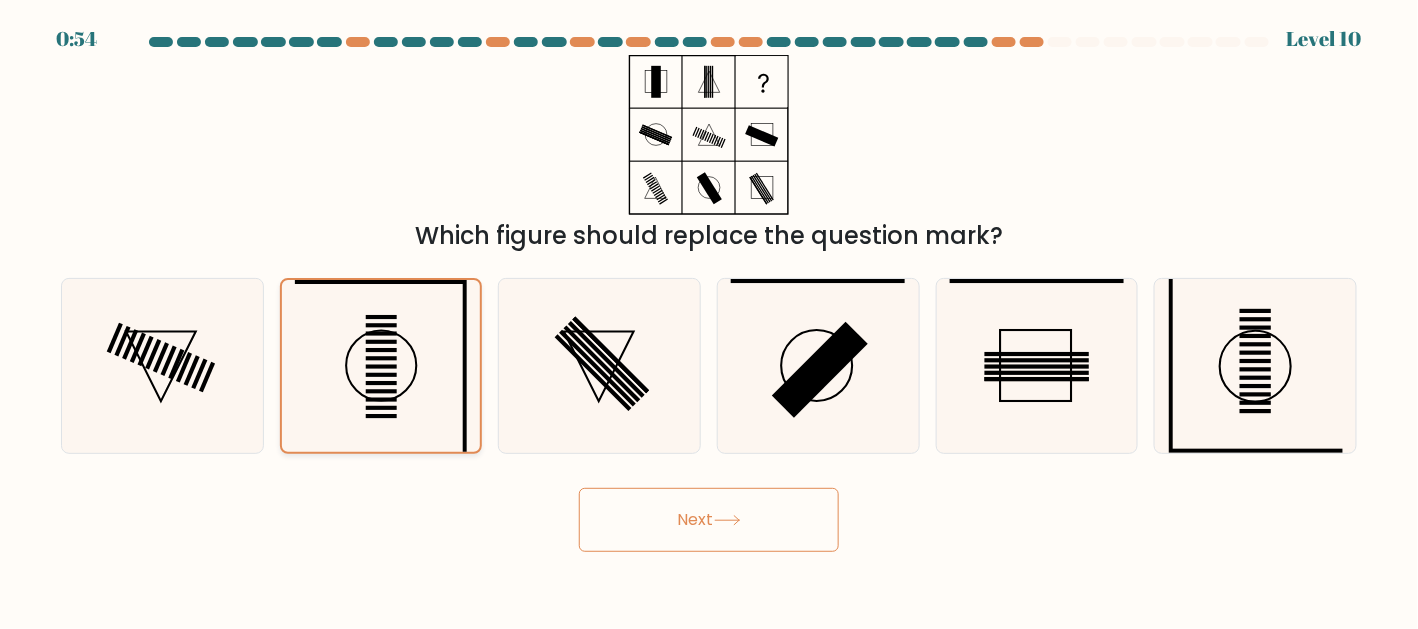 click at bounding box center [381, 366] 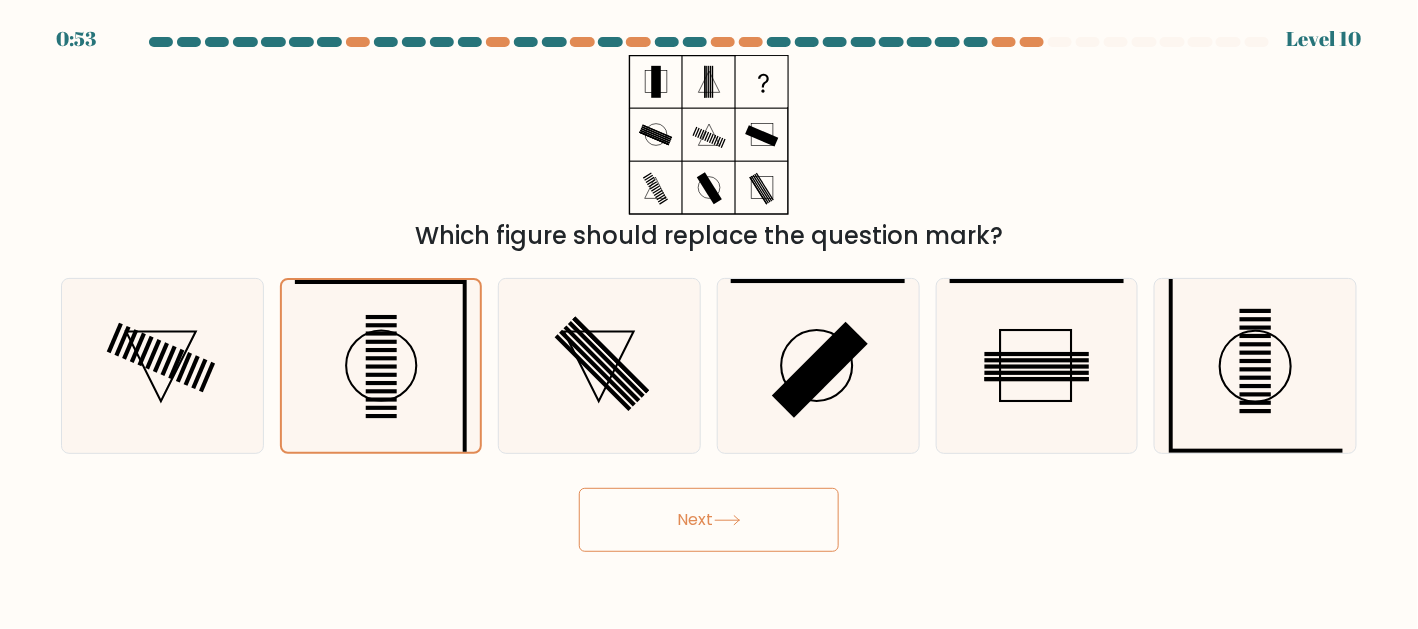 click on "Next" at bounding box center [709, 520] 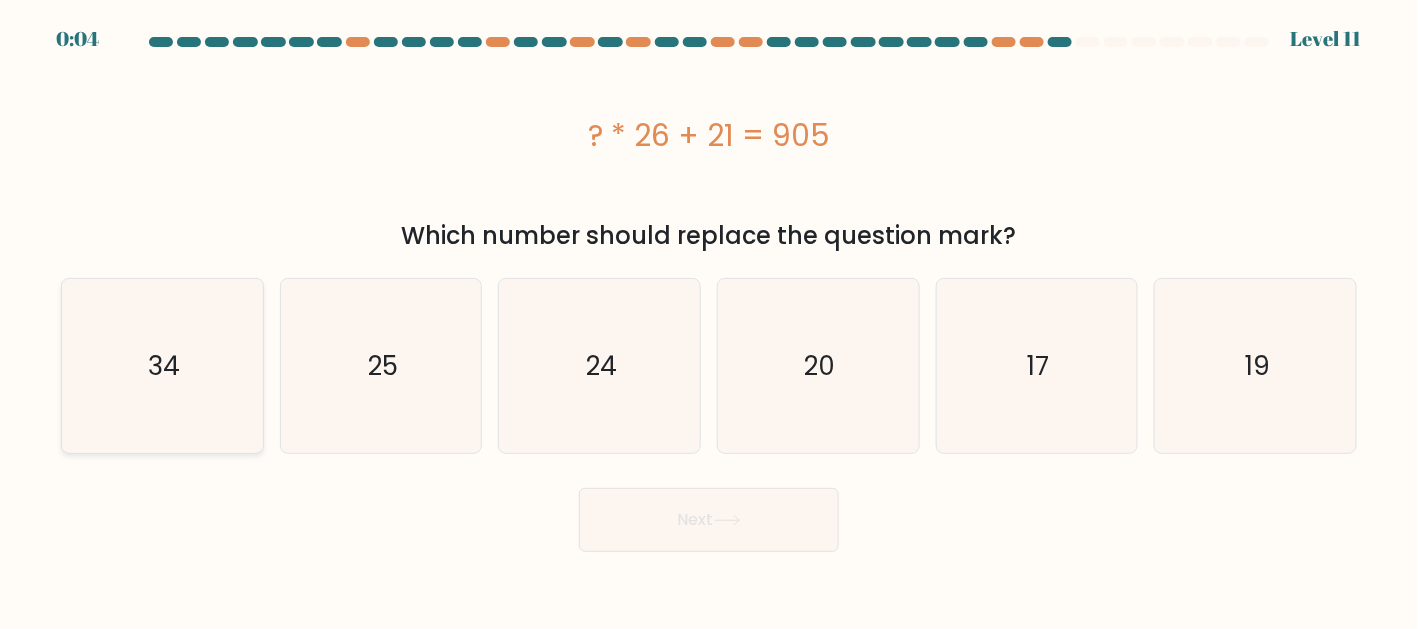 click on "34" at bounding box center [164, 366] 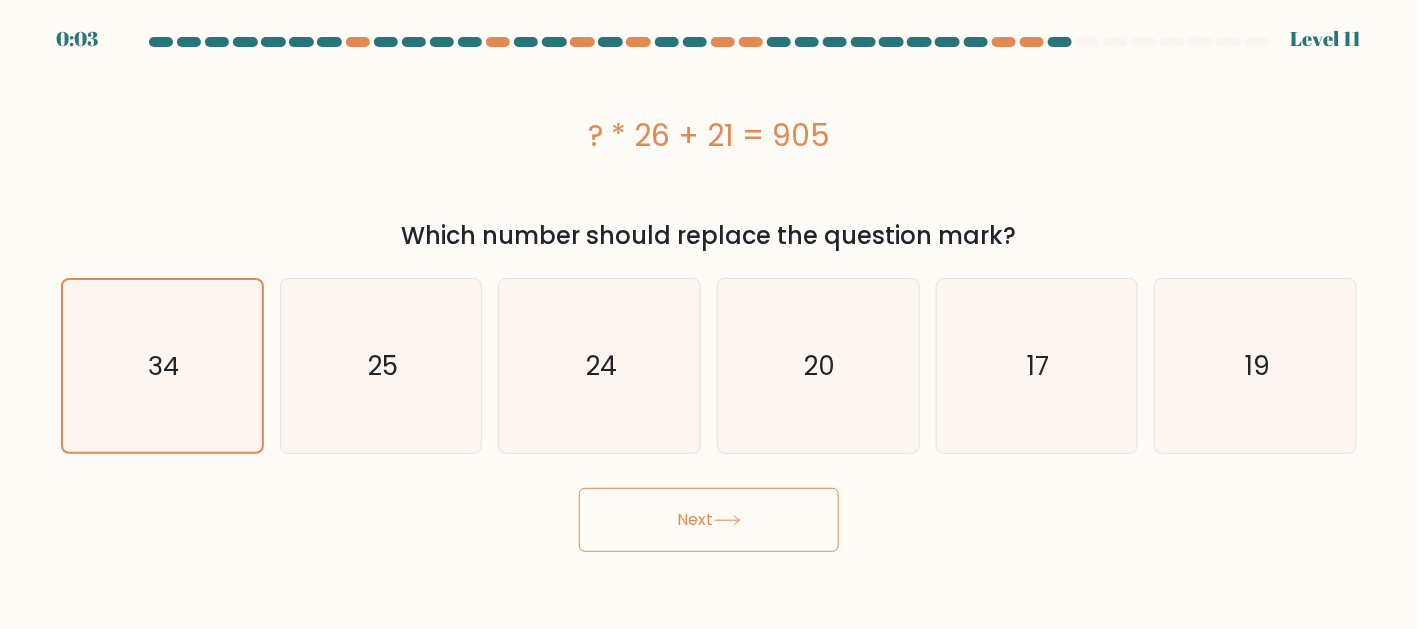 click on "Next" at bounding box center (709, 520) 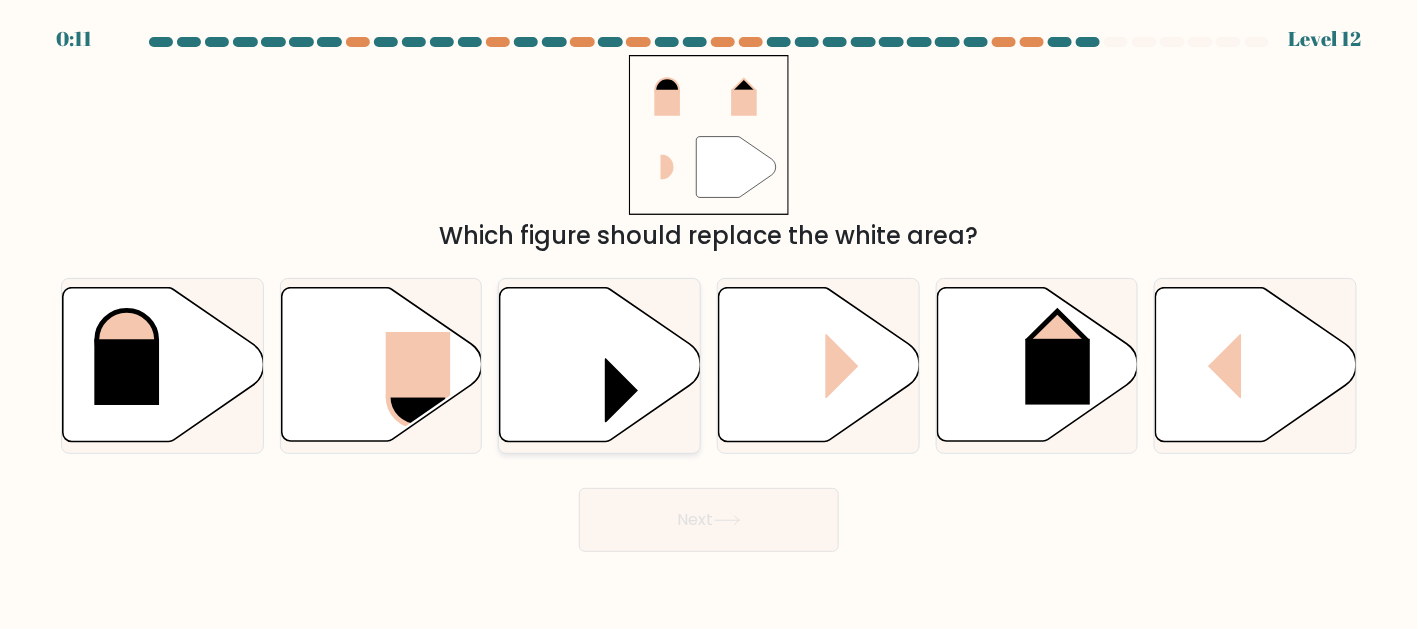 click at bounding box center (600, 365) 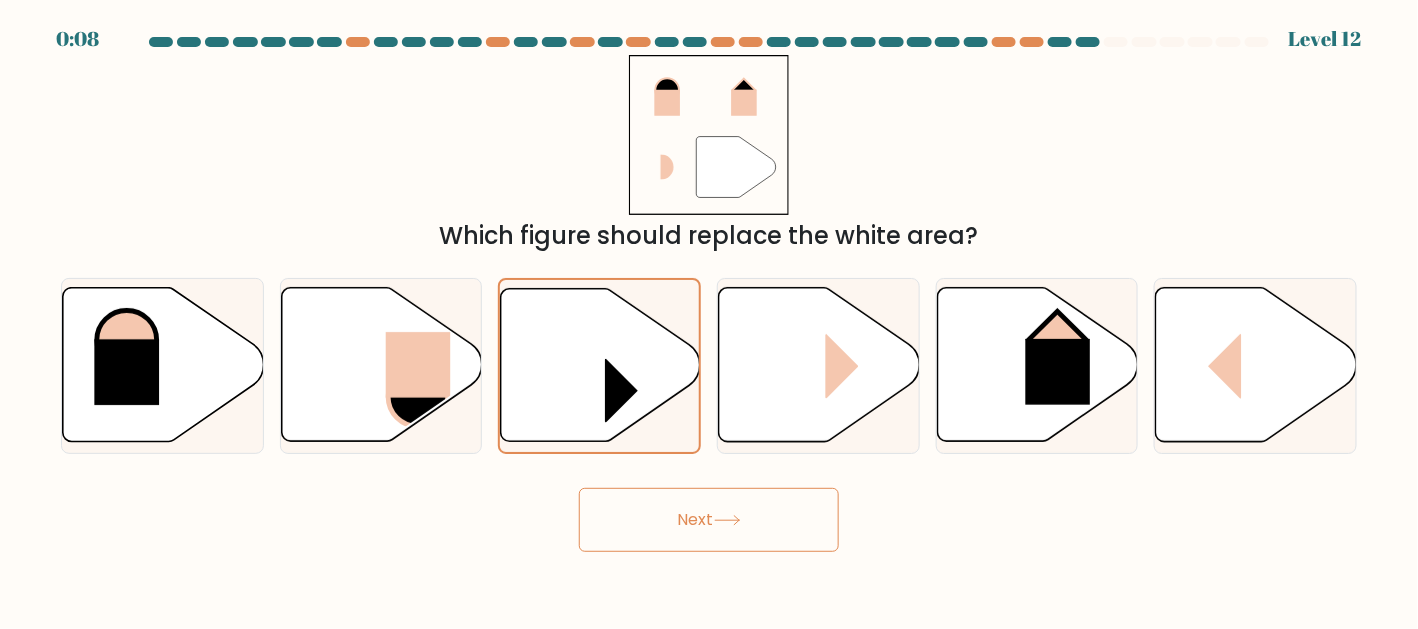 click on "Next" at bounding box center (709, 520) 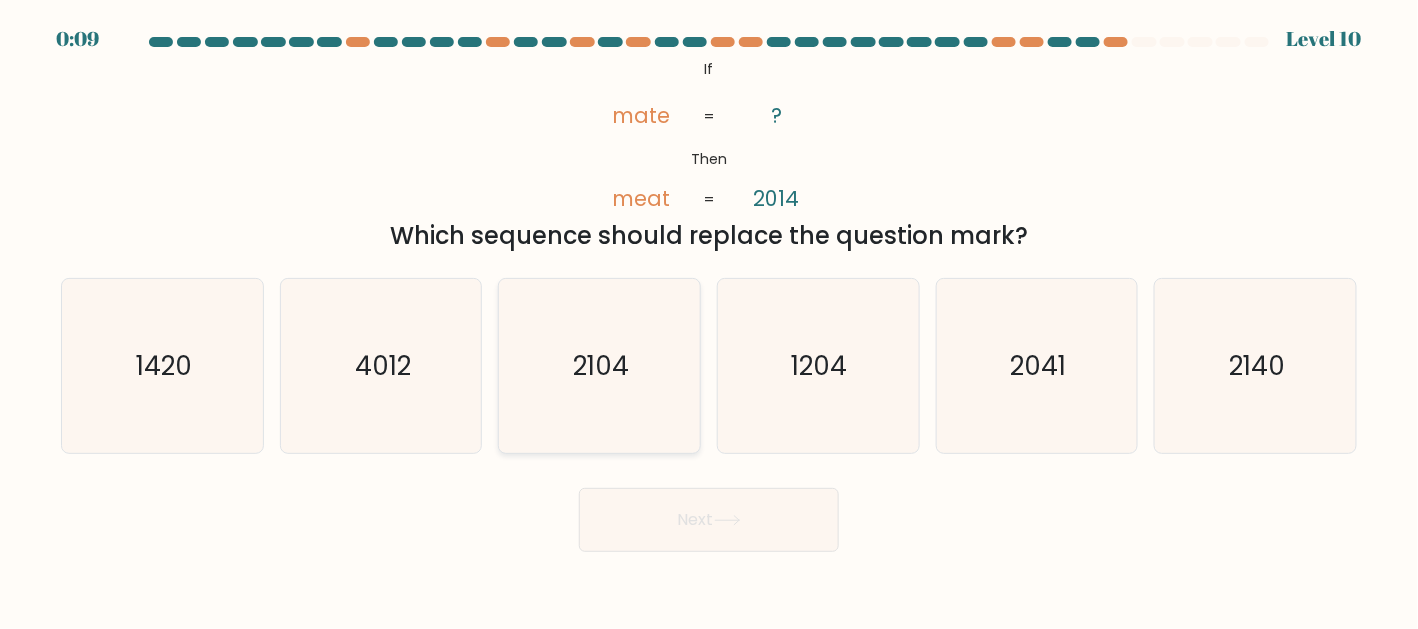 click on "2104" at bounding box center [601, 366] 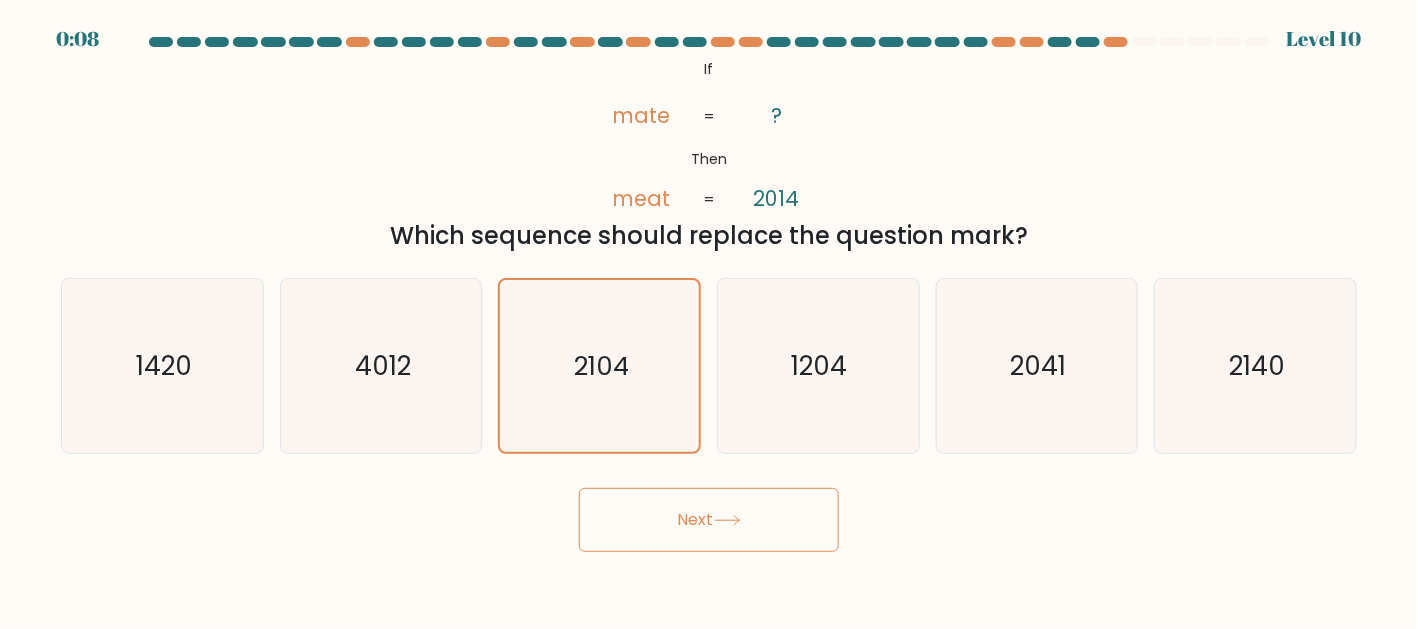 click on "Next" at bounding box center [709, 520] 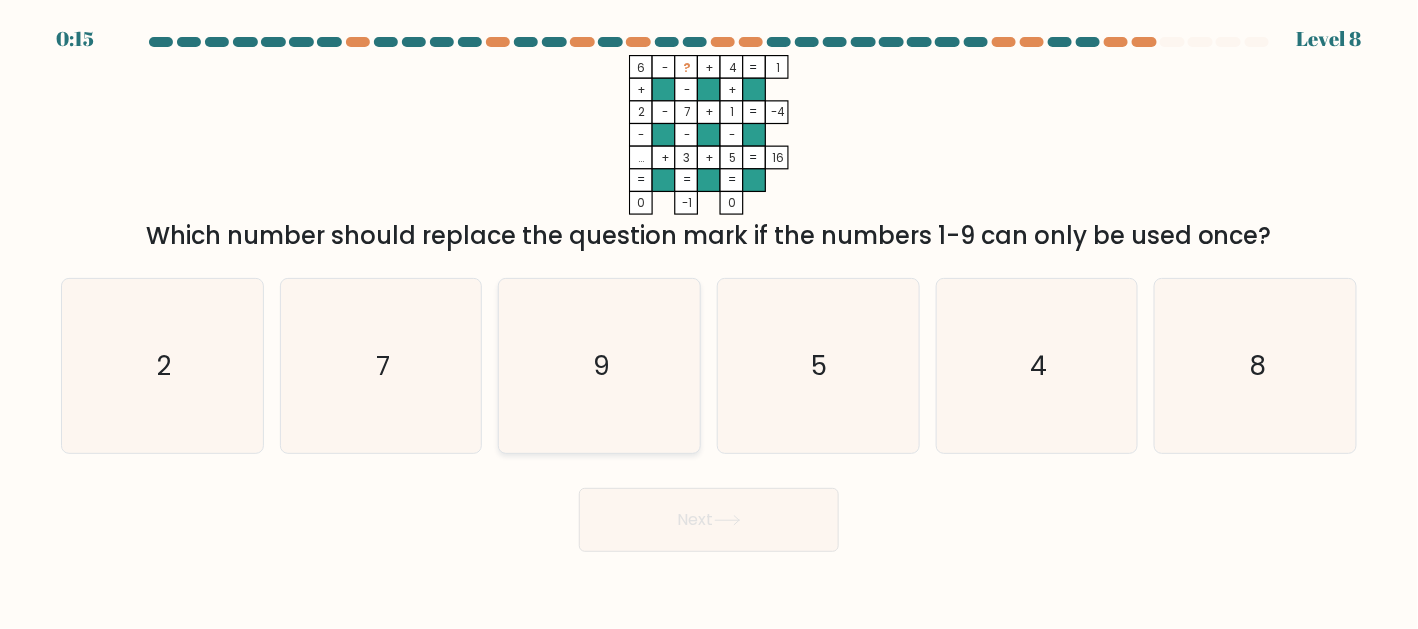 click on "9" at bounding box center [600, 366] 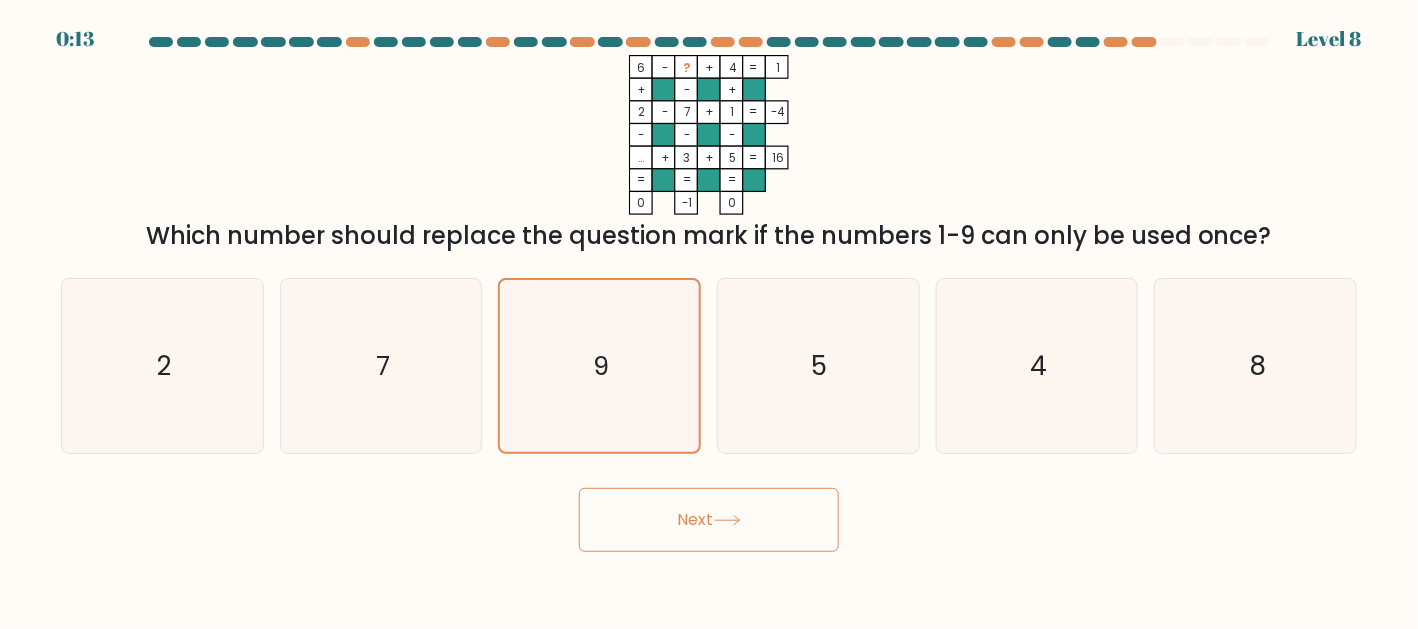 click on "Next" at bounding box center (709, 520) 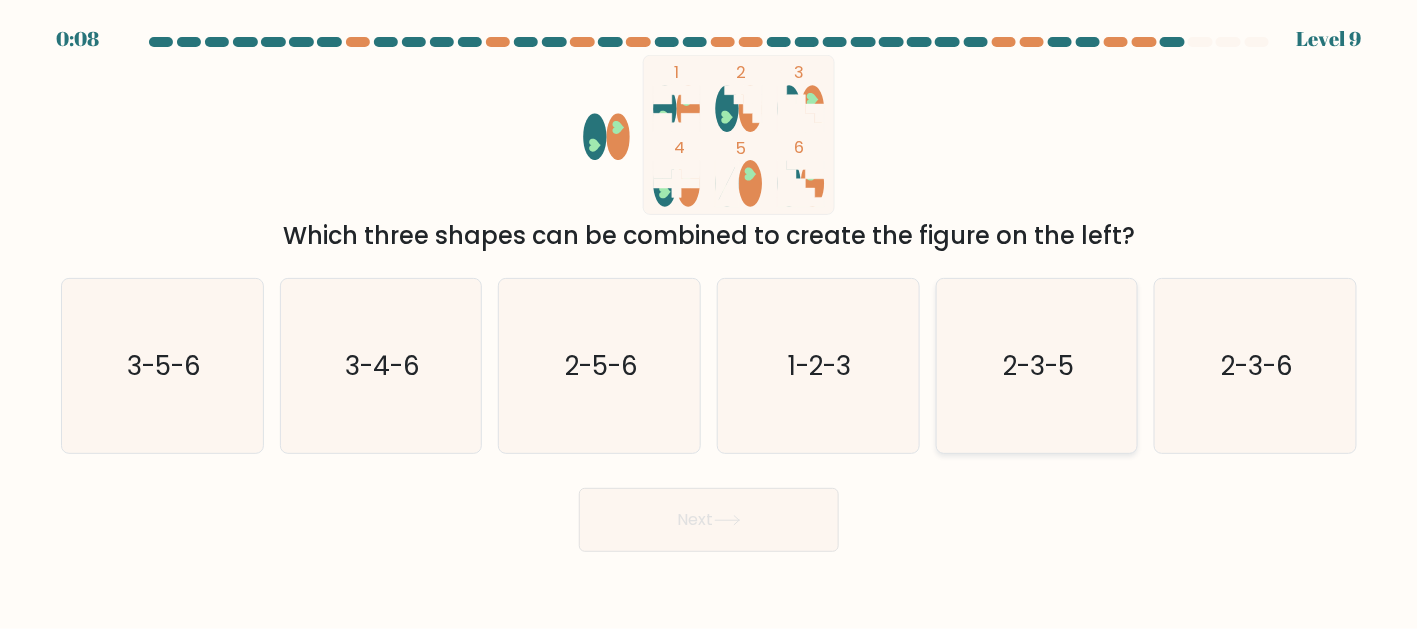 click on "2-3-5" at bounding box center [1038, 366] 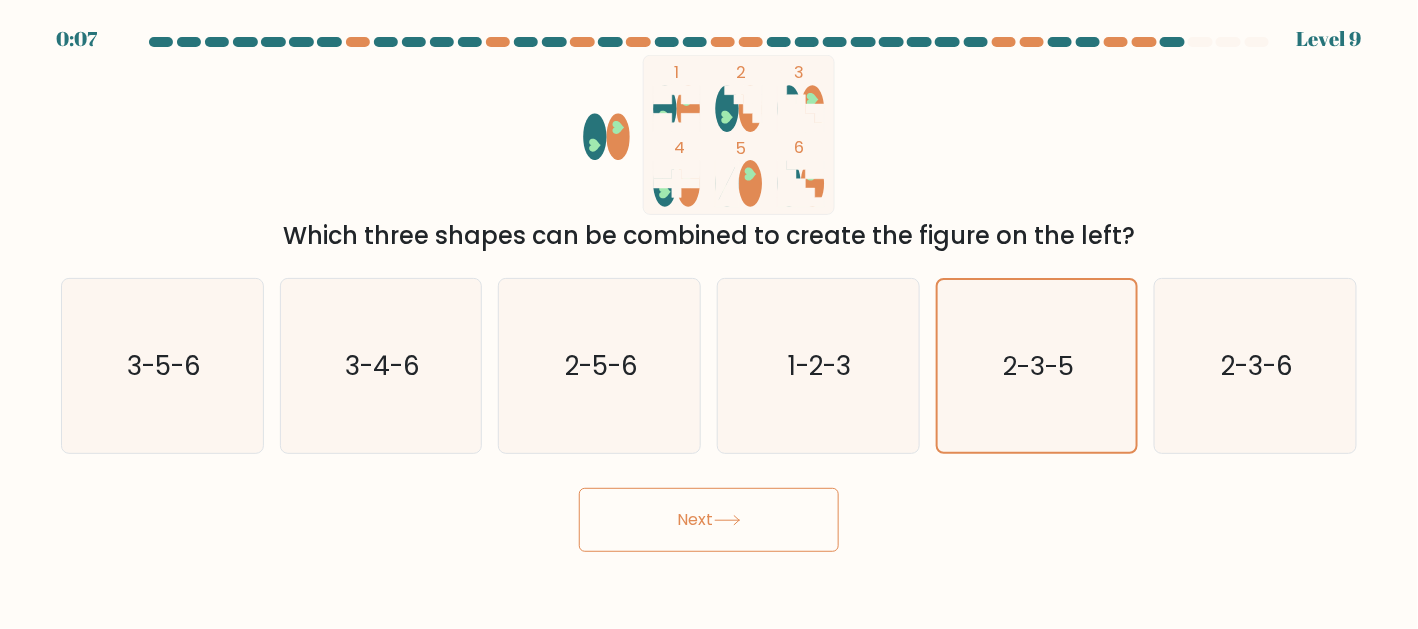click on "Next" at bounding box center (709, 520) 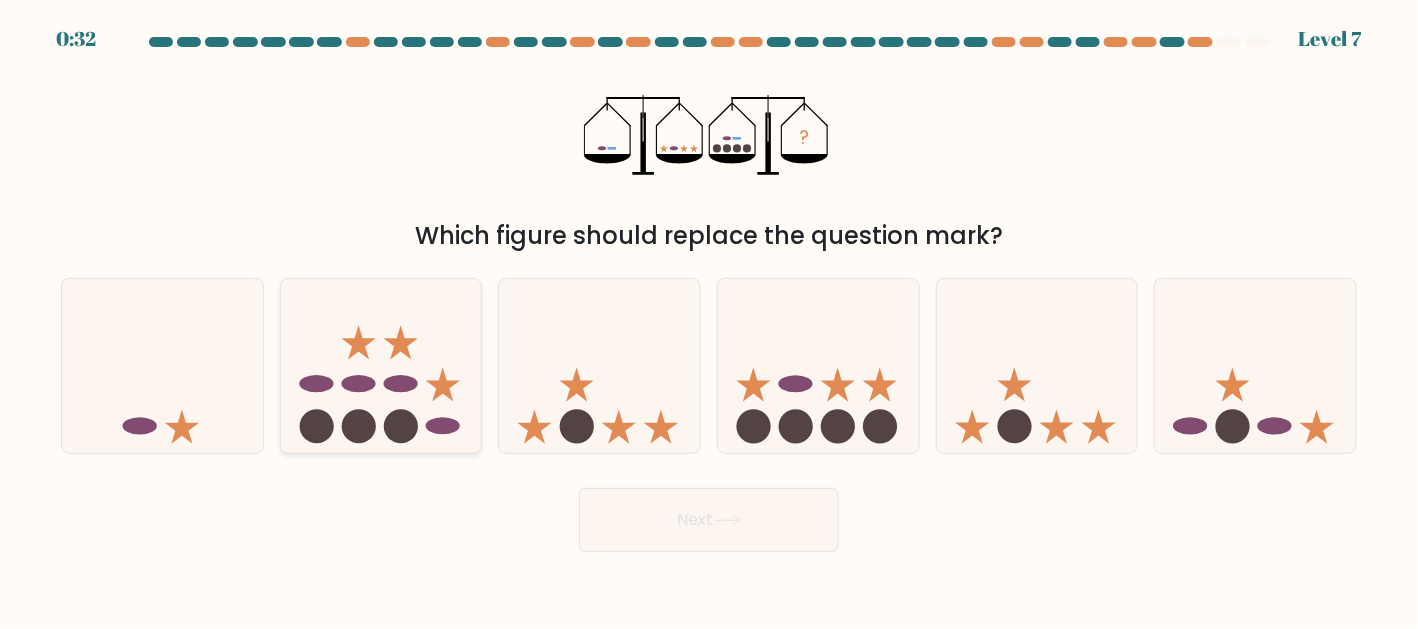 click at bounding box center (381, 366) 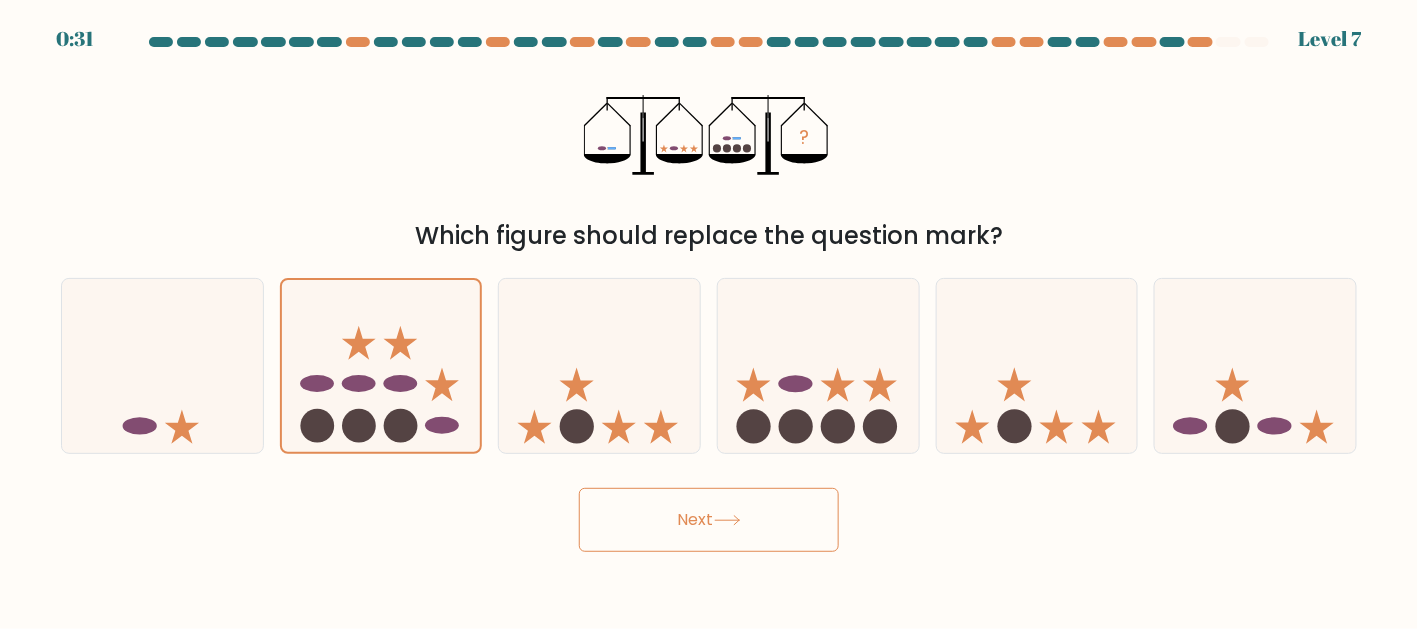 click on "Next" at bounding box center [709, 520] 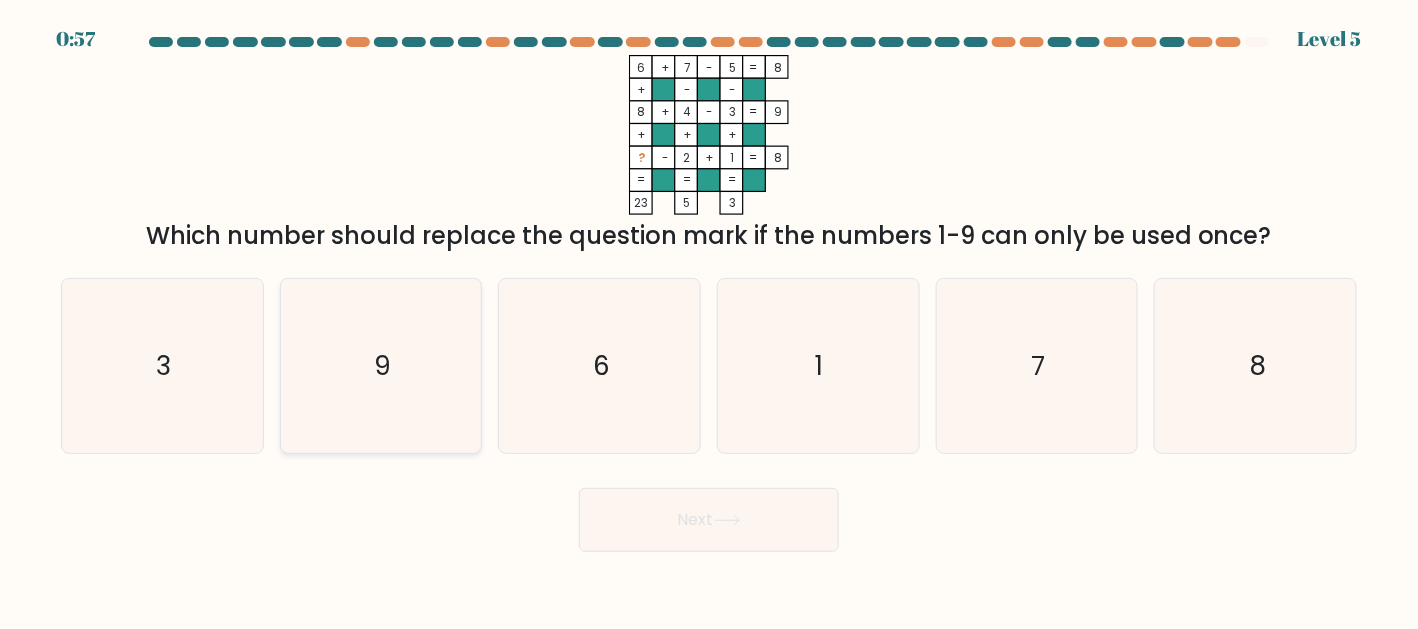 click on "9" at bounding box center (381, 366) 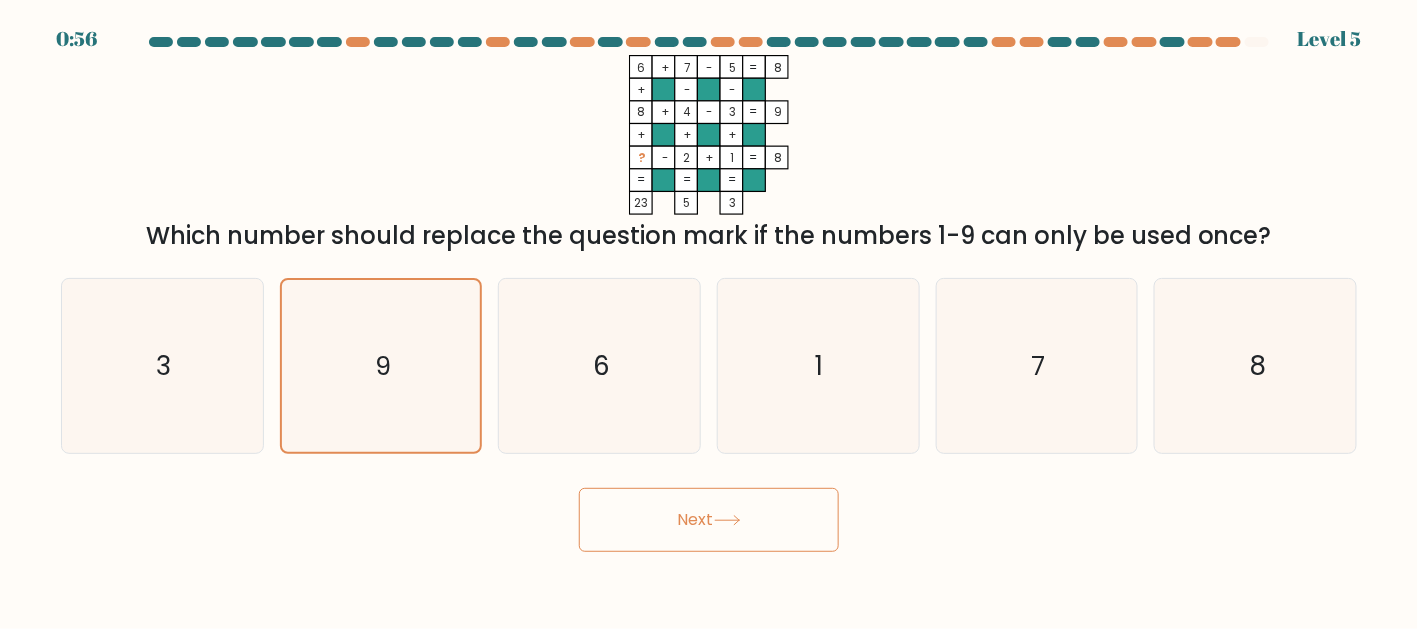 click on "Next" at bounding box center [709, 520] 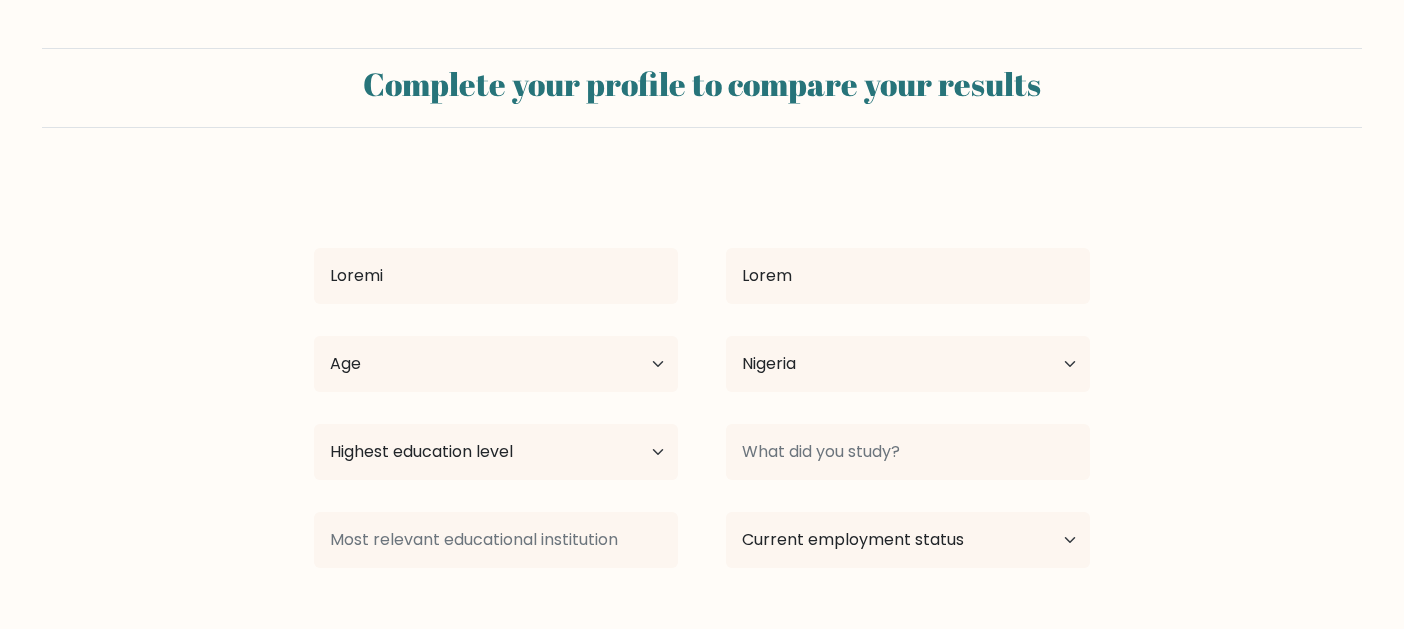 scroll, scrollTop: 0, scrollLeft: 0, axis: both 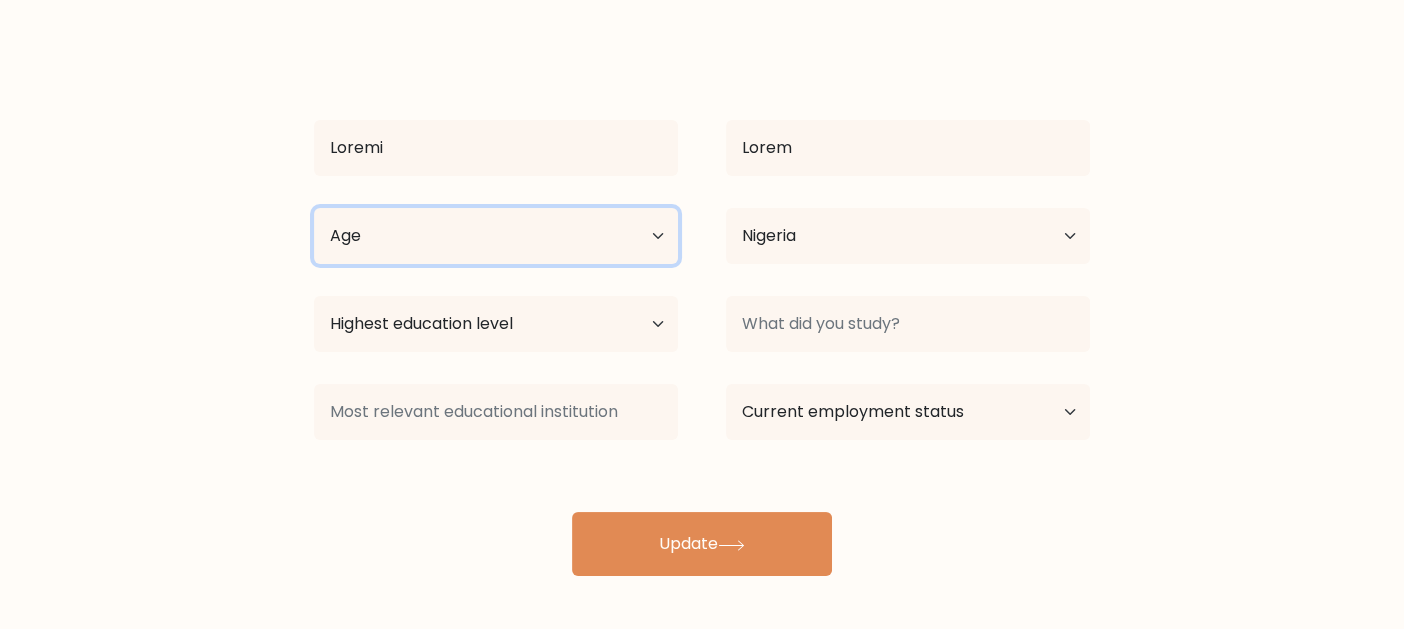 click on "Age
Under 18 years old
18-24 years old
25-34 years old
35-44 years old
45-54 years old
55-64 years old
65 years old and above" at bounding box center [496, 236] 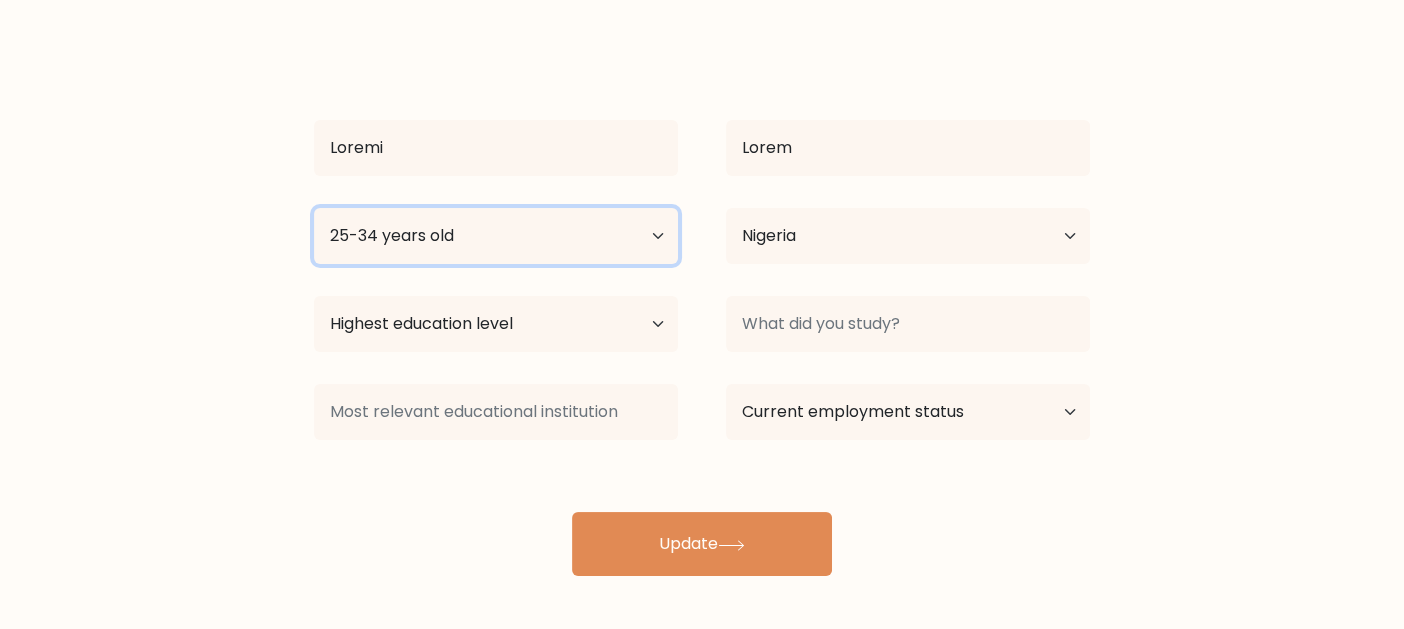 click on "Age
Under 18 years old
18-24 years old
25-34 years old
35-44 years old
45-54 years old
55-64 years old
65 years old and above" at bounding box center (496, 236) 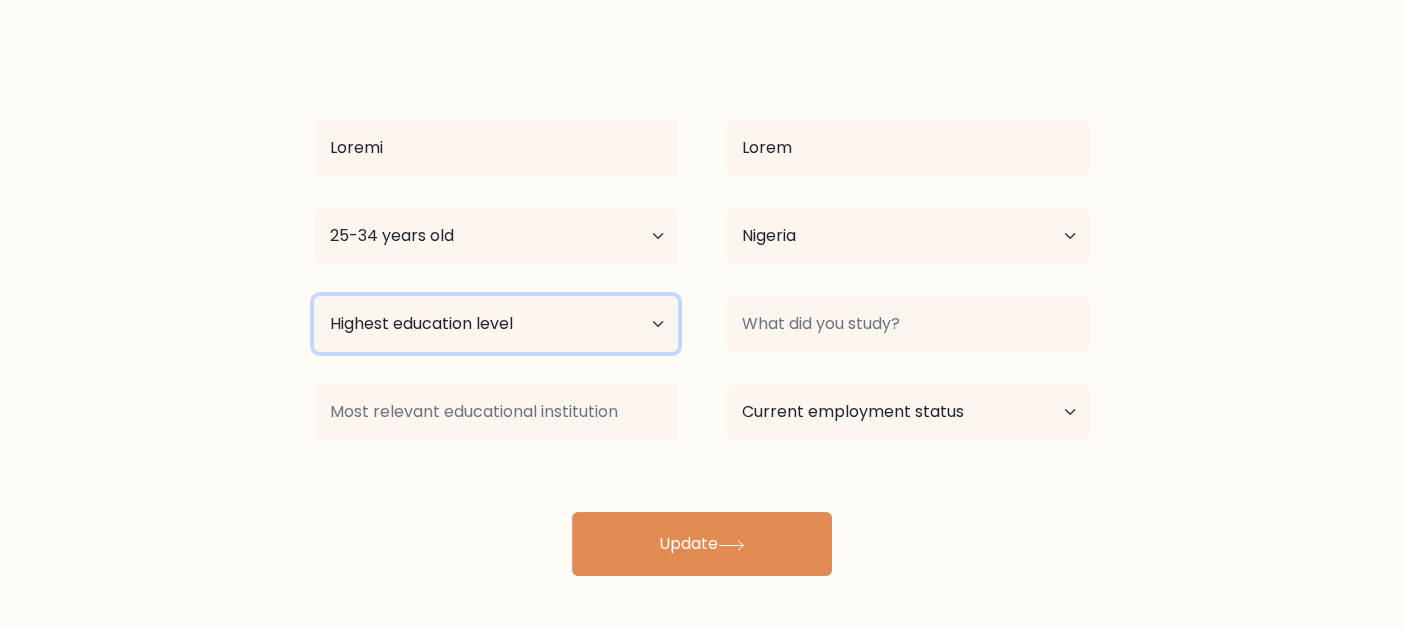 click on "Highest education level
No schooling
Primary
Lower Secondary
Upper Secondary
Occupation Specific
Bachelor's degree
Master's degree
Doctoral degree" at bounding box center (496, 324) 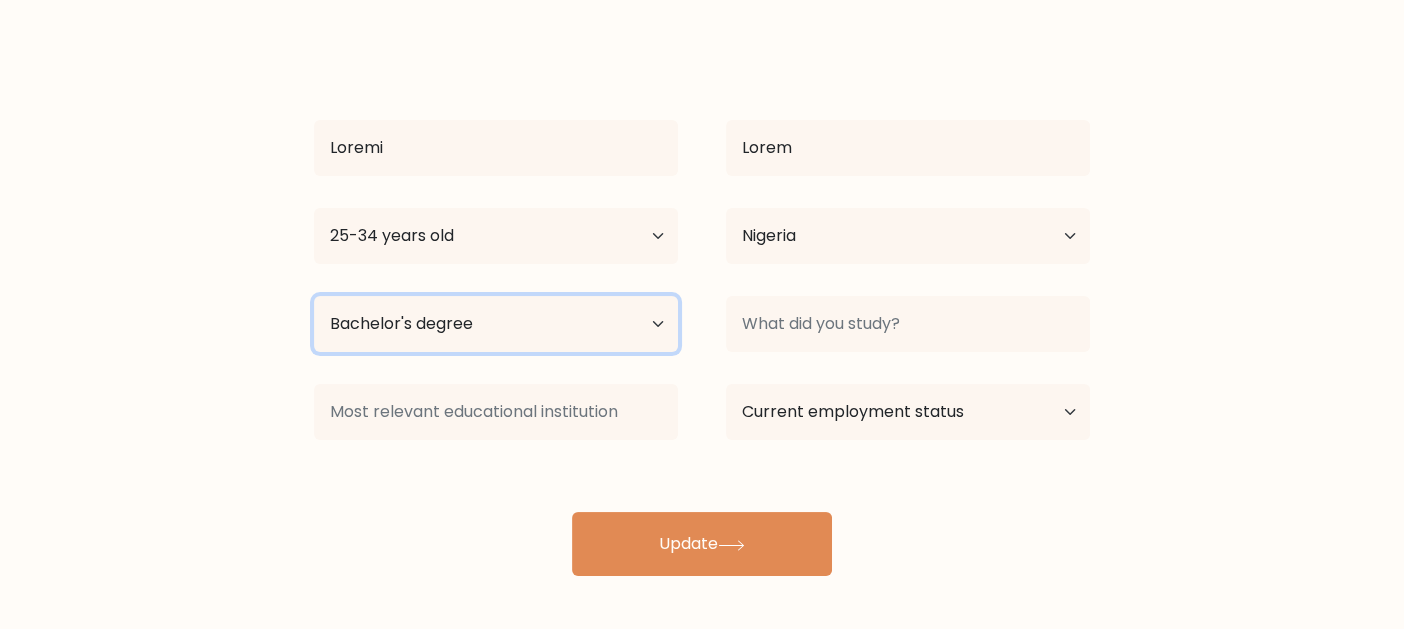 click on "Highest education level
No schooling
Primary
Lower Secondary
Upper Secondary
Occupation Specific
Bachelor's degree
Master's degree
Doctoral degree" at bounding box center (496, 324) 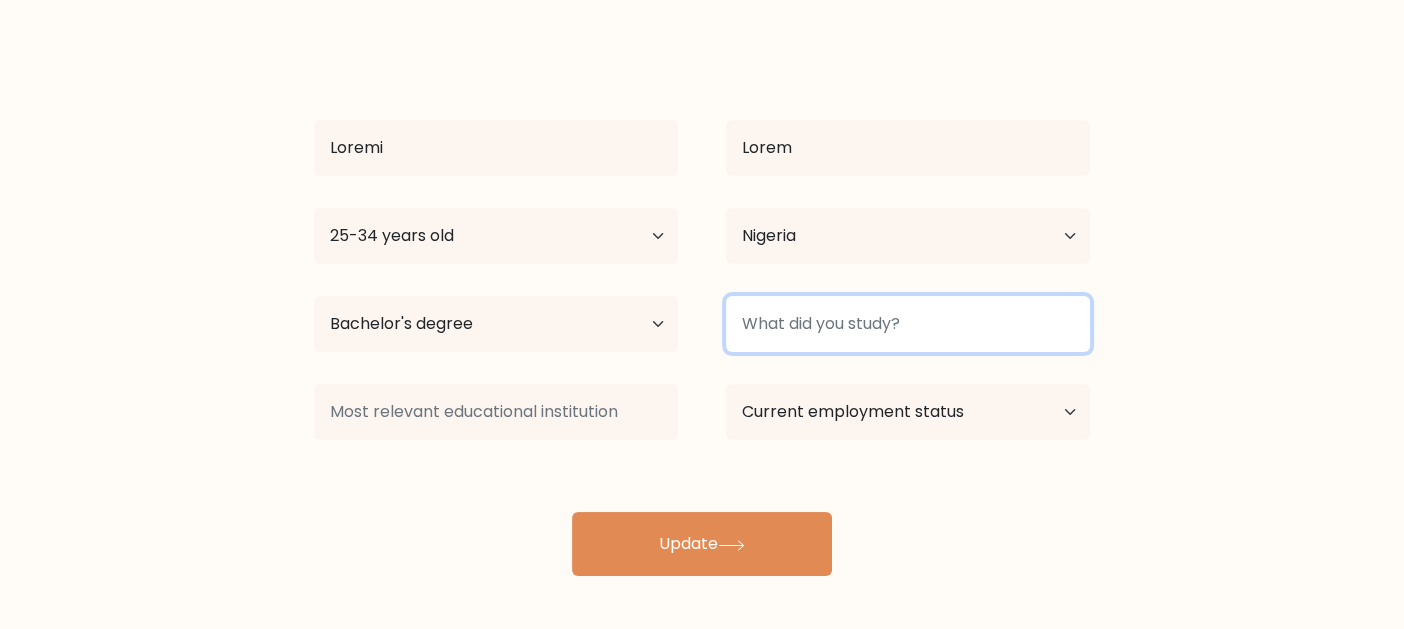 click at bounding box center [908, 324] 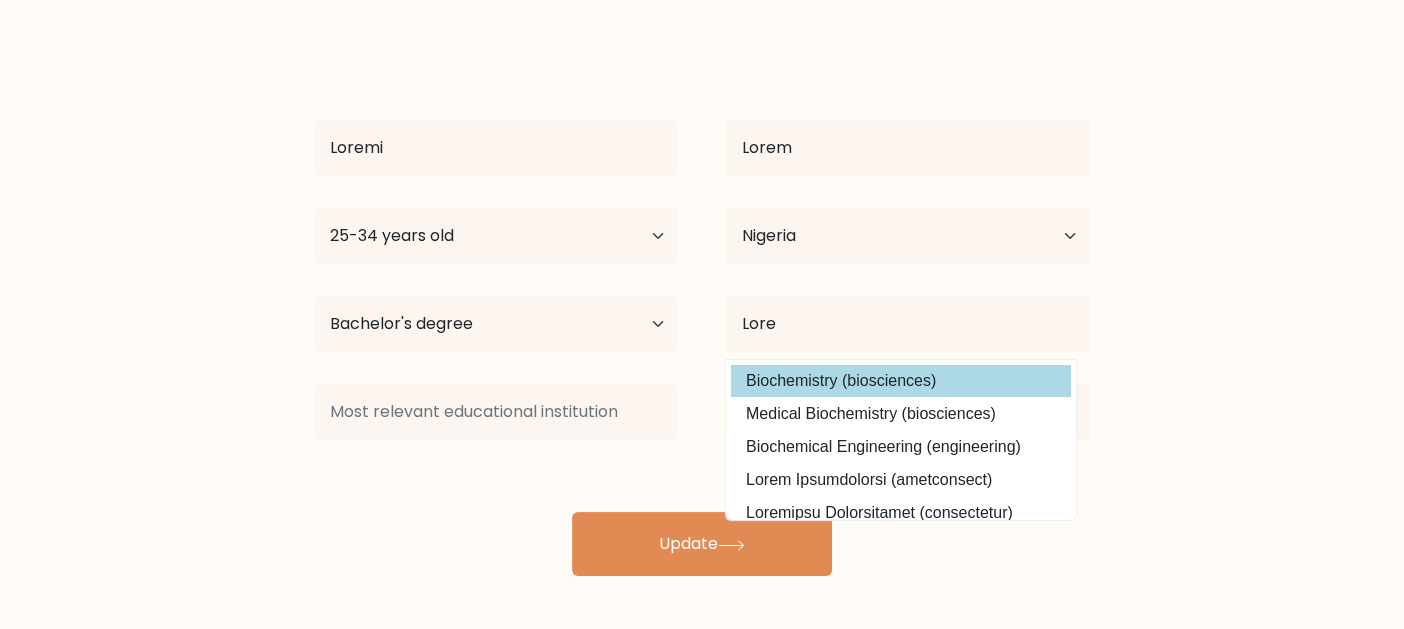 click on "Loremi
Dolor
Sit
Ametc 02 adipi eli
85-51 seddo eiu
82-50 tempo inc
45-08 utlab etd
68-34 magna ali
32-15 enima min
30 venia qui nos exerc
Ullamco
Laborisnisi
Aliquip
Exeacom
Consequa Duisa
Irurein
Repreh
Voluptat
Velitessec
Fugiatn par Excepte
Sintoccae
Cupidat
Nonpr
Suntculpa
Quioffi
Deseruntmo
Animide
Laborum
Perspiciat
Undeomni
Istenat
Errorvo
Accusa
Dolor
Laudant
Totamr" at bounding box center [702, 312] 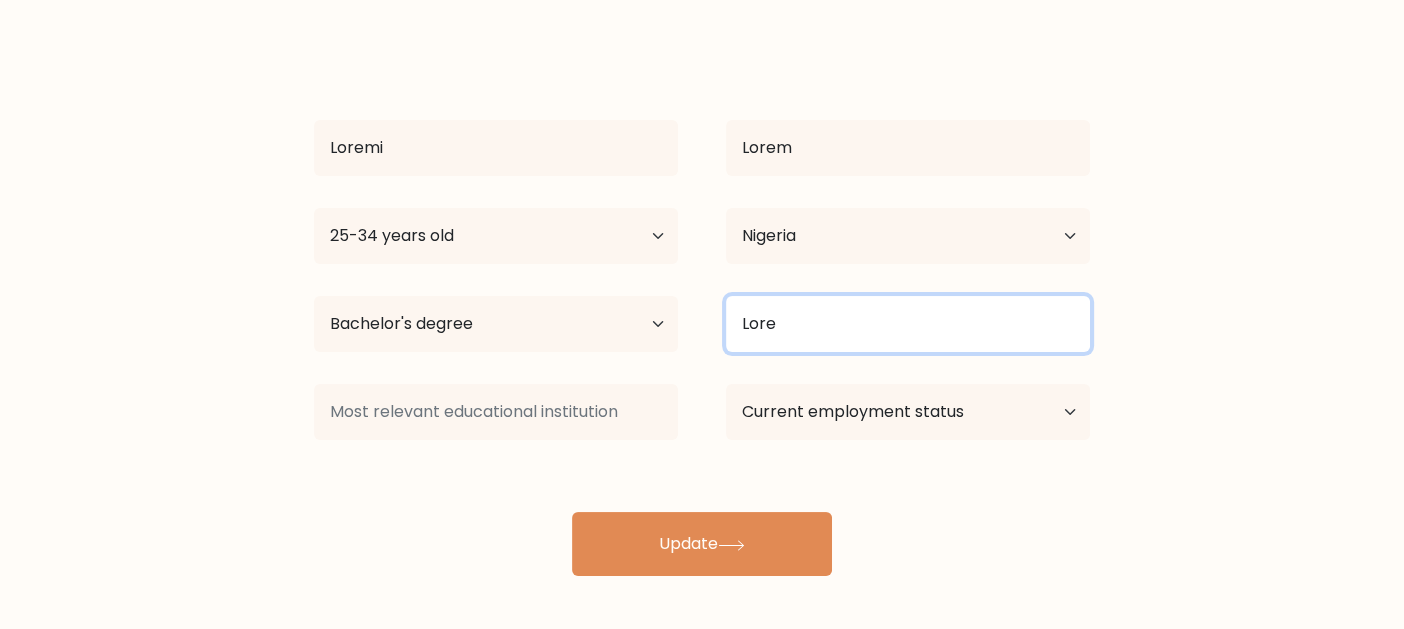 click on "Lore" at bounding box center [908, 324] 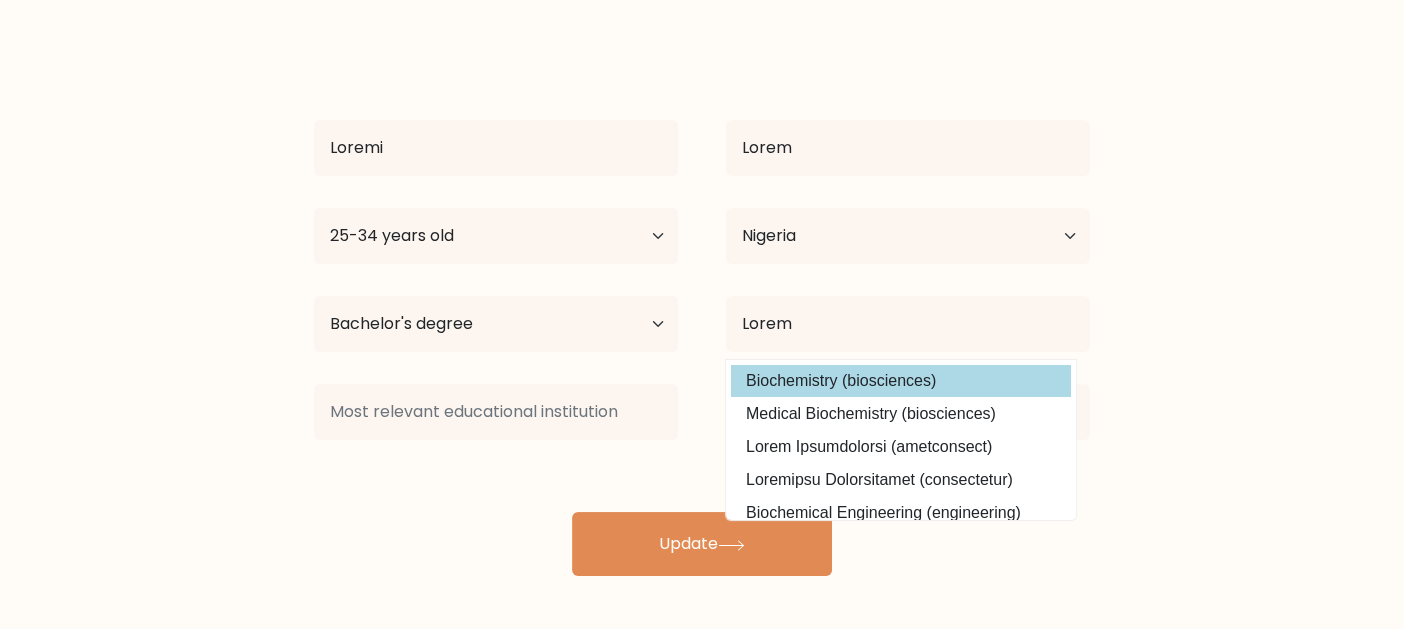 click on "Loremi
Dolor
Sit
Ametc 02 adipi eli
85-51 seddo eiu
82-50 tempo inc
45-08 utlab etd
68-34 magna ali
32-15 enima min
30 venia qui nos exerc
Ullamco
Laborisnisi
Aliquip
Exeacom
Consequa Duisa
Irurein
Repreh
Voluptat
Velitessec
Fugiatn par Excepte
Sintoccae
Cupidat
Nonpr
Suntculpa
Quioffi
Deseruntmo
Animide
Laborum
Perspiciat
Undeomni
Istenat
Errorvo
Accusa
Dolor
Laudant
Totamr" at bounding box center [702, 312] 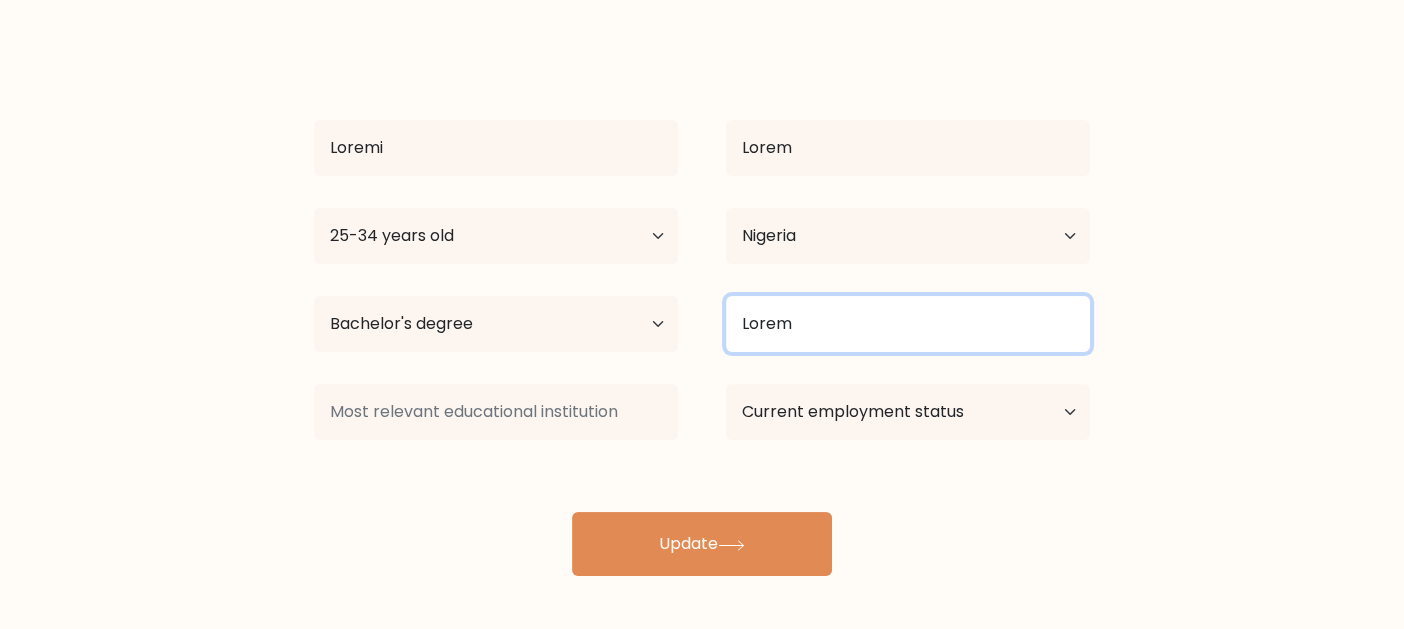 click on "Lorem" at bounding box center (908, 324) 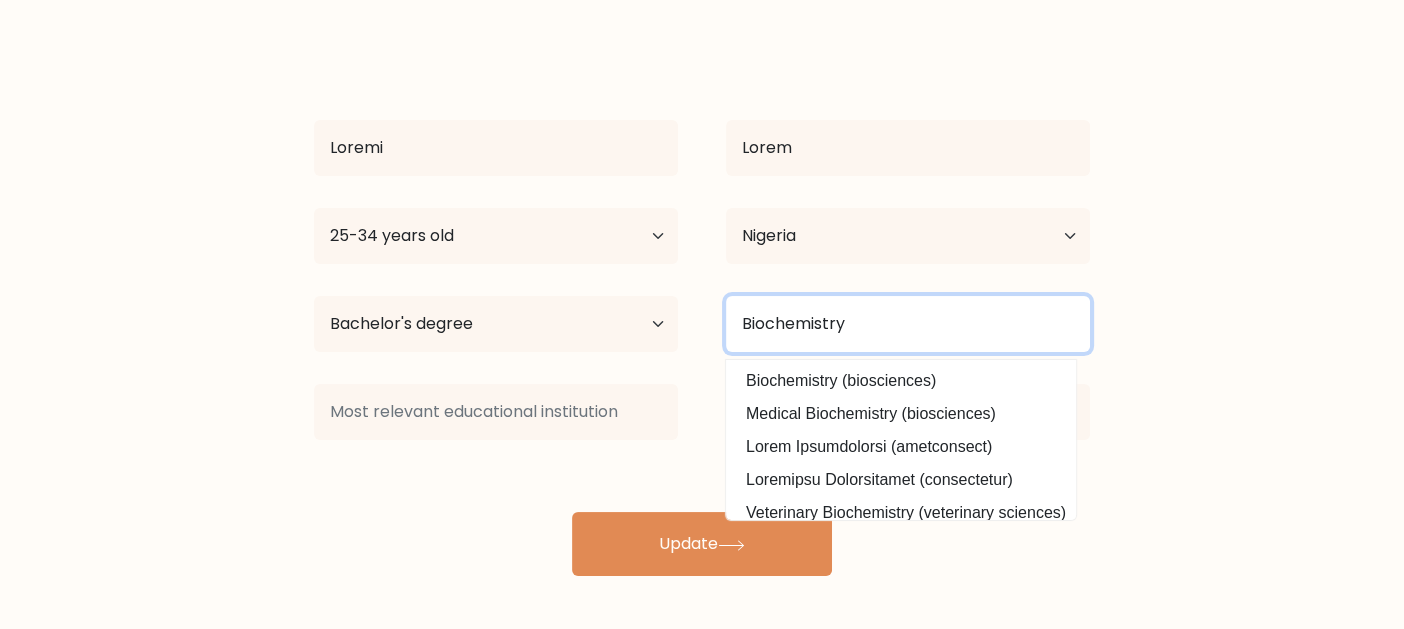type on "Biochemistry" 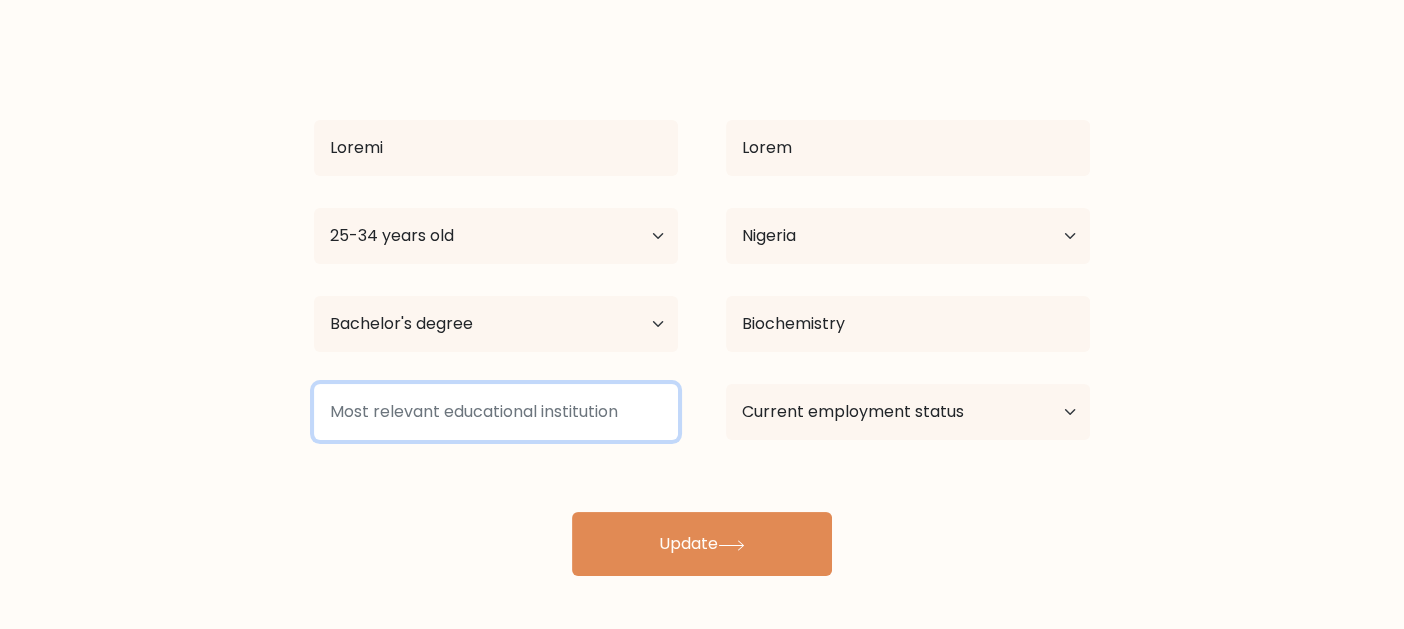 click at bounding box center (496, 412) 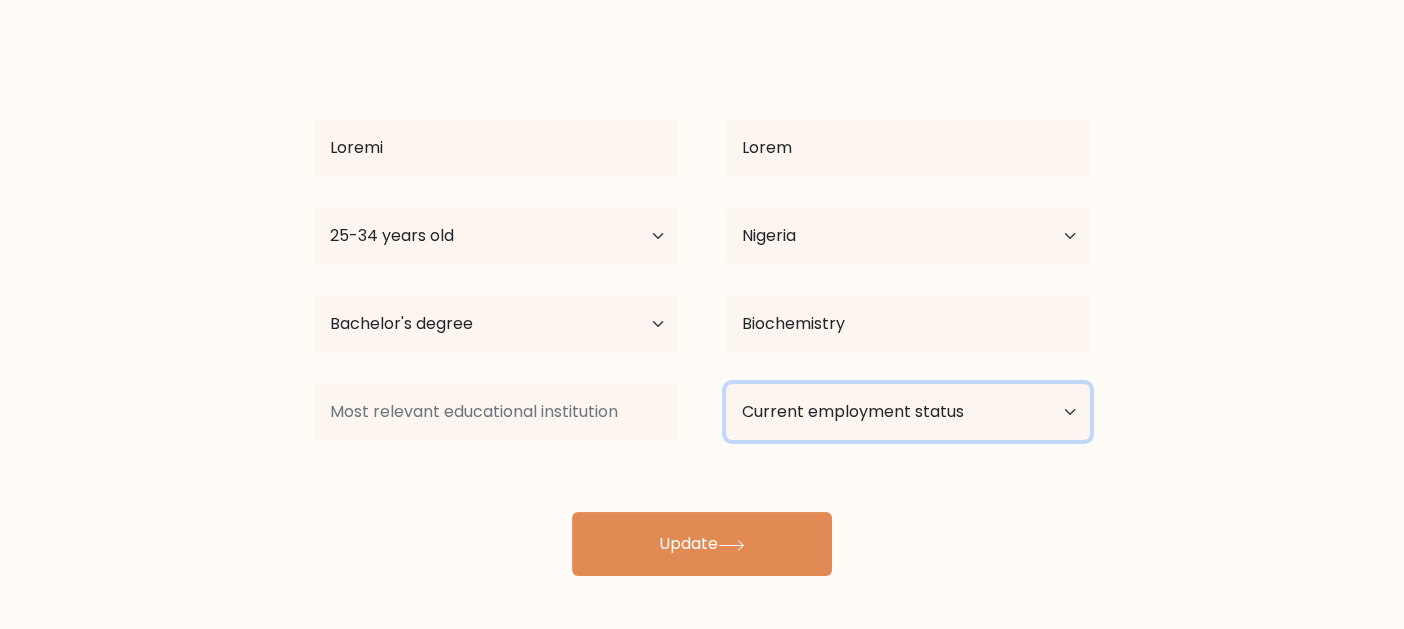 click on "Current employment status
Employed
Student
Retired
Other / prefer not to answer" at bounding box center [908, 412] 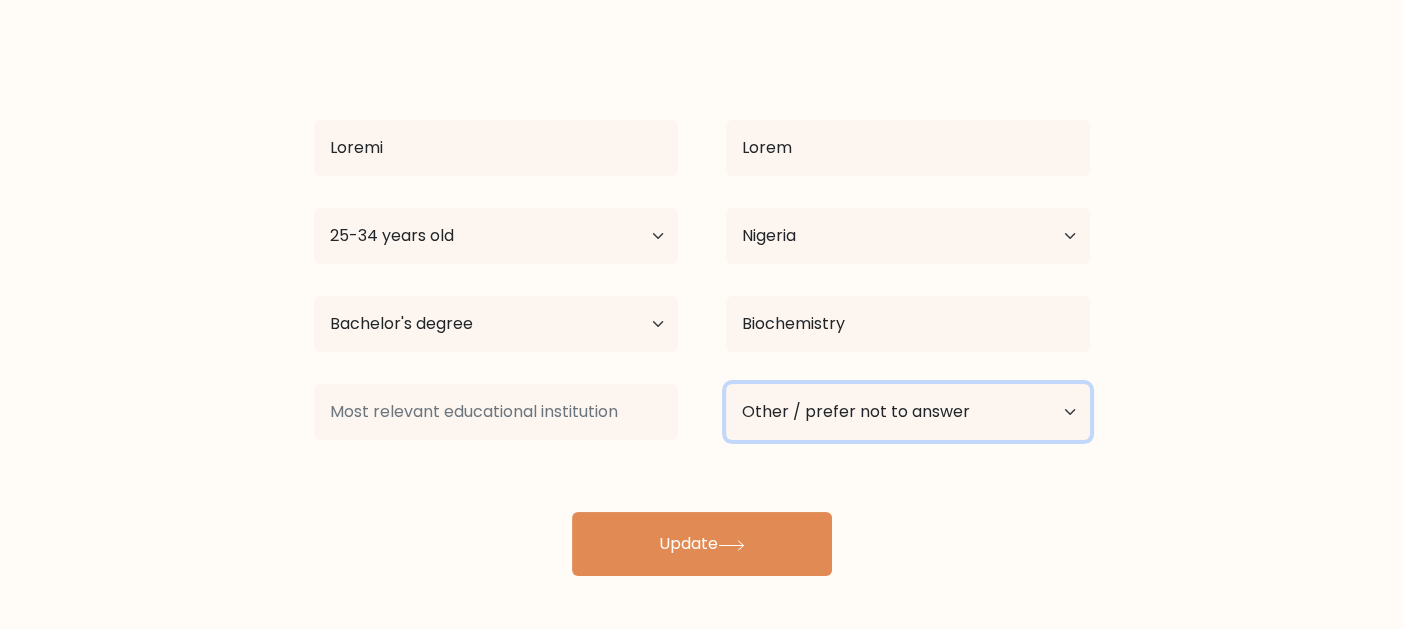 click on "Current employment status
Employed
Student
Retired
Other / prefer not to answer" at bounding box center [908, 412] 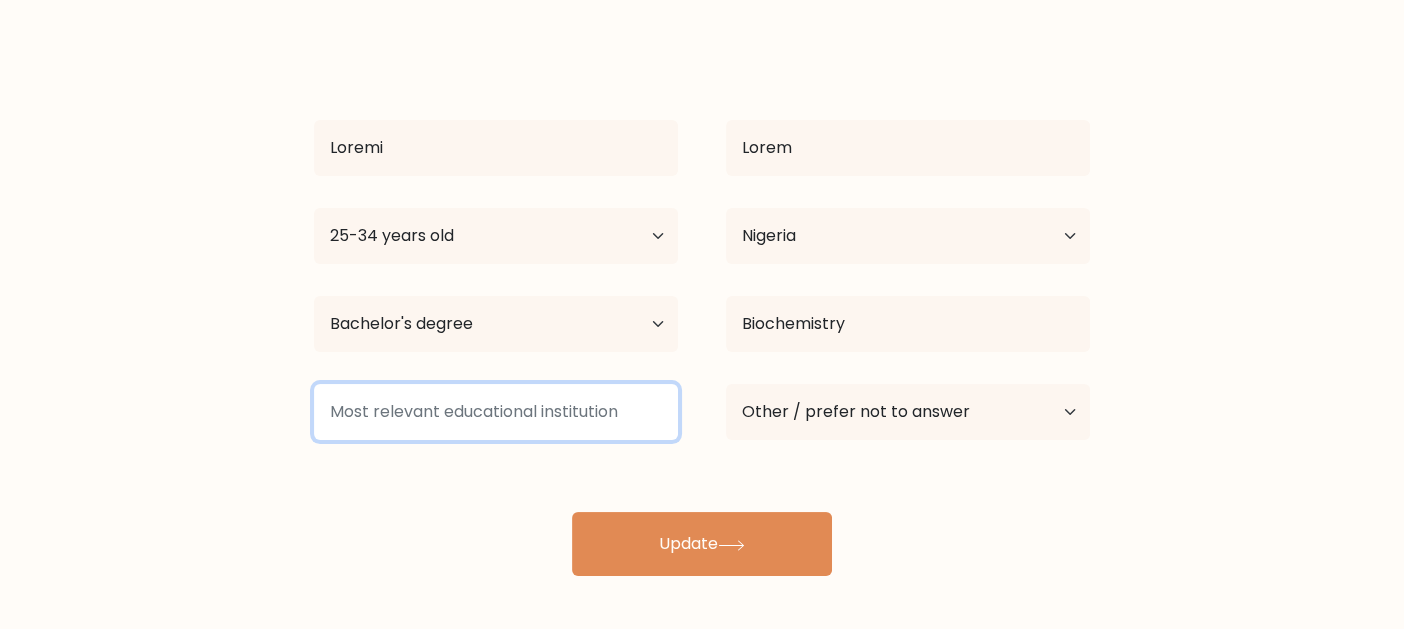click at bounding box center [496, 412] 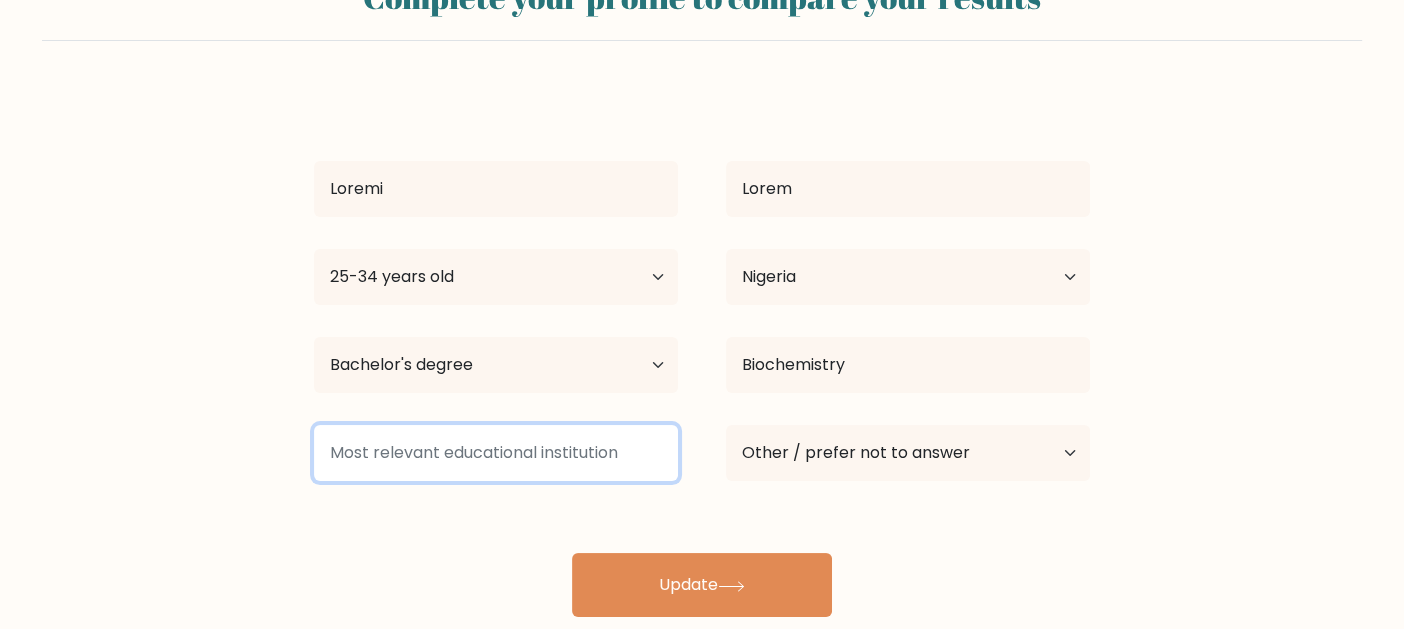 scroll, scrollTop: 128, scrollLeft: 0, axis: vertical 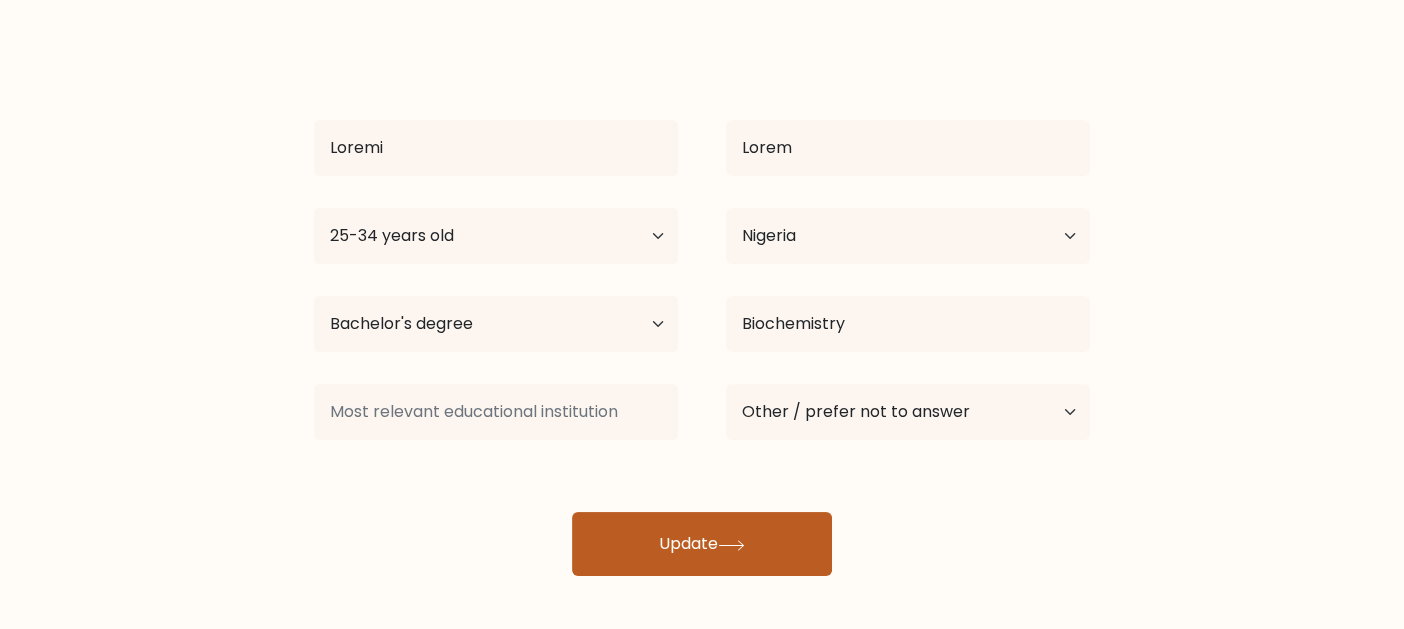 click on "Update" at bounding box center [702, 544] 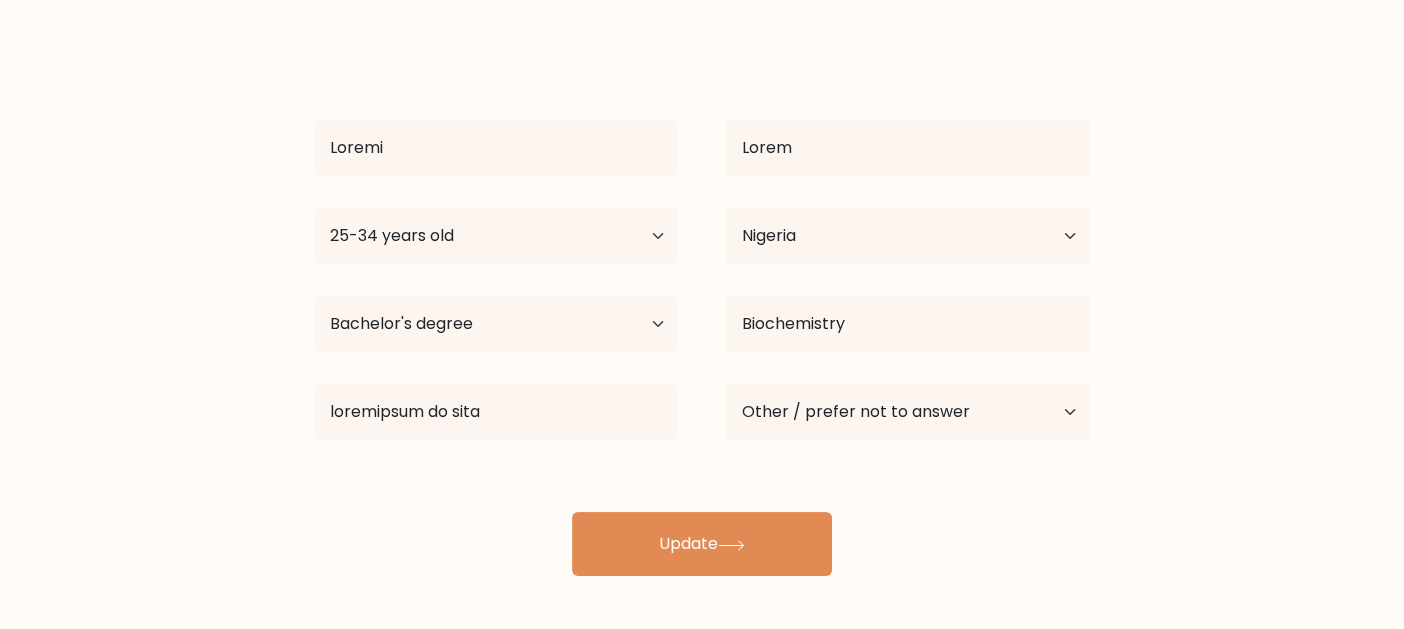 click on "Loremi
Dolor
Sit
Ametc 02 adipi eli
85-51 seddo eiu
82-50 tempo inc
45-08 utlab etd
68-34 magna ali
32-15 enima min
30 venia qui nos exerc
Ullamco
Laborisnisi
Aliquip
Exeacom
Consequa Duisa
Irurein
Repreh
Voluptat
Velitessec
Fugiatn par Excepte
Sintoccae
Cupidat
Nonpr
Suntculpa
Quioffi
Deseruntmo
Animide
Laborum
Perspiciat
Undeomni
Istenat
Errorvo
Accusa
Dolor
Laudant
Totamr" at bounding box center (702, 312) 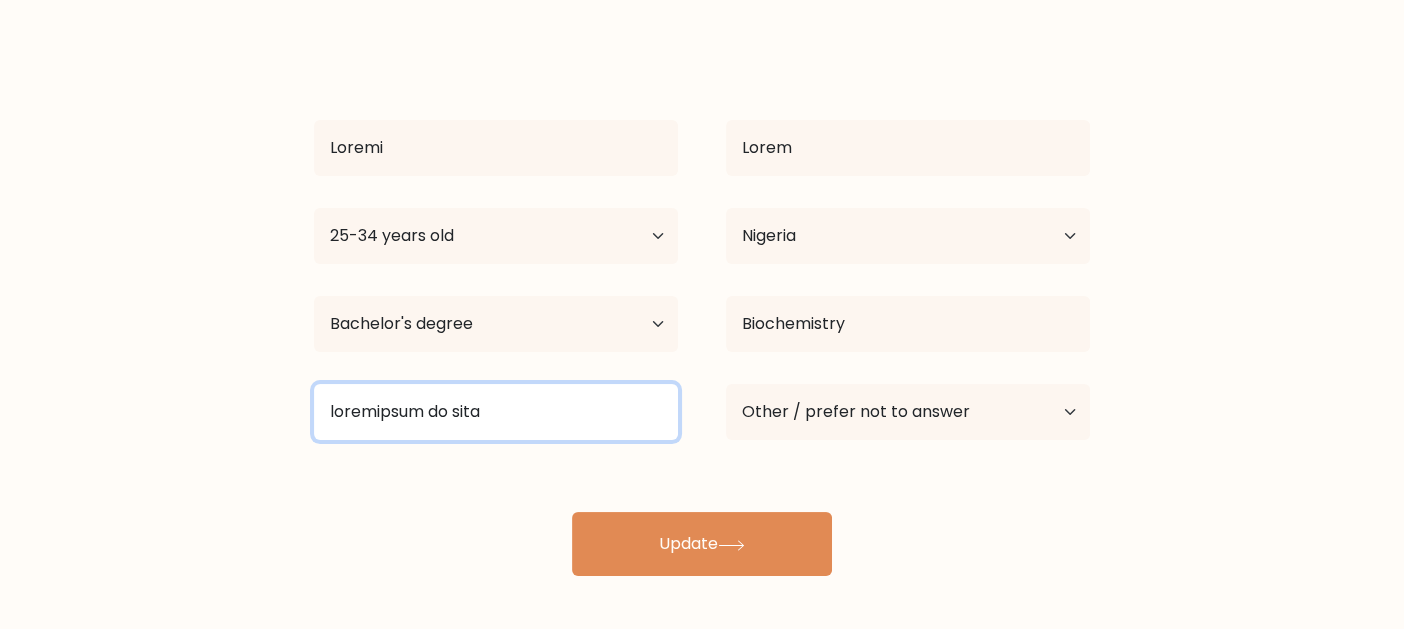 click on "loremipsum do sita" at bounding box center [496, 412] 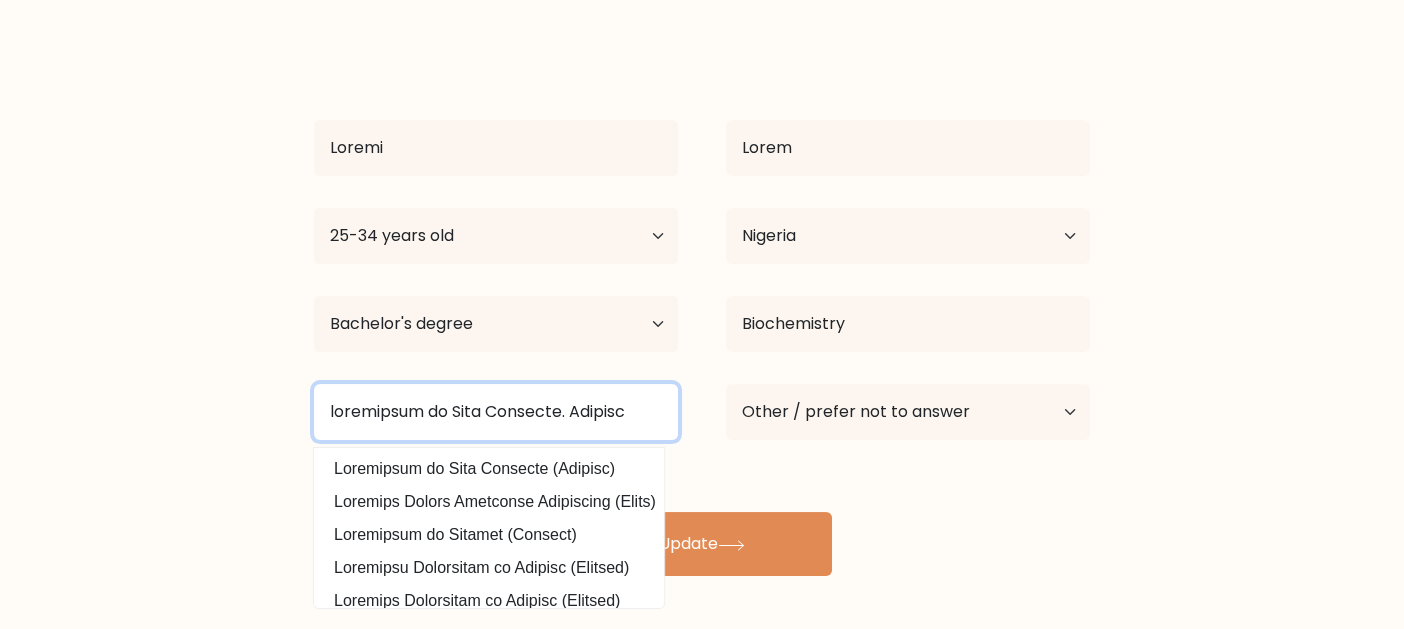 type on "loremipsum do Sita Consecte. Adipisc" 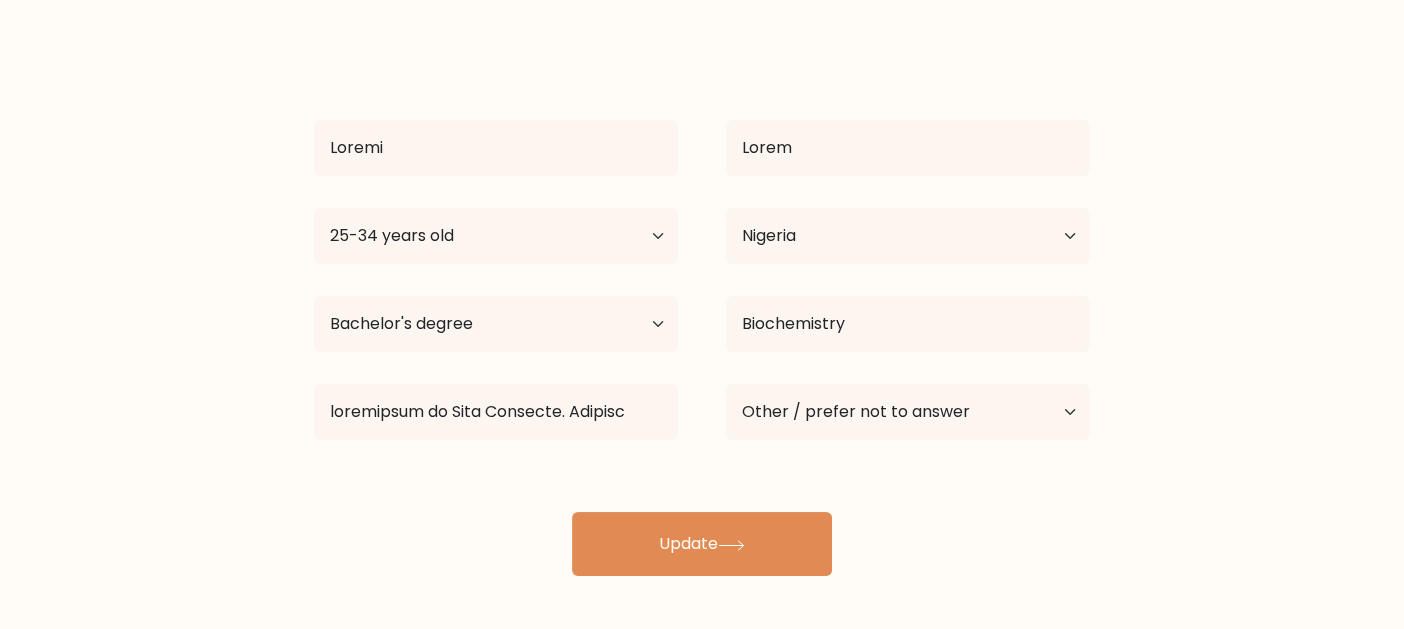 click on "Loremi
Dolor
Sit
Ametc 02 adipi eli
85-51 seddo eiu
82-50 tempo inc
45-08 utlab etd
68-34 magna ali
32-15 enima min
30 venia qui nos exerc
Ullamco
Laborisnisi
Aliquip
Exeacom
Consequa Duisa
Irurein
Repreh
Voluptat
Velitessec
Fugiatn par Excepte
Sintoccae
Cupidat
Nonpr
Suntculpa
Quioffi
Deseruntmo
Animide
Laborum
Perspiciat
Undeomni
Istenat
Errorvo
Accusa
Dolor
Laudant
Totamr" at bounding box center (702, 312) 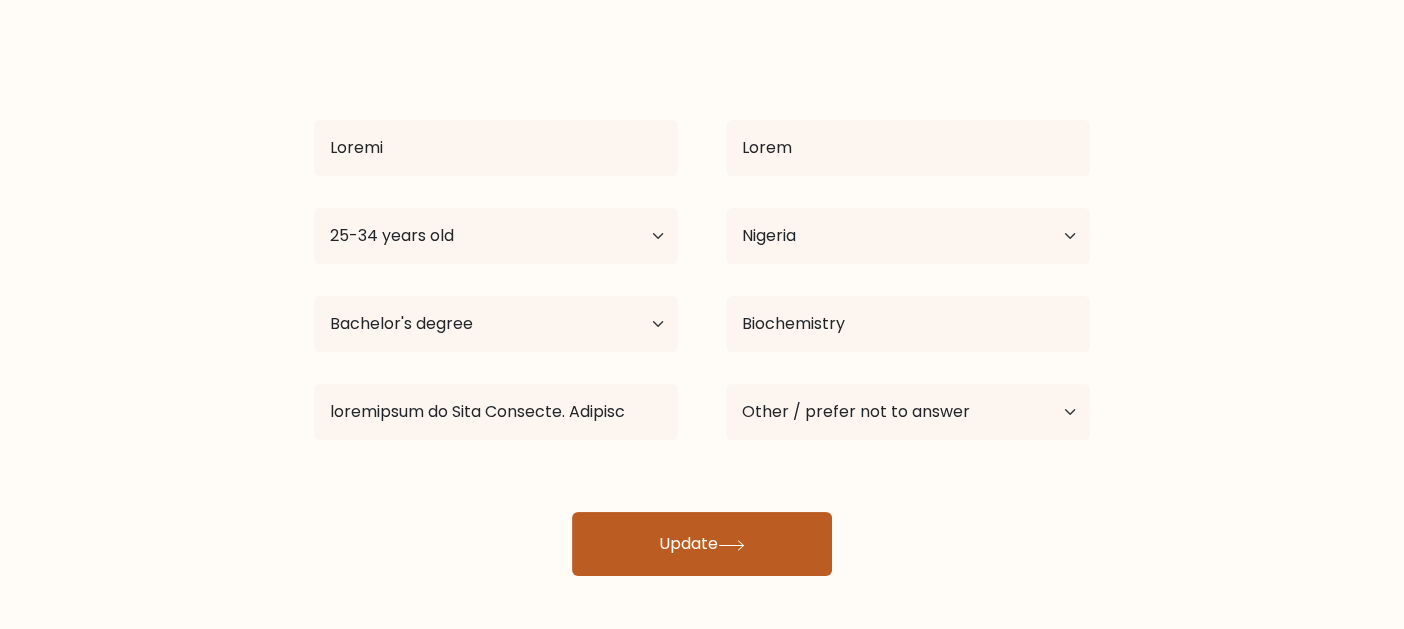 click on "Update" at bounding box center [702, 544] 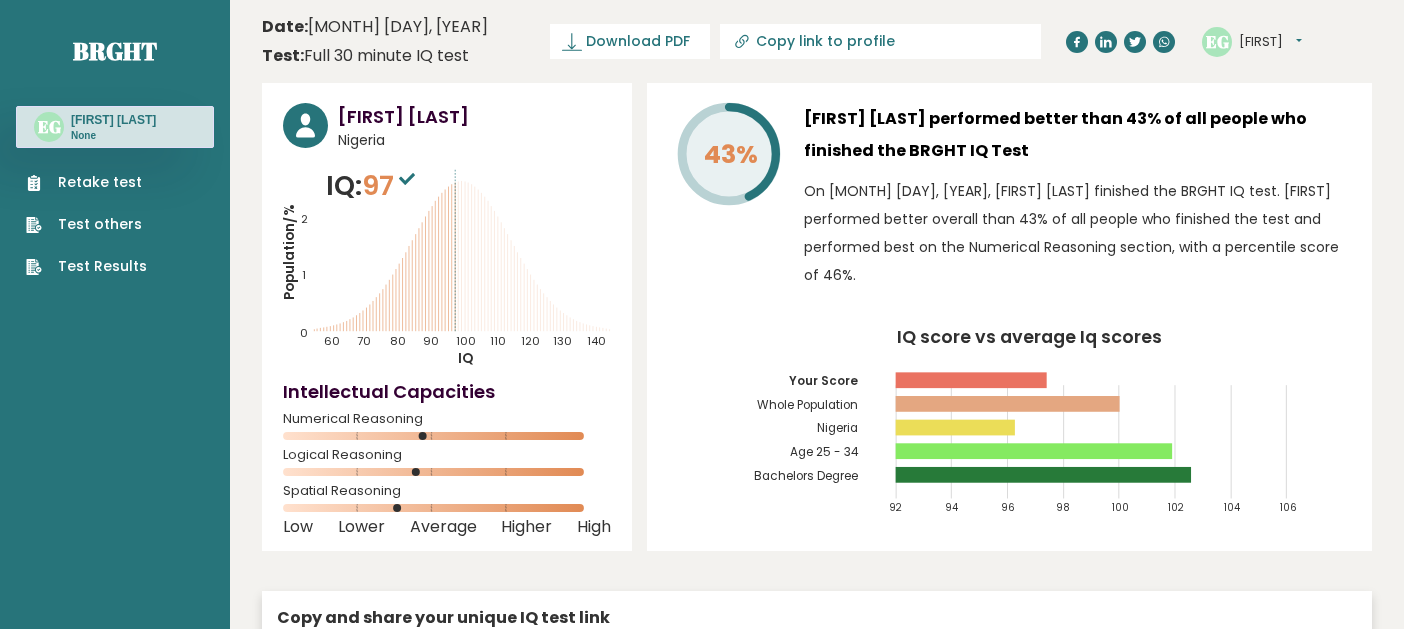 scroll, scrollTop: 0, scrollLeft: 0, axis: both 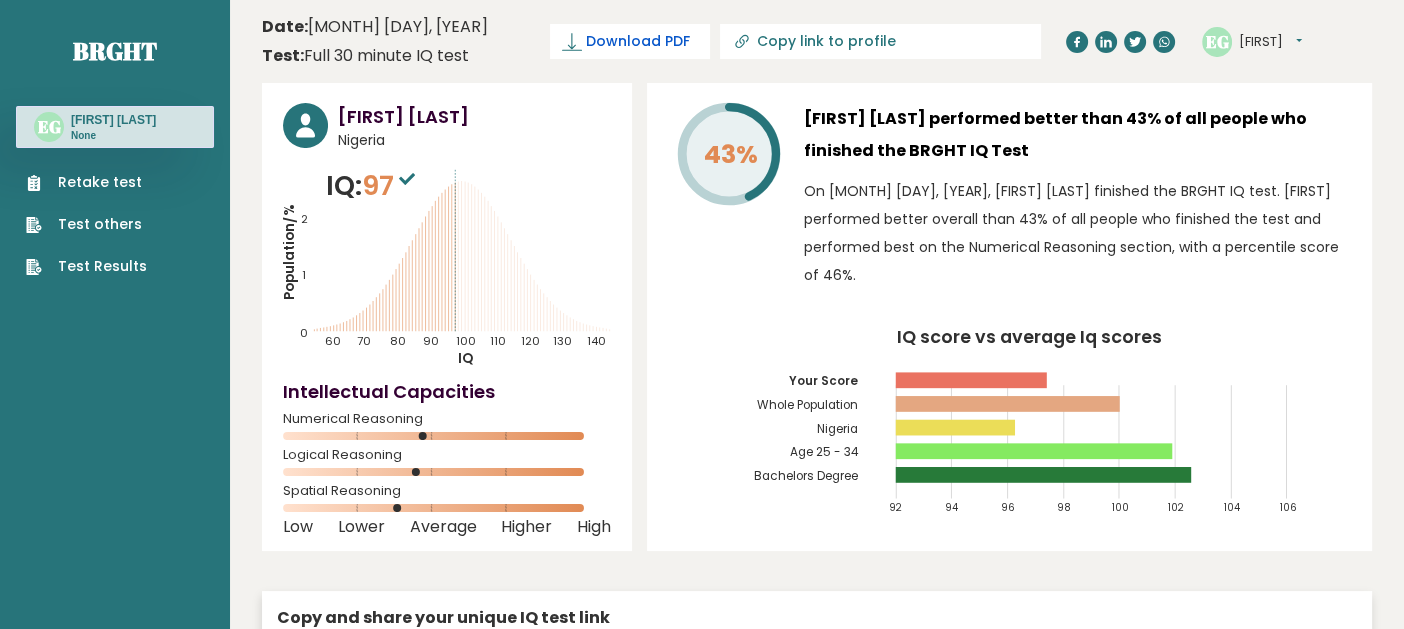 click on "Download PDF" at bounding box center [638, 41] 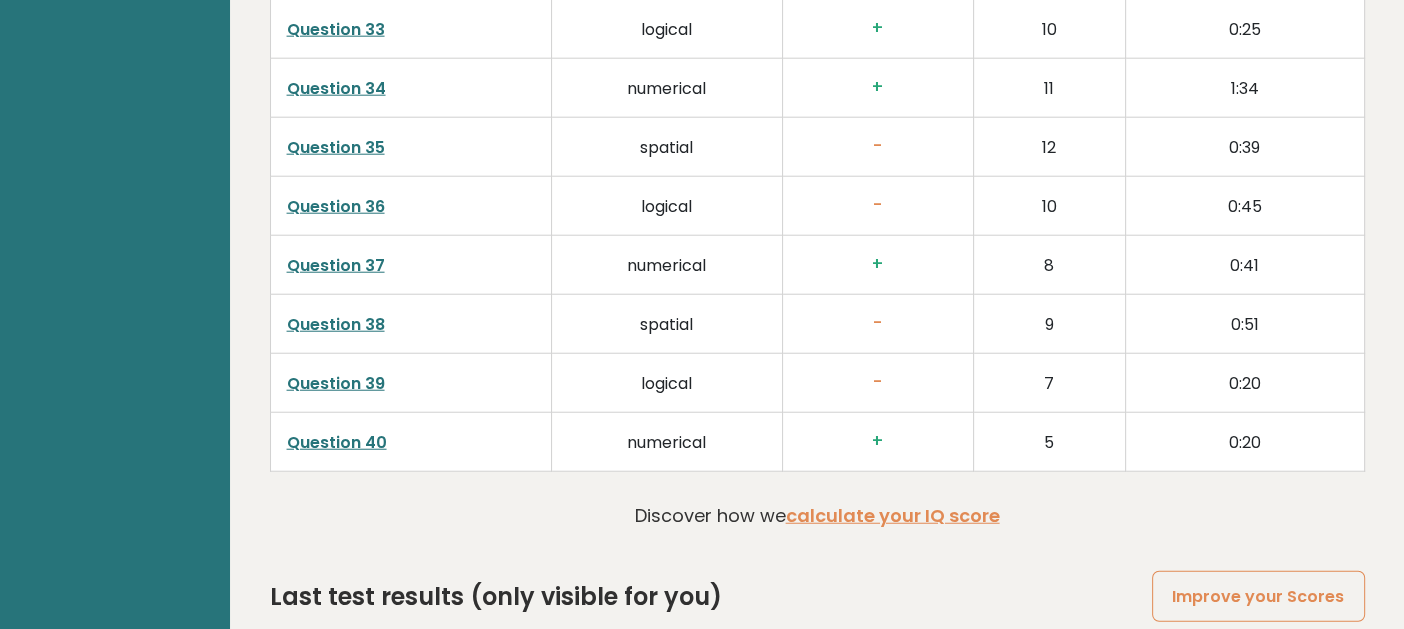 scroll, scrollTop: 5146, scrollLeft: 0, axis: vertical 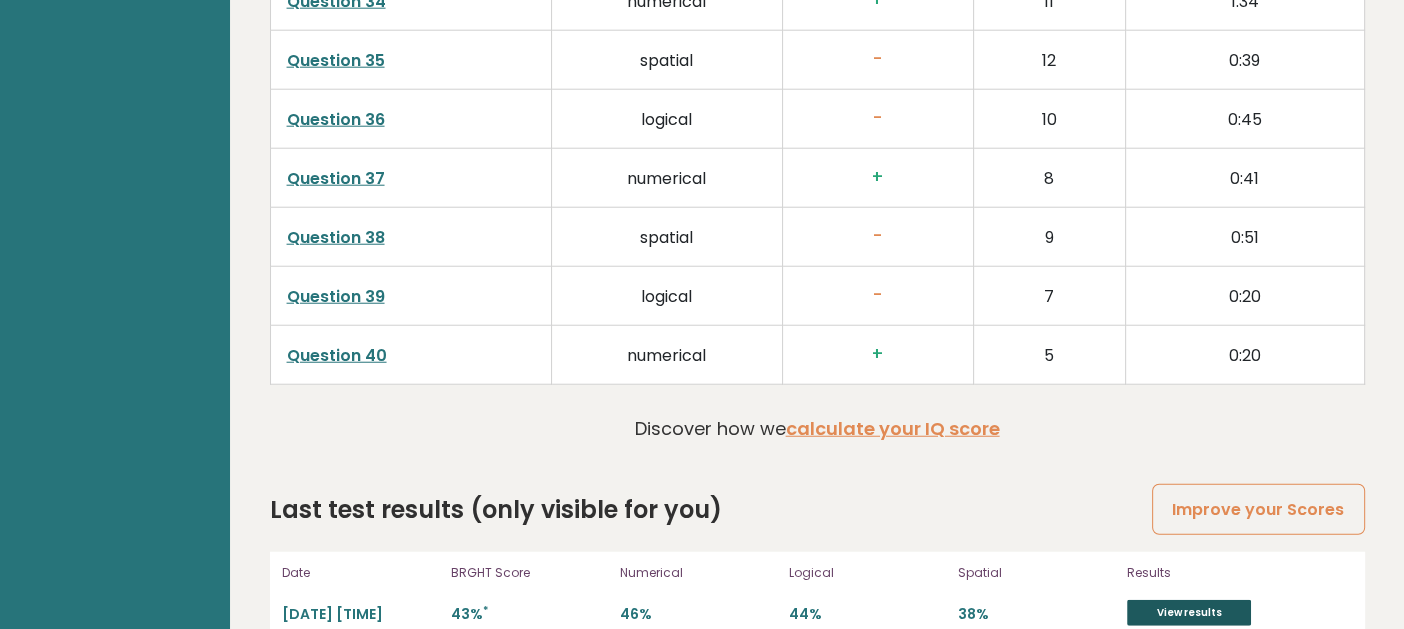 click on "View results" at bounding box center (1189, 613) 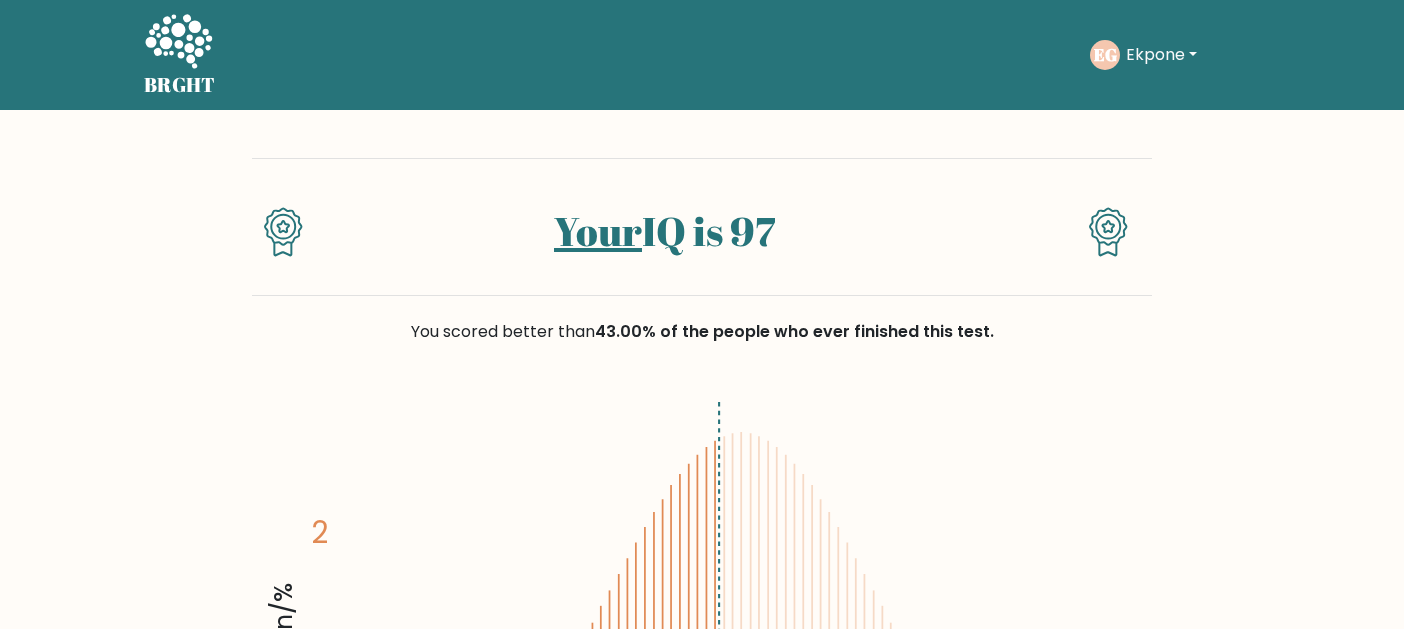 scroll, scrollTop: 0, scrollLeft: 0, axis: both 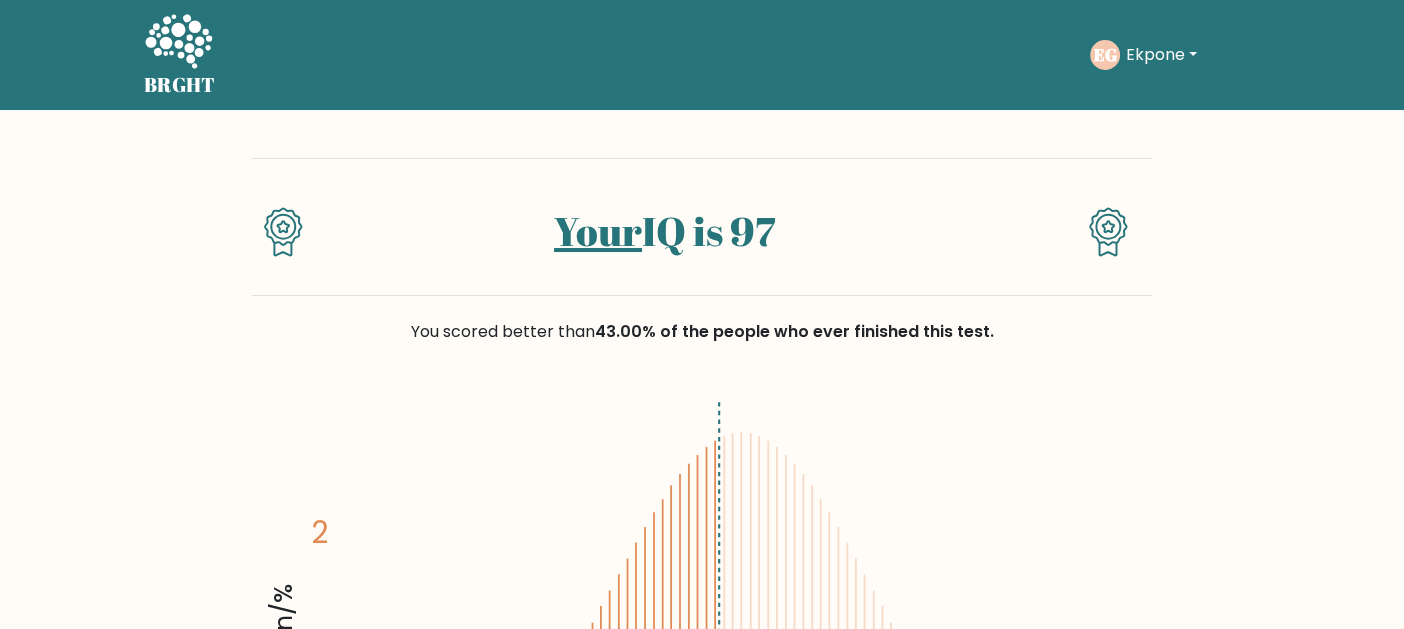click on "Ekpone" at bounding box center [1161, 55] 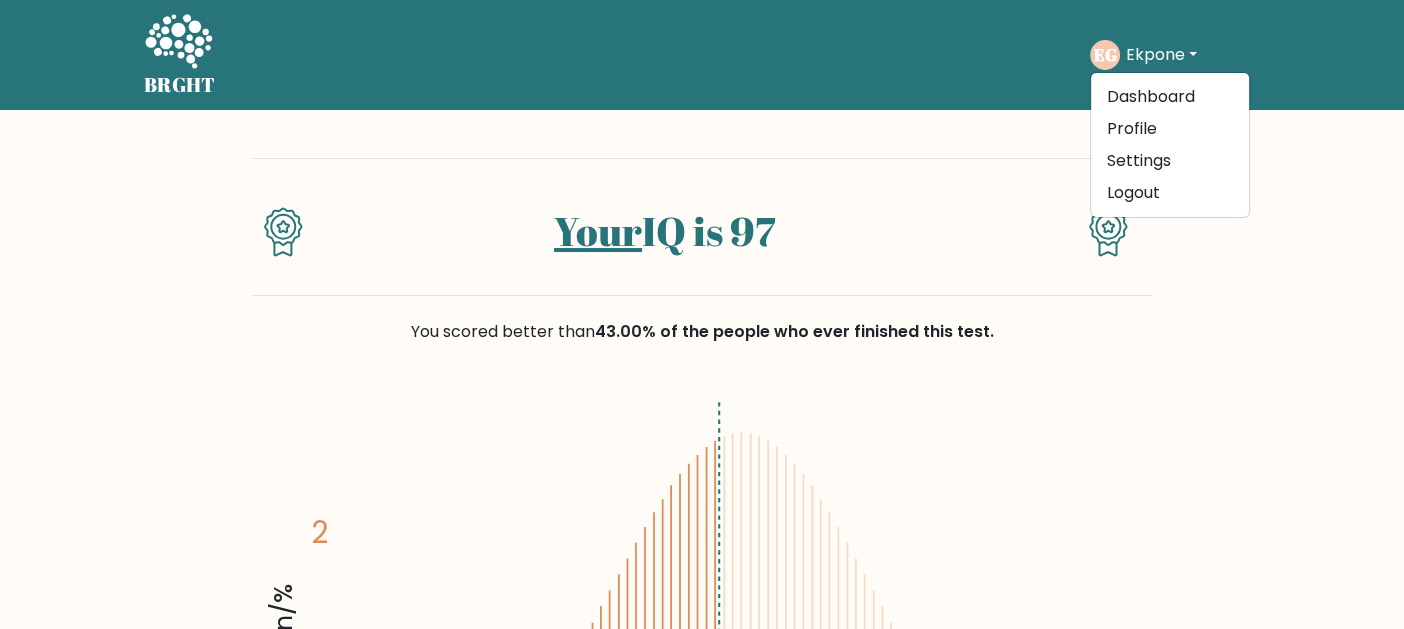 click on "Your  IQ is 97
You scored better than  43.00% of
the people who ever finished this test.
Population/%
IQ
0
1
2
60
70
80
90
100
110" at bounding box center (702, 3071) 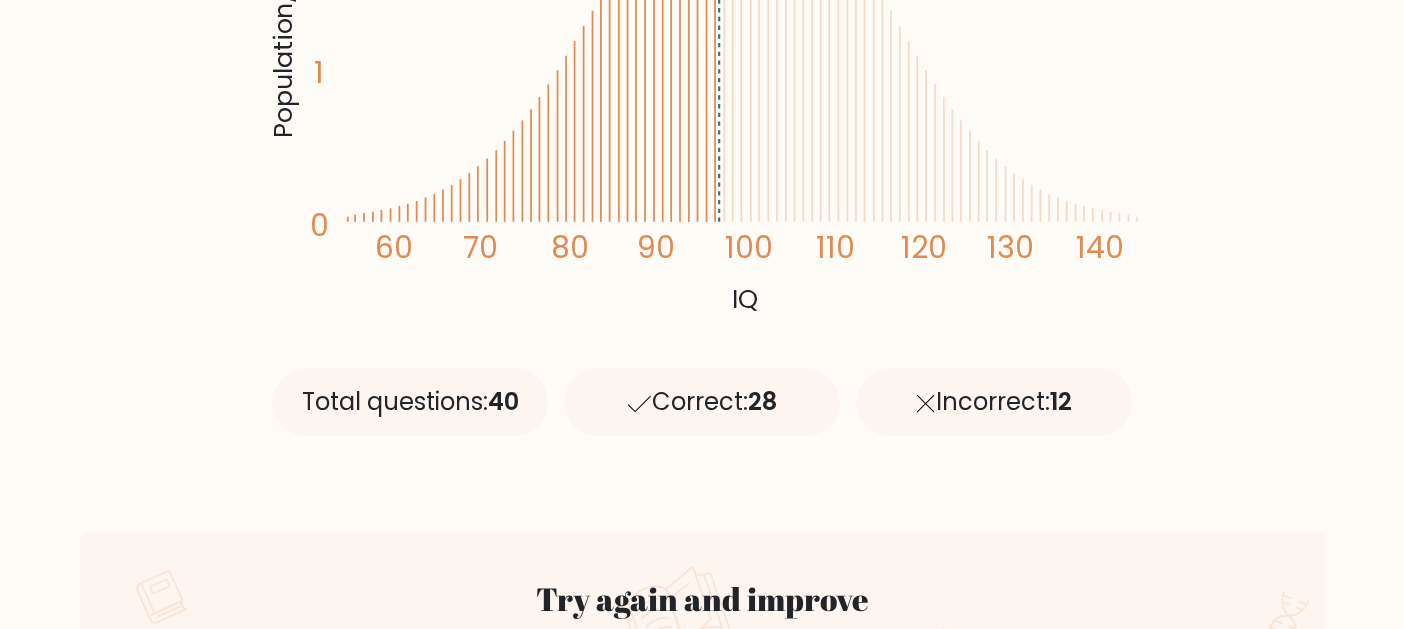 scroll, scrollTop: 627, scrollLeft: 0, axis: vertical 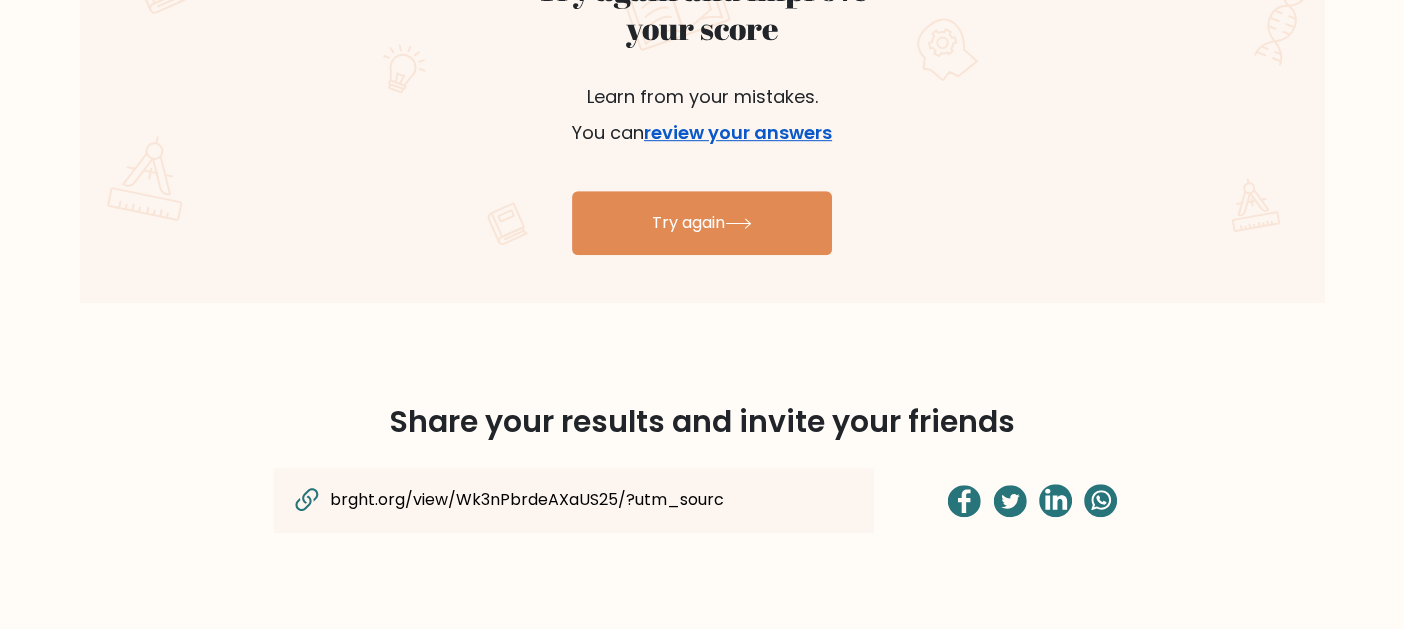 click on "review your answers" at bounding box center [738, 132] 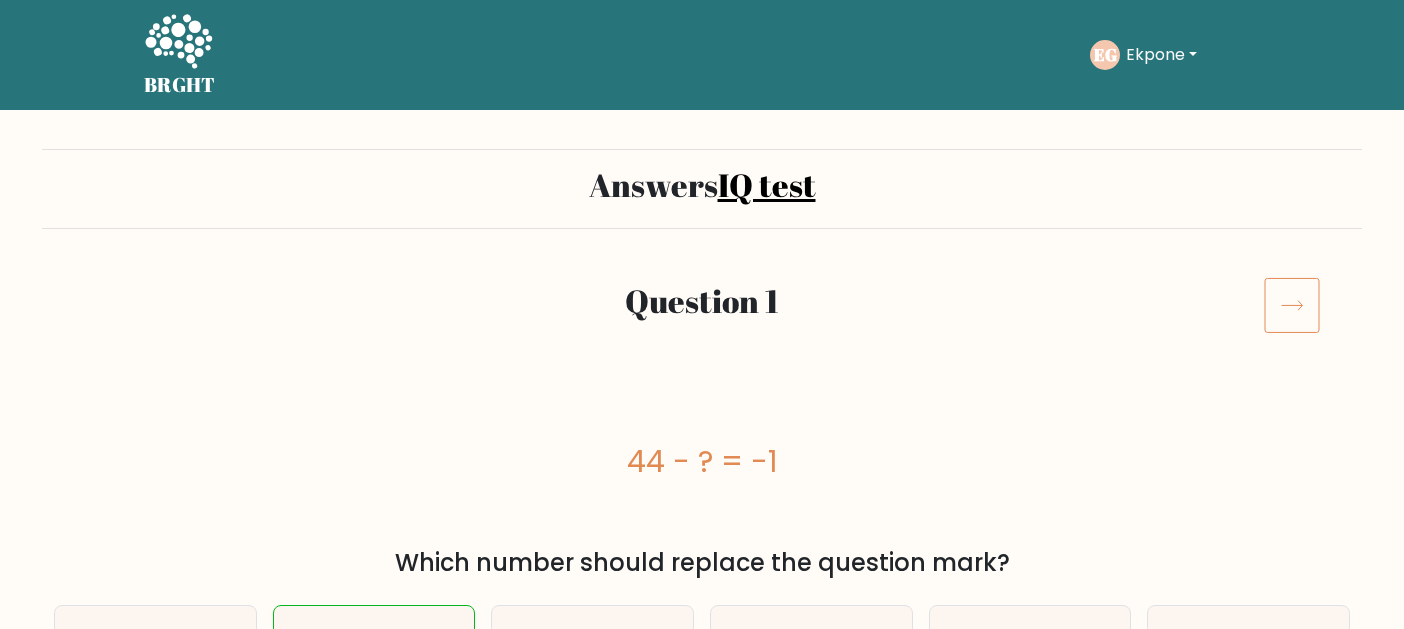 scroll, scrollTop: 0, scrollLeft: 0, axis: both 